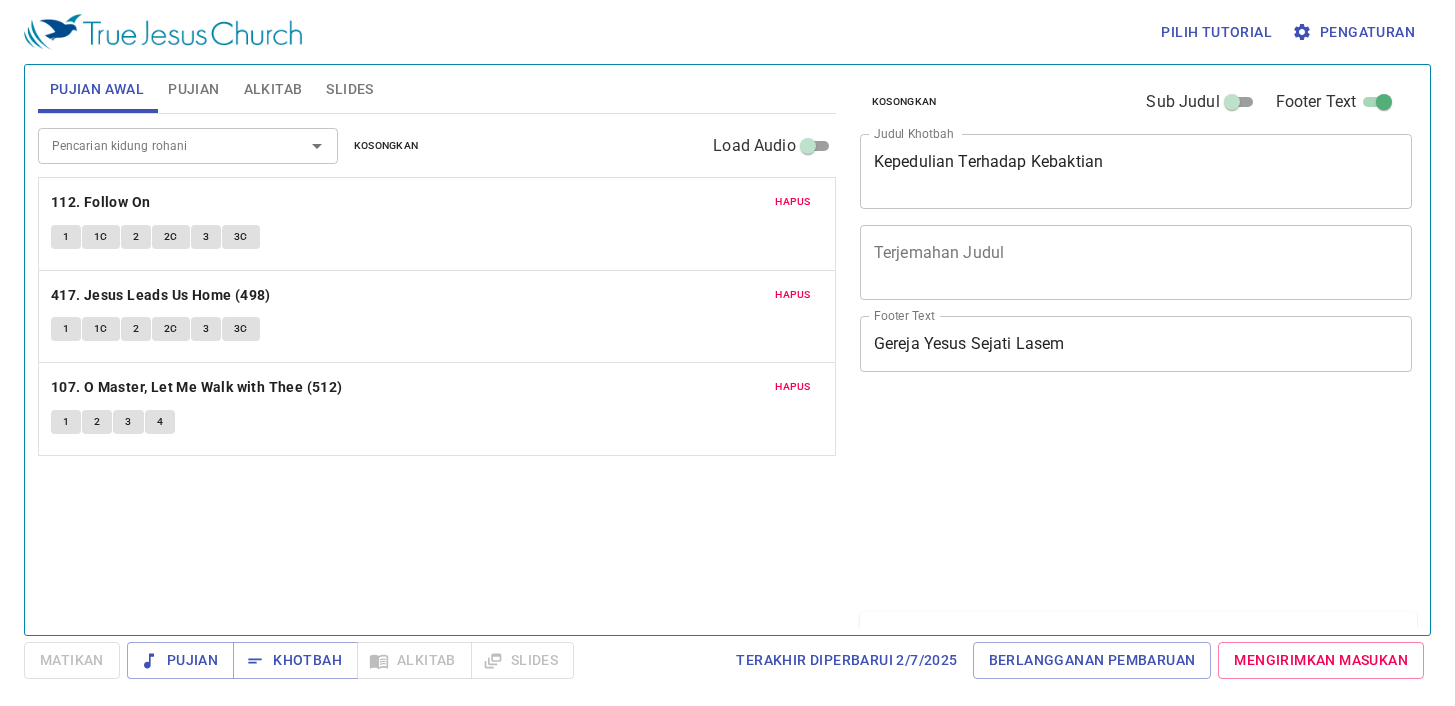 scroll, scrollTop: 0, scrollLeft: 0, axis: both 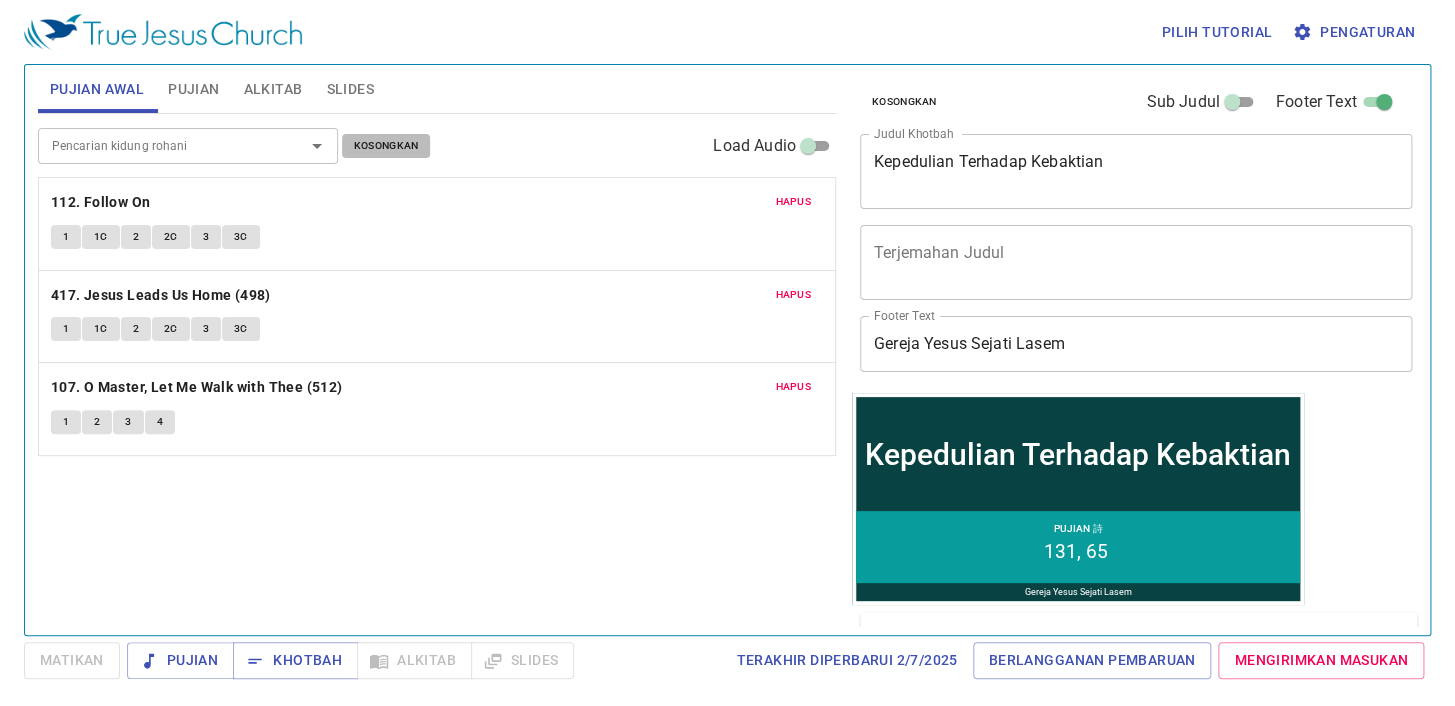 click on "Kosongkan" at bounding box center (386, 146) 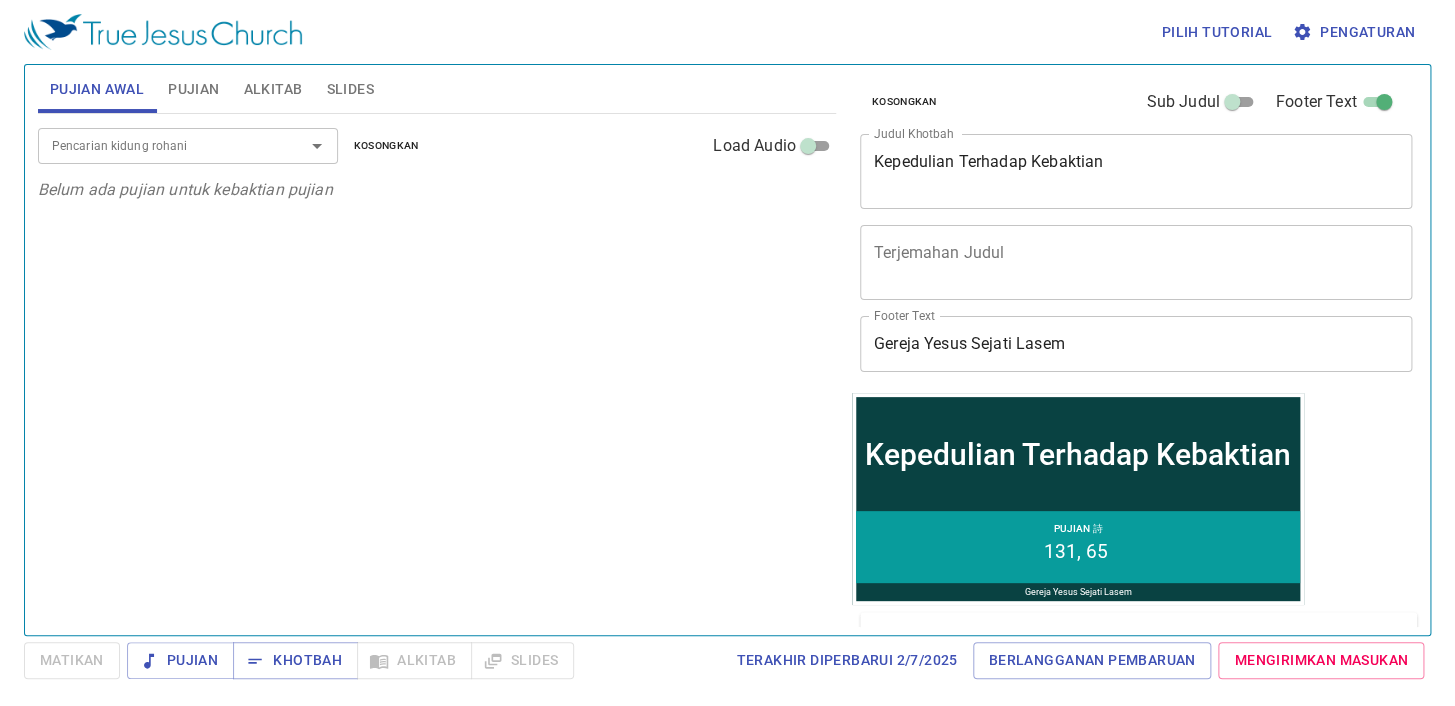 drag, startPoint x: 235, startPoint y: 56, endPoint x: 210, endPoint y: 68, distance: 27.730848 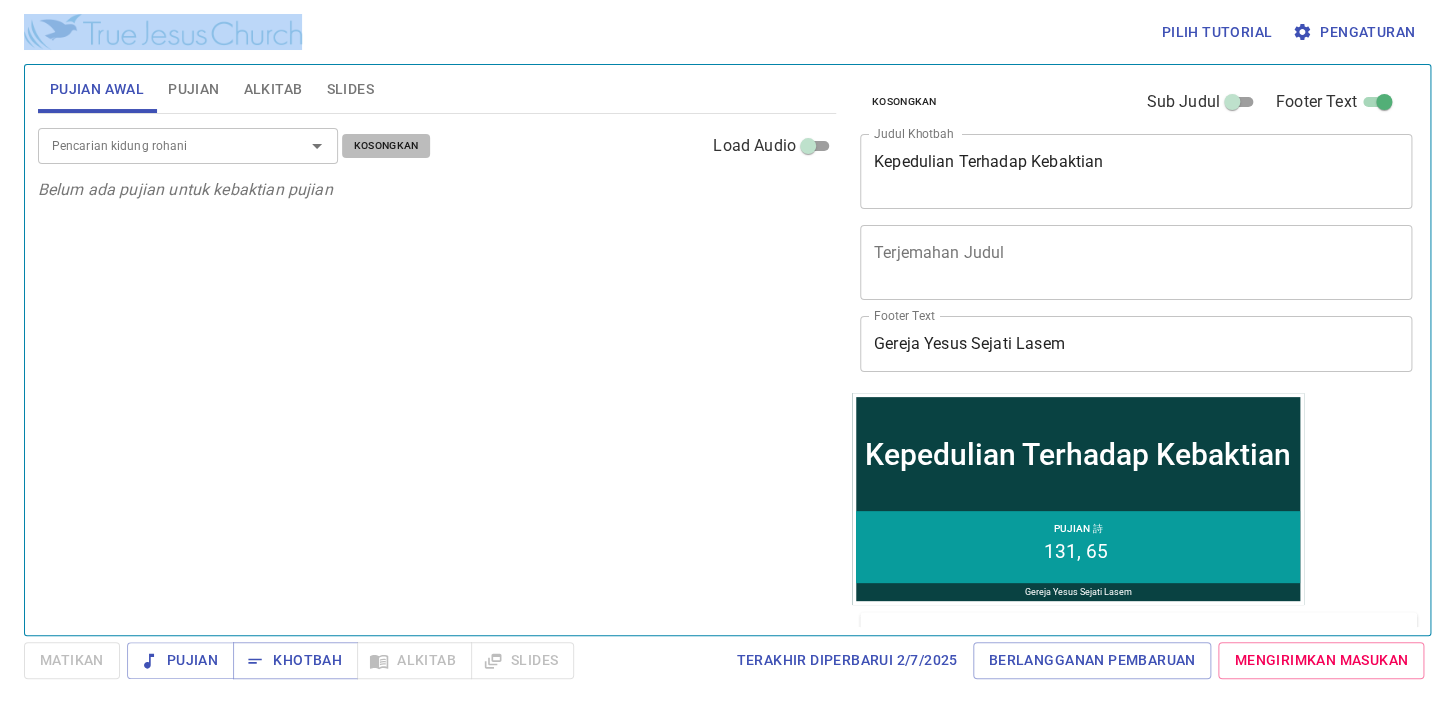 click on "Kosongkan" at bounding box center [386, 146] 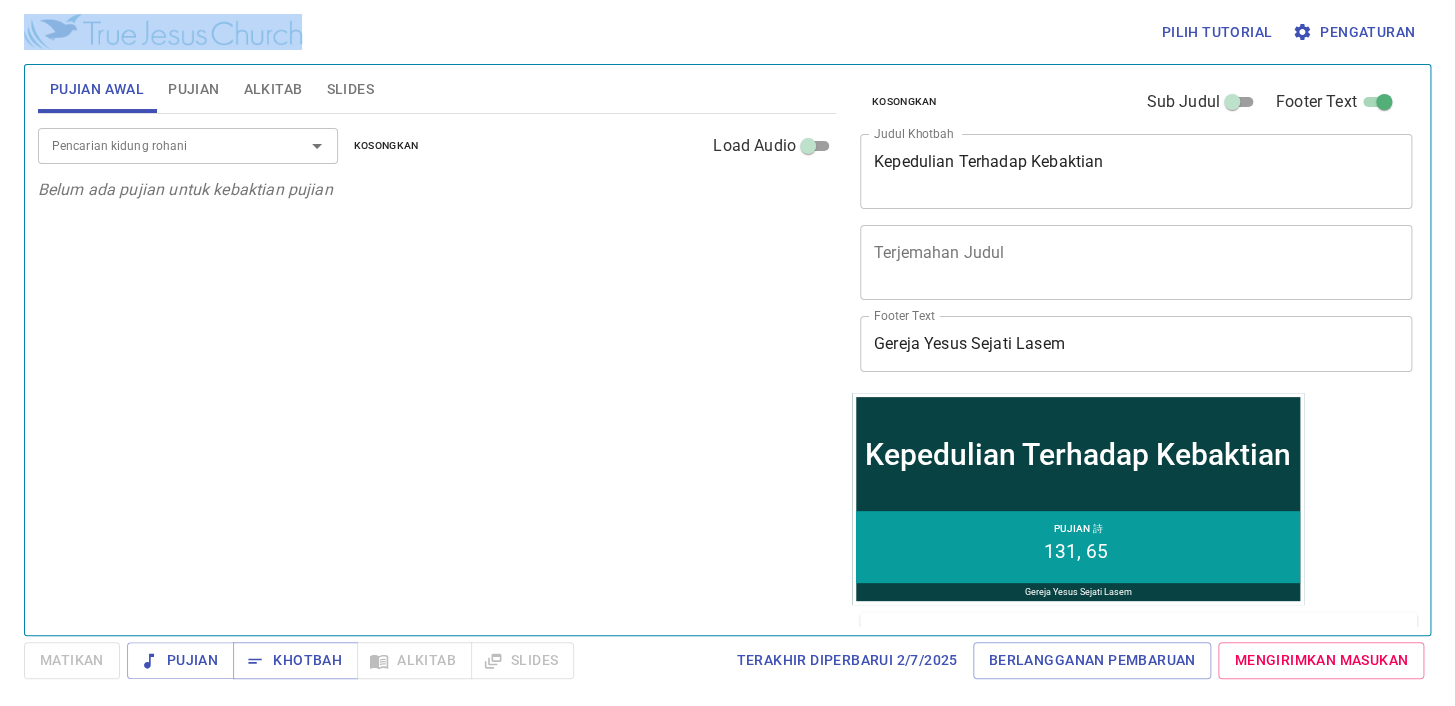 click on "Pujian" at bounding box center (193, 89) 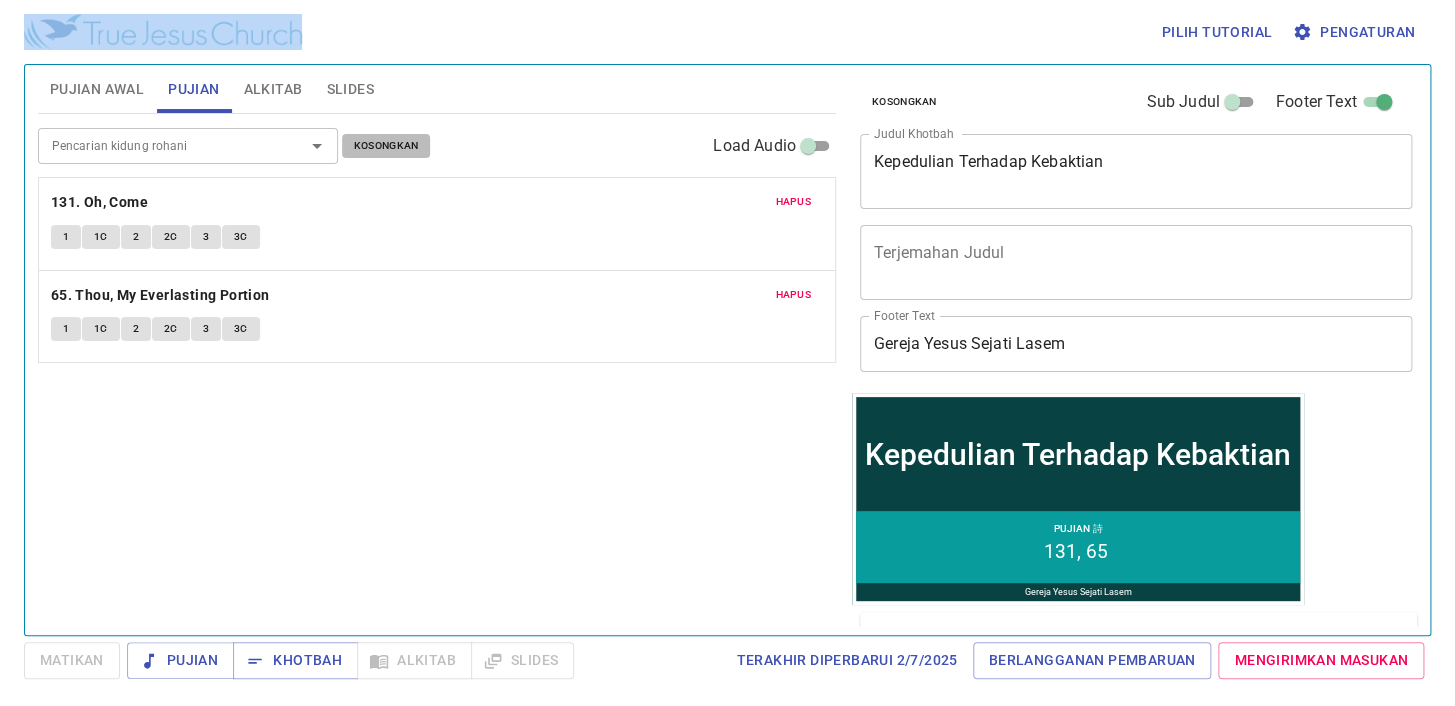 click on "Kosongkan" at bounding box center (386, 146) 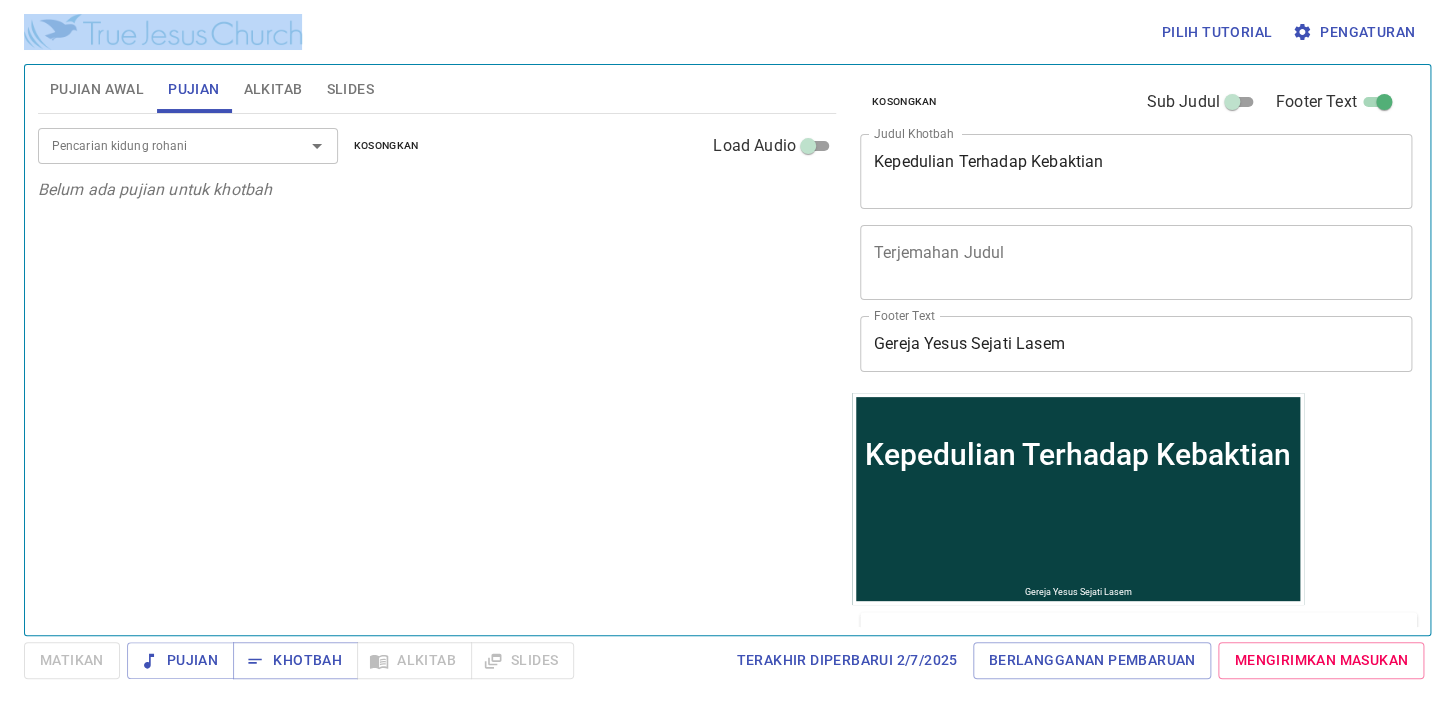 click on "Pujian Awal" at bounding box center (97, 89) 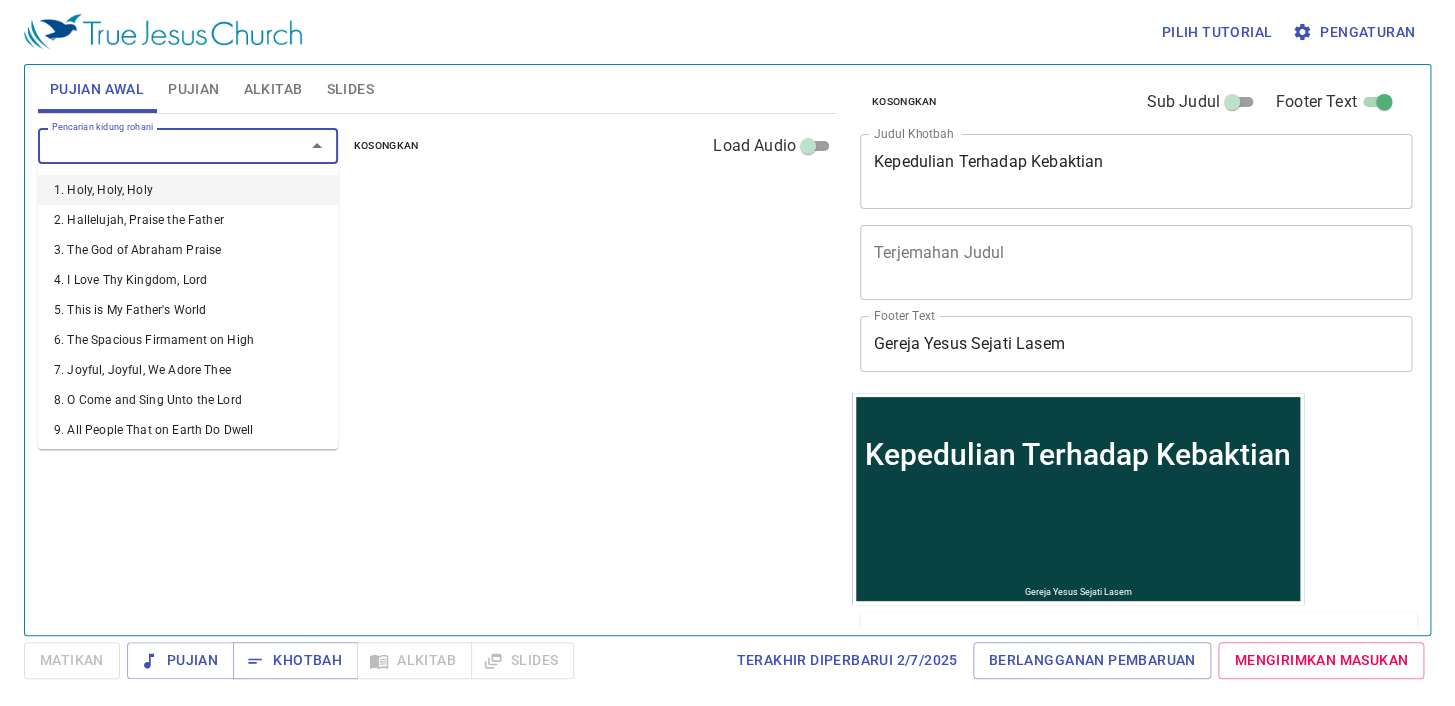 click on "Pencarian kidung rohani" at bounding box center [158, 145] 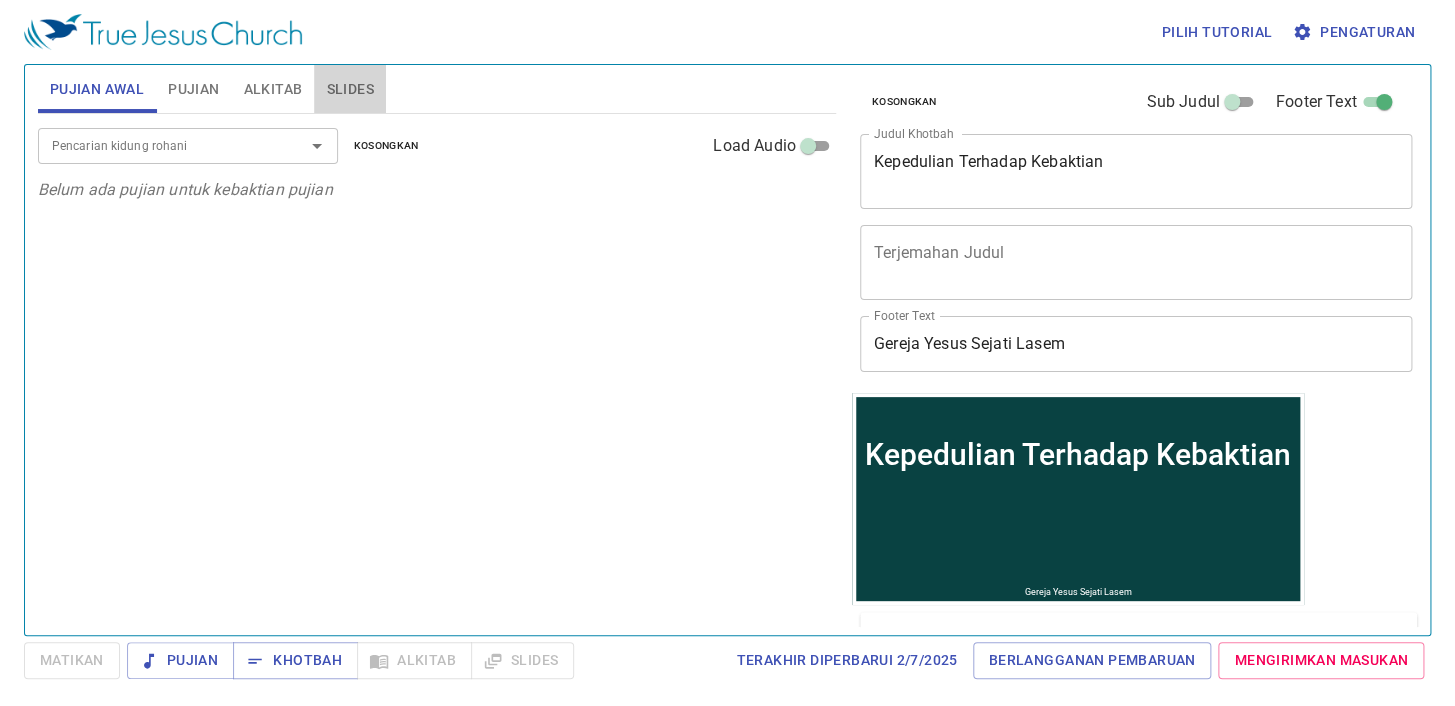 click on "Slides" at bounding box center [349, 89] 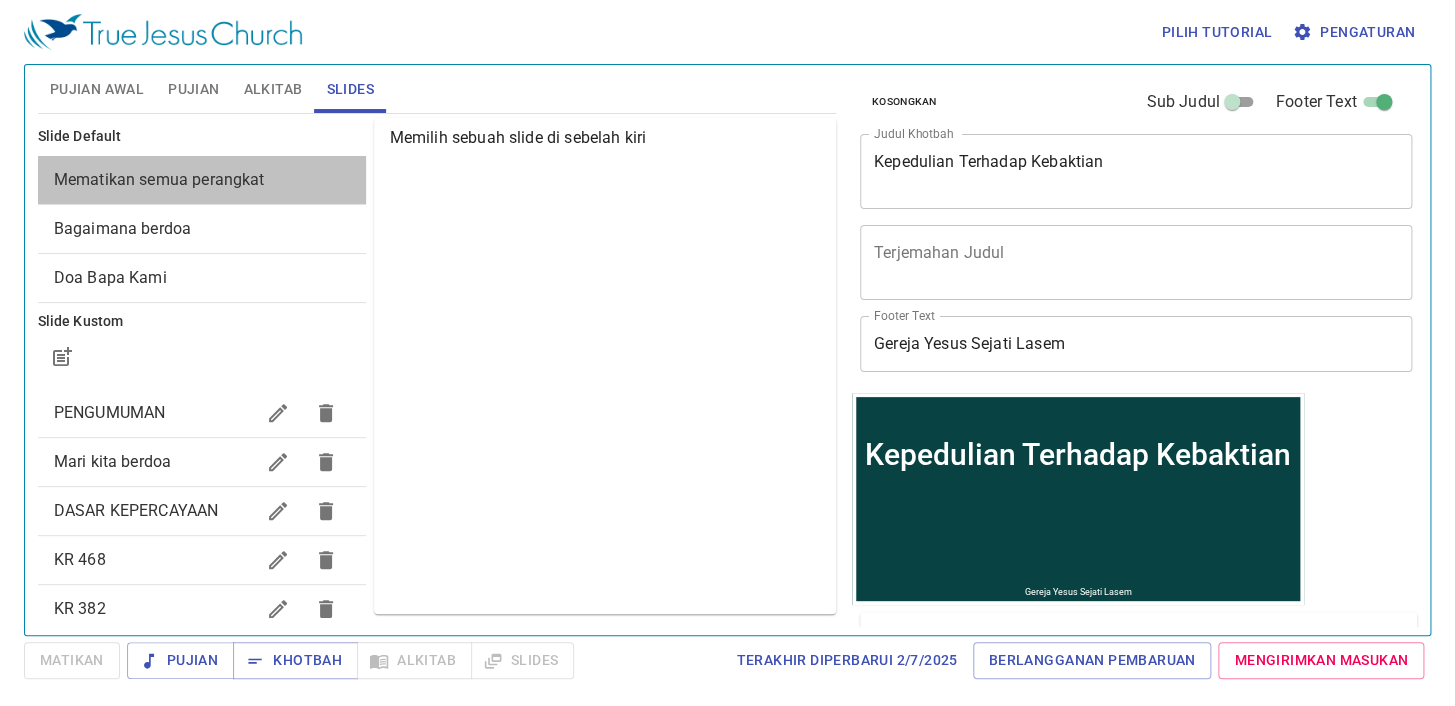 click on "Mematikan semua perangkat" at bounding box center (202, 180) 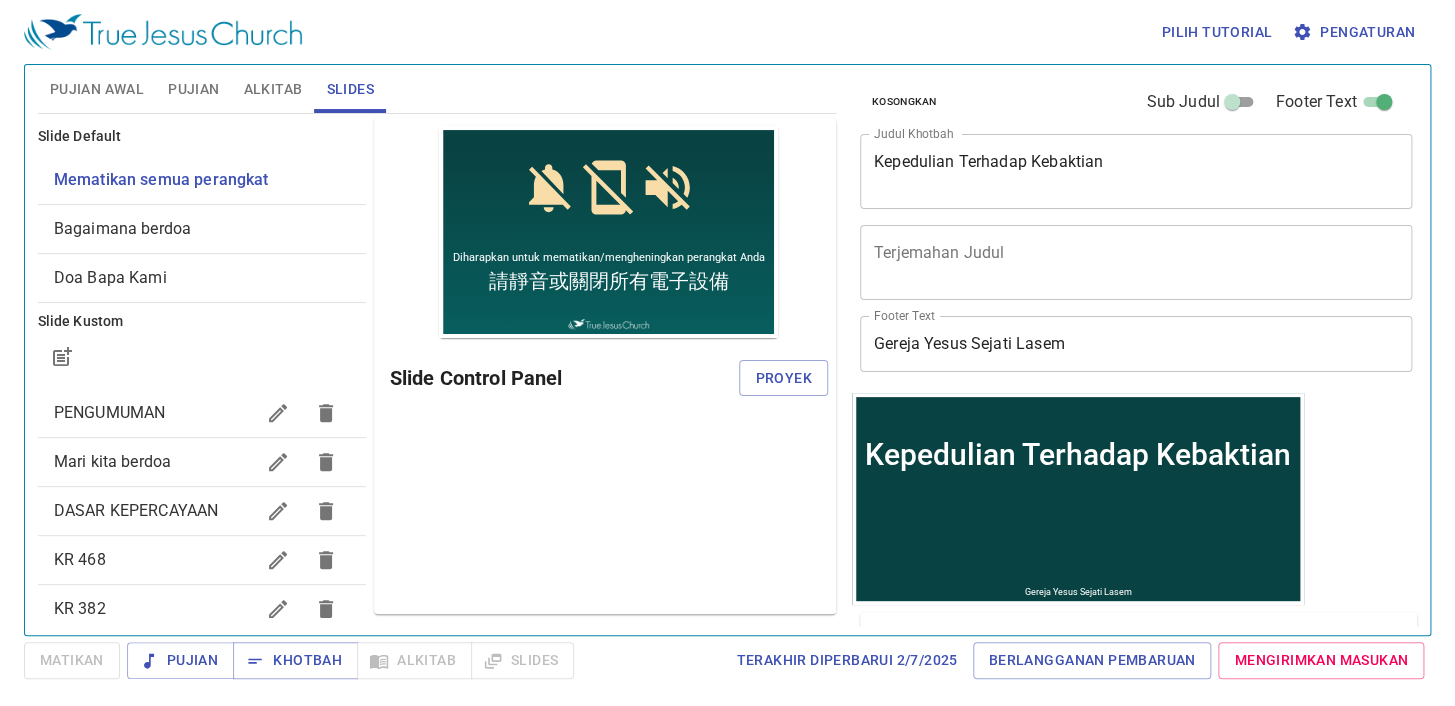 scroll, scrollTop: 0, scrollLeft: 0, axis: both 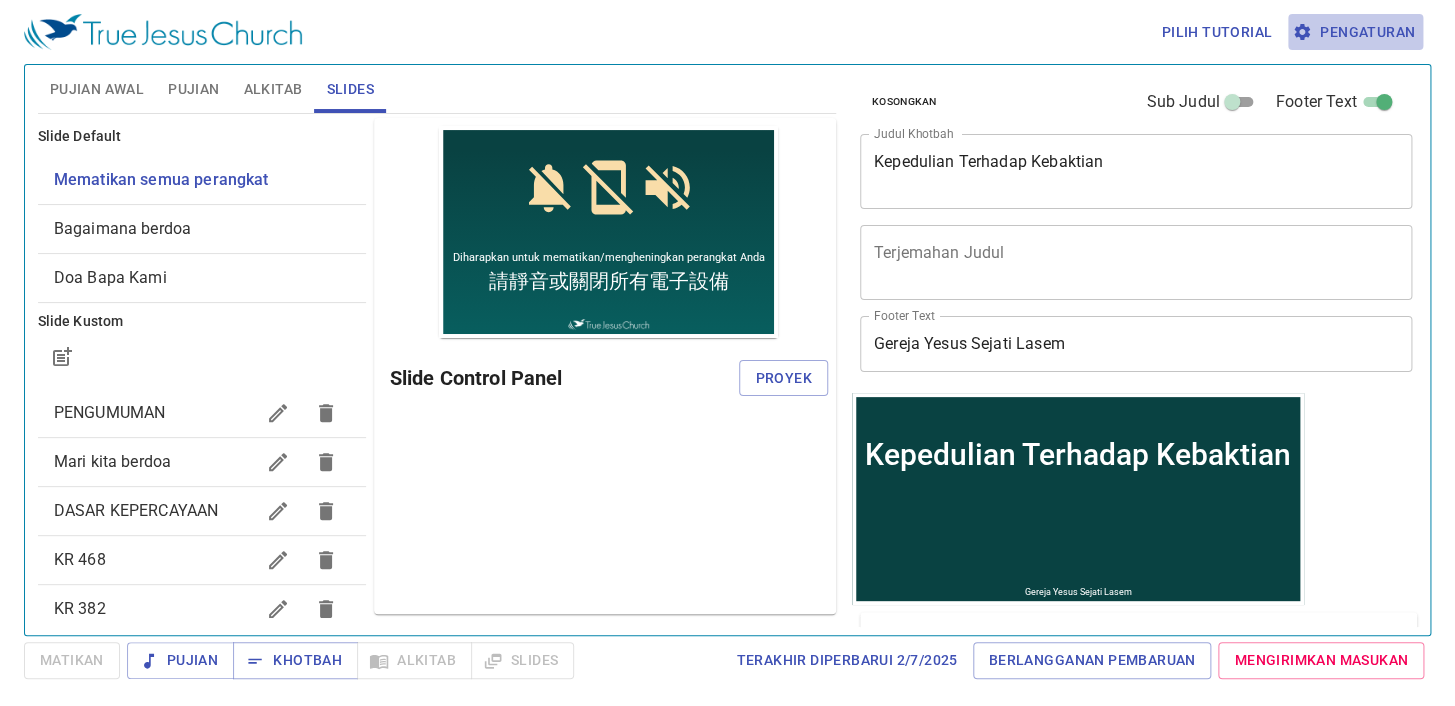 click on "Pengaturan" at bounding box center (1355, 32) 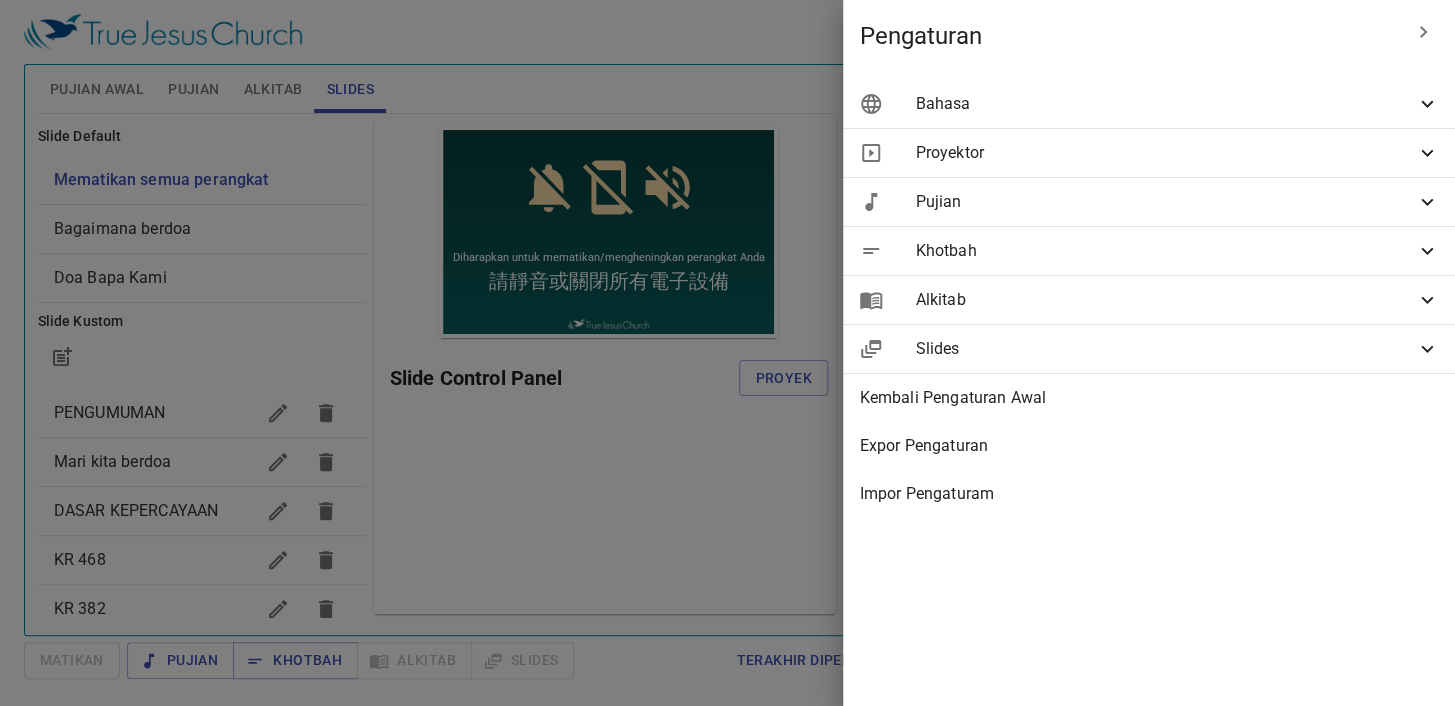 click 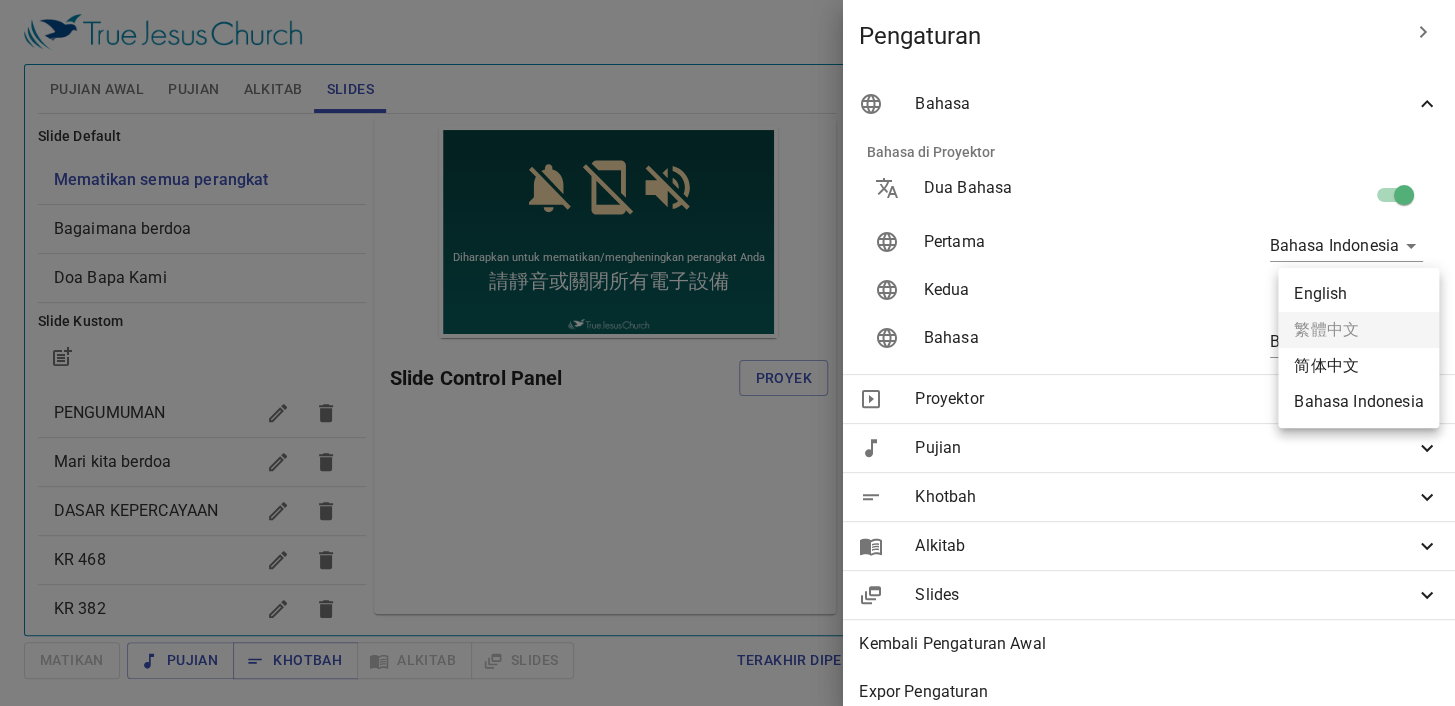 click on "Pilih tutorial Pengaturan Pujian Awal Pujian Alkitab Slides Pencarian kidung rohani Pencarian kidung rohani   Kosongkan Load Audio Belum ada pujian untuk kebaktian pujian Pencarian kidung rohani Pencarian kidung rohani   Kosongkan Load Audio Belum ada pujian untuk khotbah Kejadian 1 Referensi Alkitab (Ctrl +/) Referensi Alkitab (Ctrl +/)   Sejarah Ayat   Sebelumnya  (←, ↑)     Selanjutnya  (→, ↓) Tunjukkan 1 ayat Tunjukkan 2 ayat Tunjukkan 3 ayat Tunjukkan 4 ayat Tunjukkan 5 ayat 1 Pada mulanya  Allah  menciptakan  langit  dan bumi .    In the beginning God created the heavens and the earth. 2 Bumi  belum berbentuk  dan kosong ; gelap gulita  menutupi  samudera raya , dan Roh  Allah  melayang-layang  di atas  permukaan  air .    The earth was without form, and void; and darkness was on the face of the deep. And the Spirit of God was hovering over the face of the waters. 3 Berfirmanlah  Allah : "Jadilah  terang ." Lalu terang  itu jadi .    4 Allah  melihat  bahwa  terang  itu baik gelap" at bounding box center (727, 353) 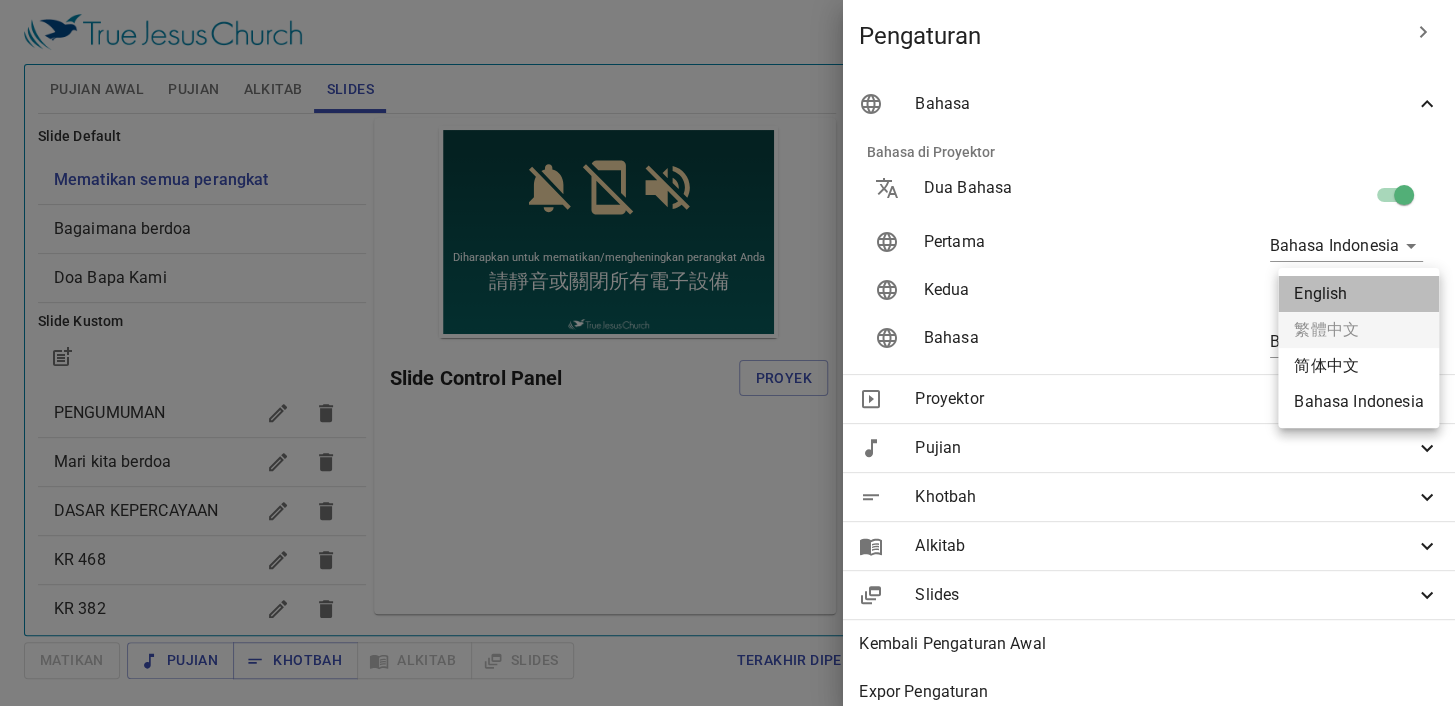 click on "English" at bounding box center [1358, 294] 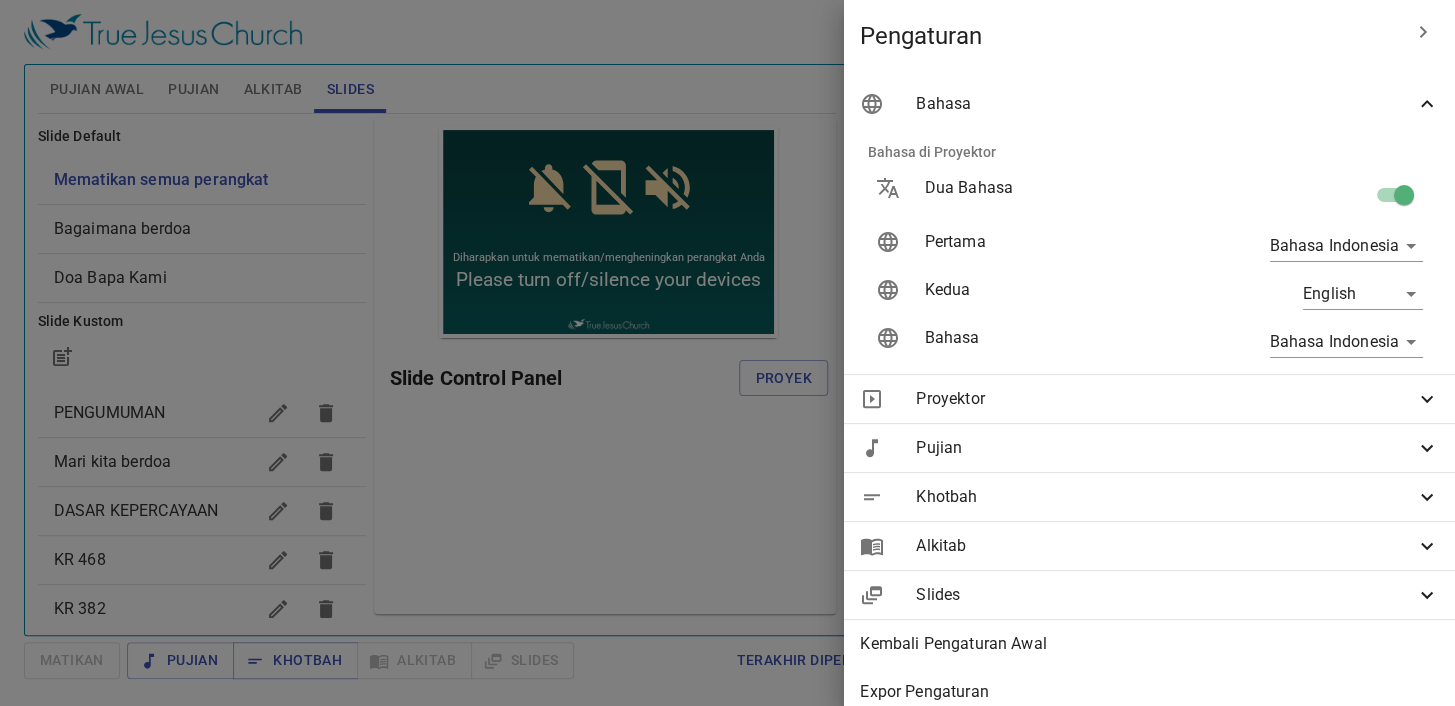 click at bounding box center (727, 353) 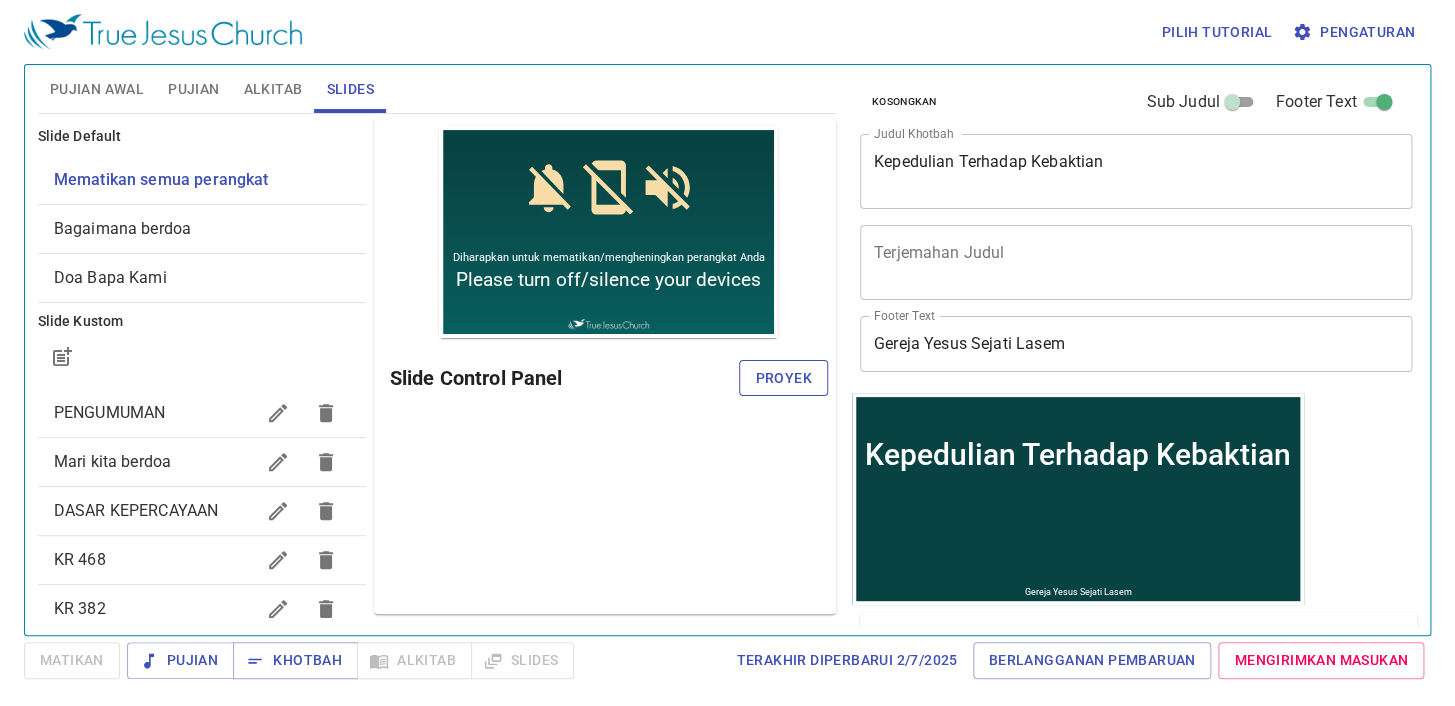 click on "Proyek" at bounding box center [783, 378] 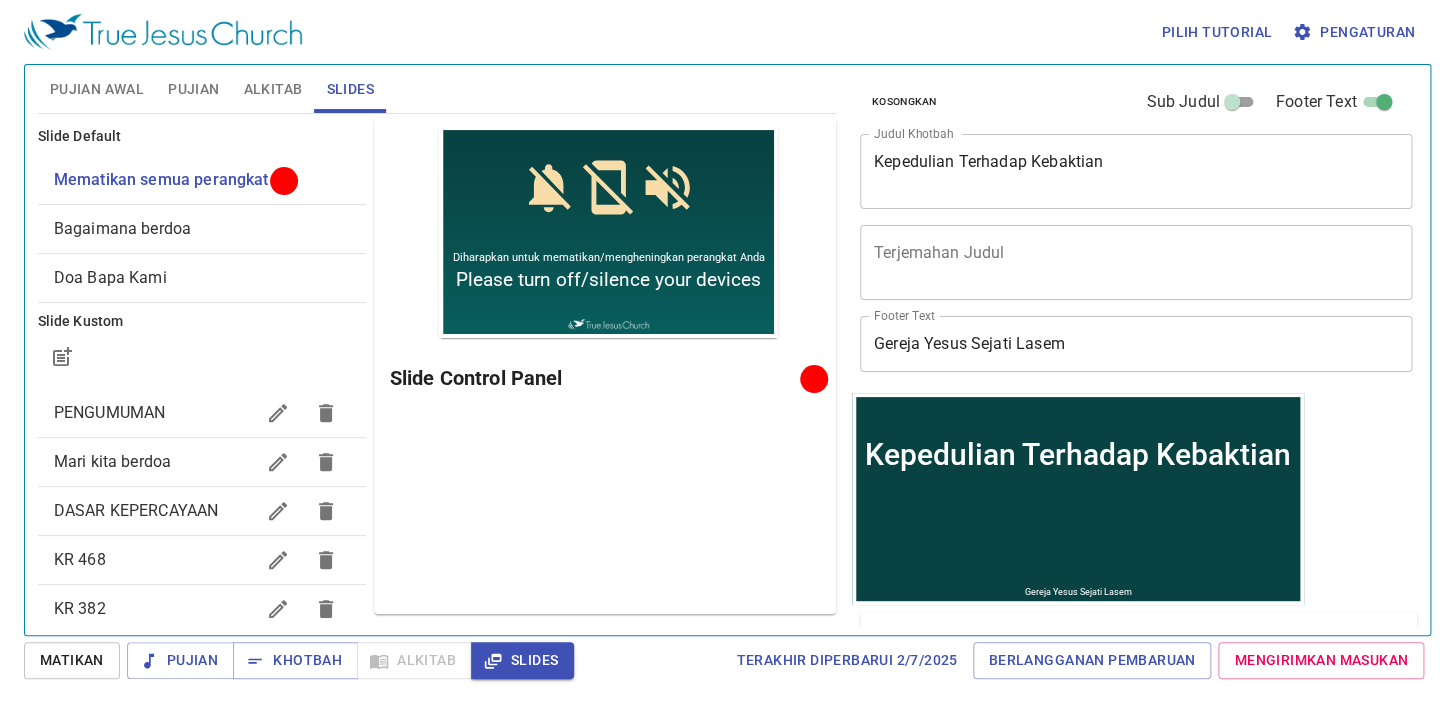 click on "Pujian" at bounding box center (193, 89) 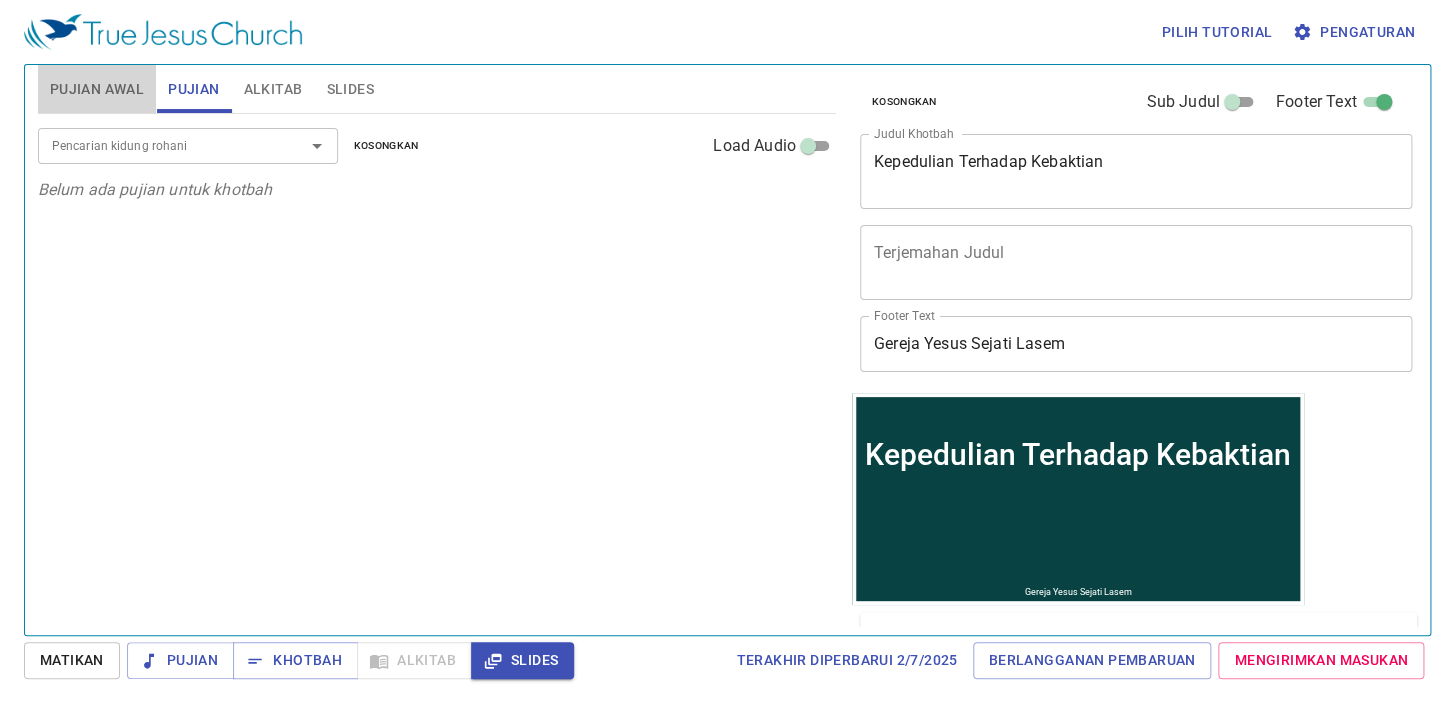 click on "Pujian Awal" at bounding box center (97, 89) 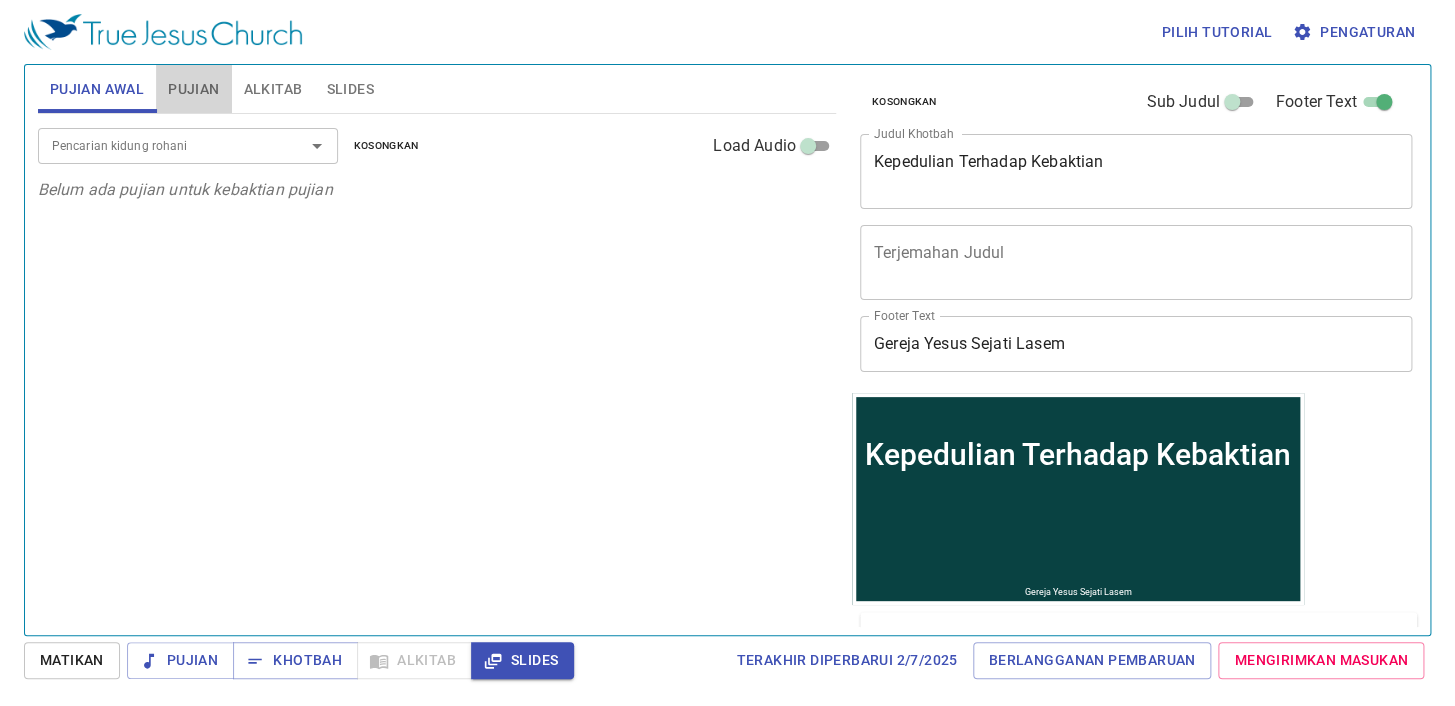 click on "Pujian" at bounding box center [193, 89] 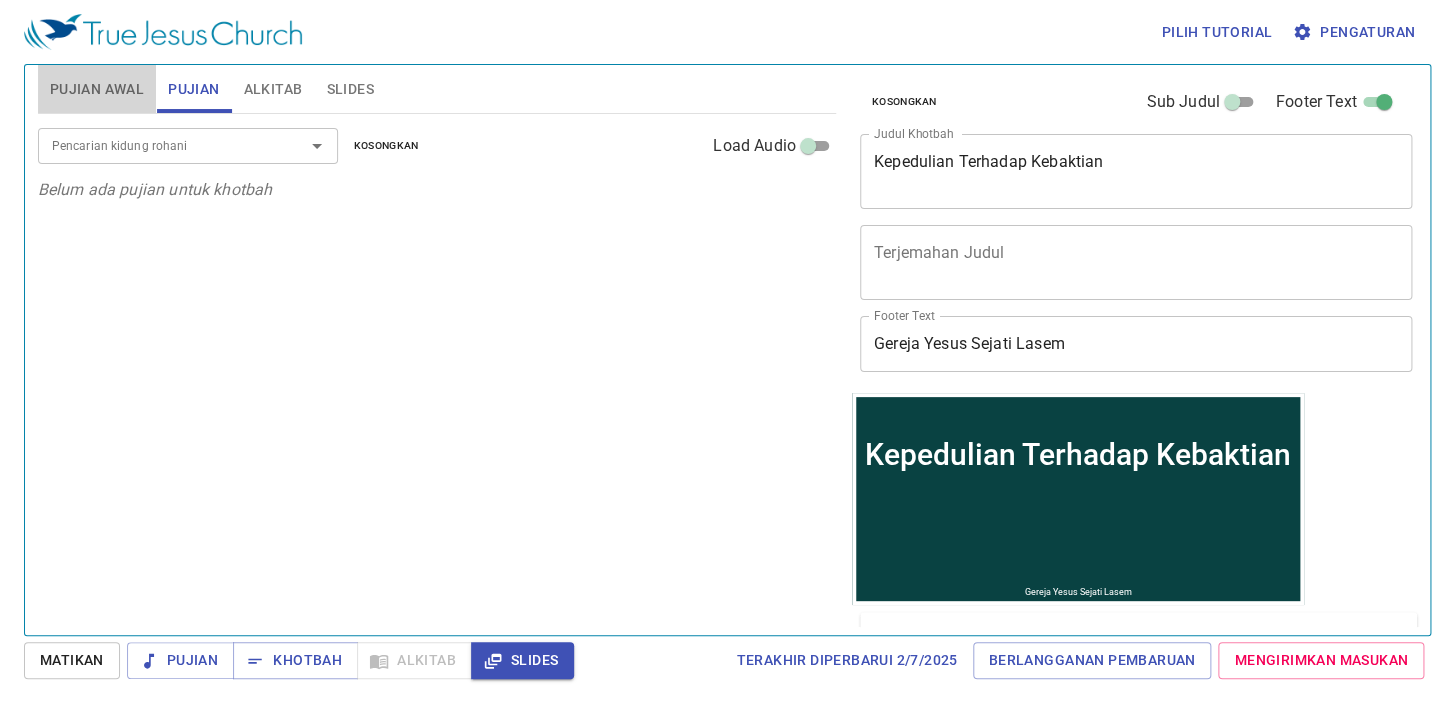 click on "Pujian Awal" at bounding box center [97, 89] 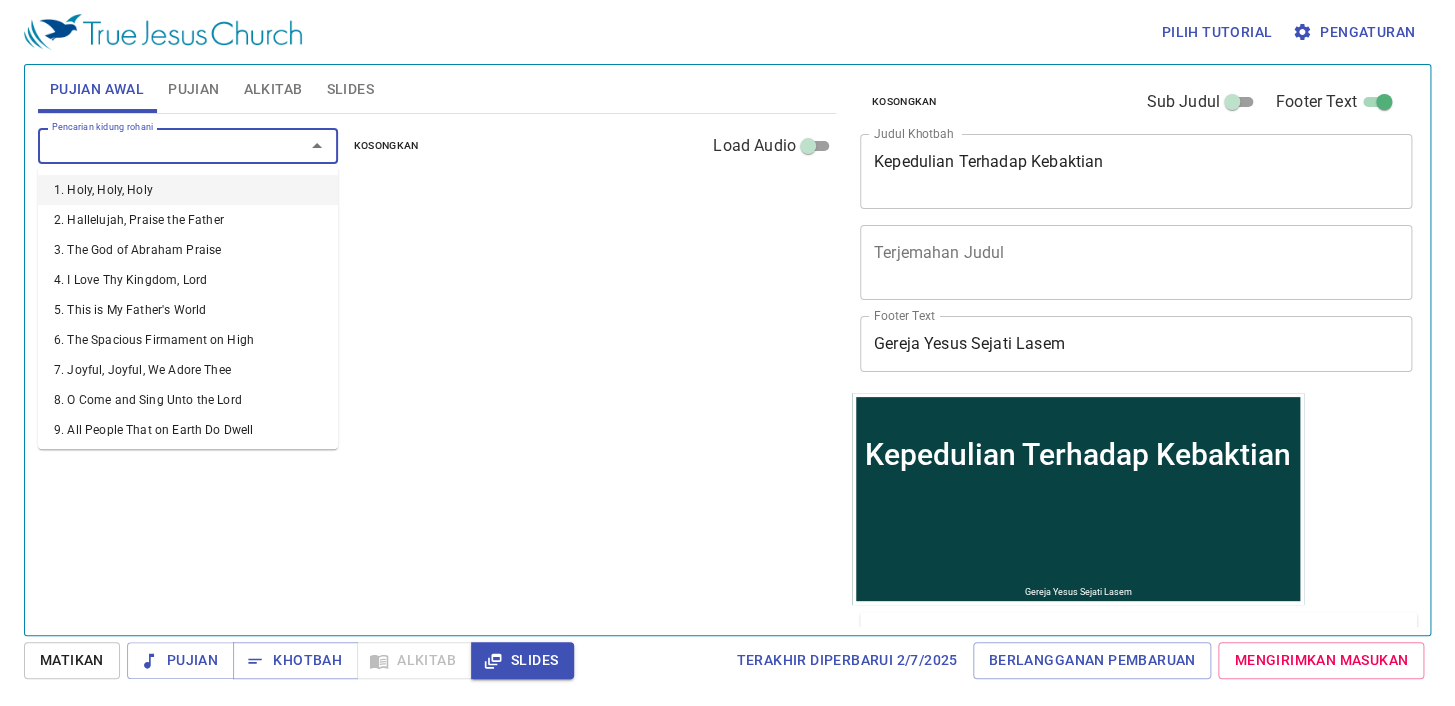 click on "Pencarian kidung rohani" at bounding box center (158, 145) 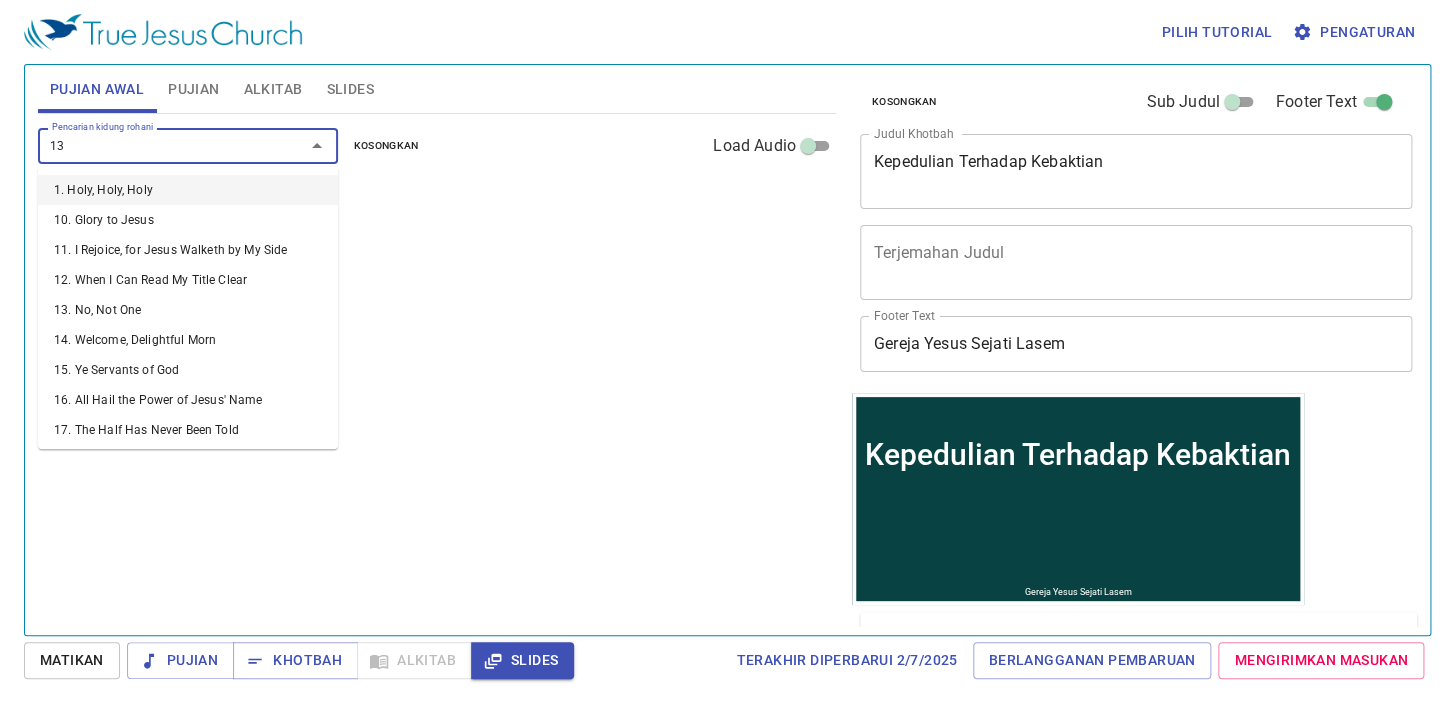 type on "131" 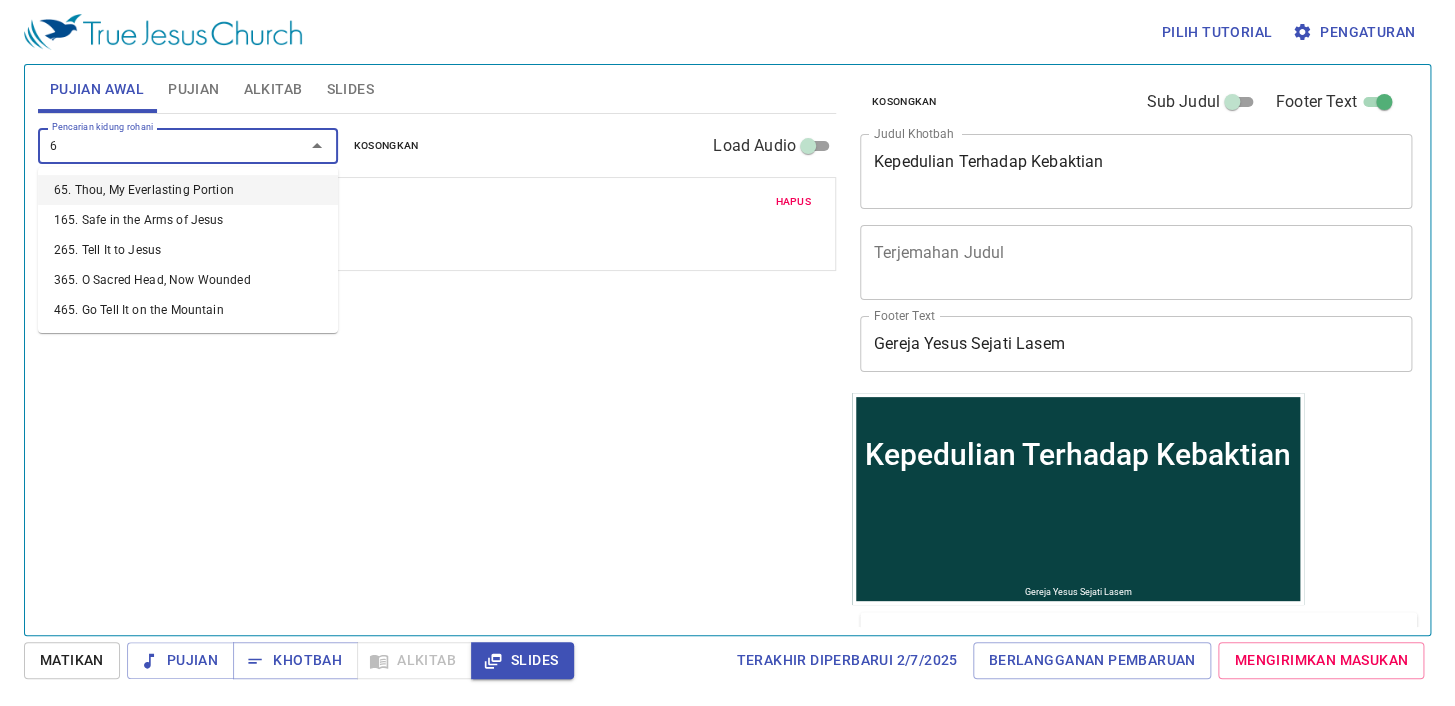 type on "65" 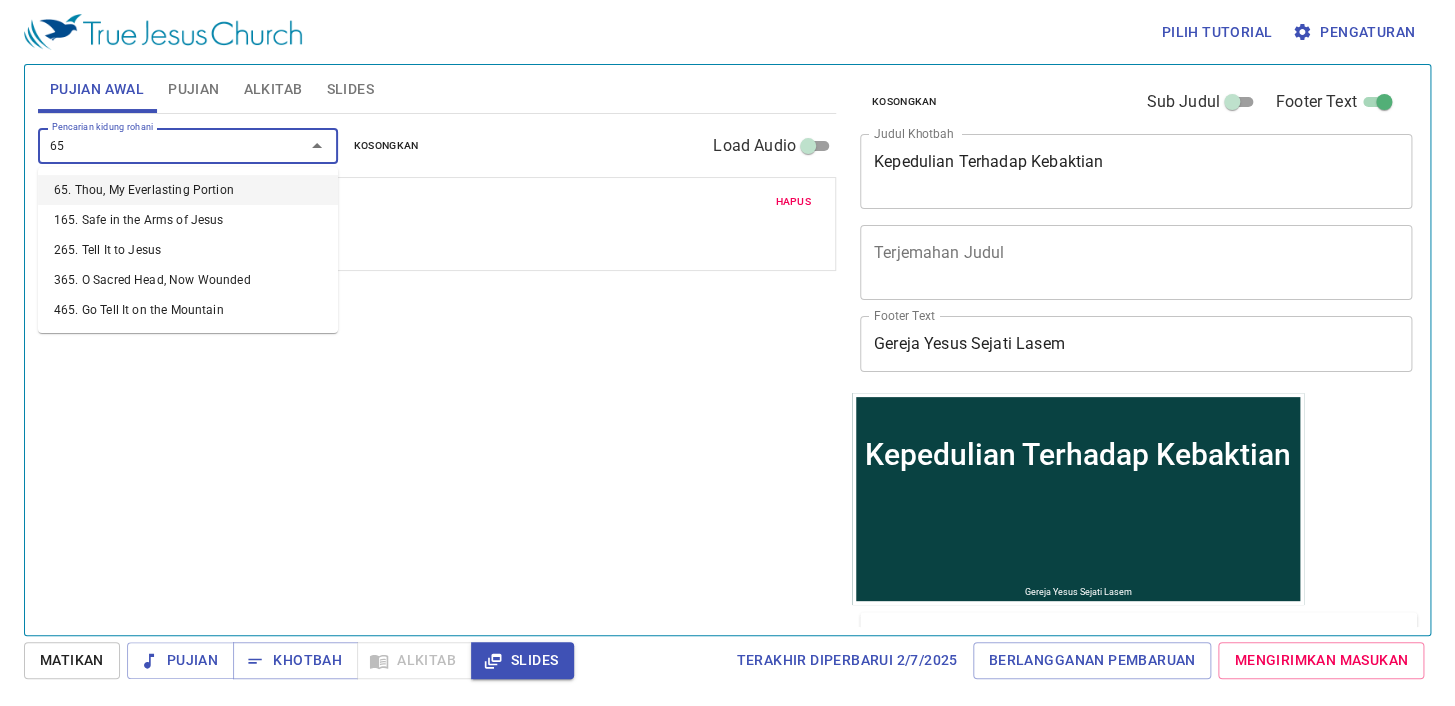 type 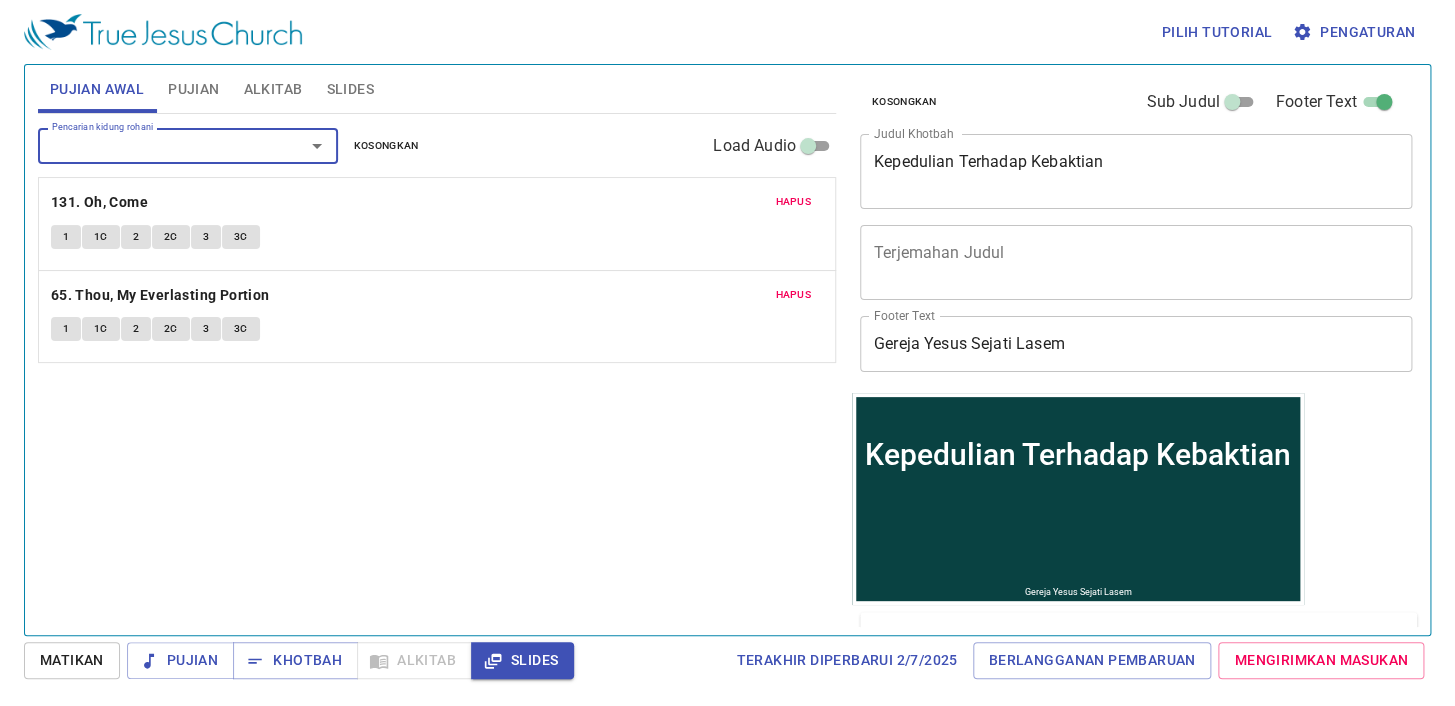 click on "Pujian" at bounding box center (193, 89) 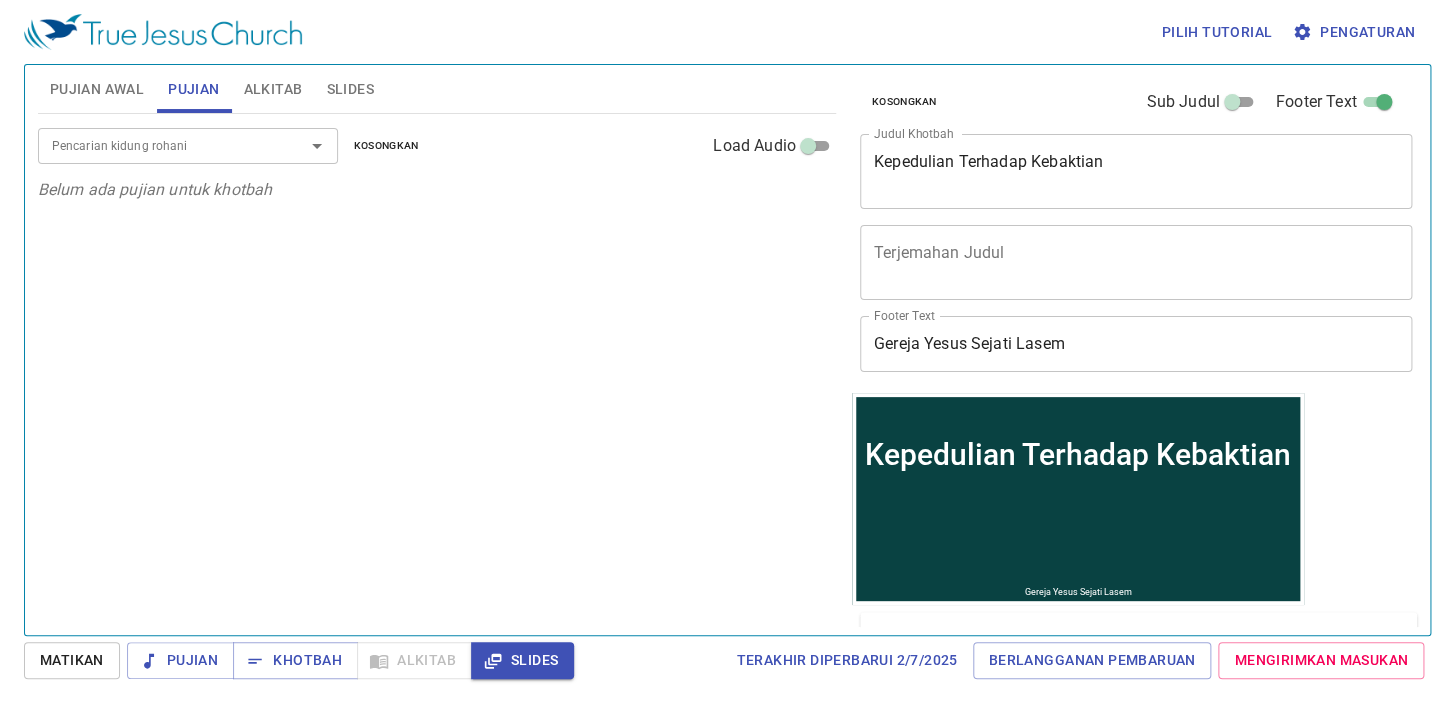 click on "Pencarian kidung rohani" at bounding box center [158, 145] 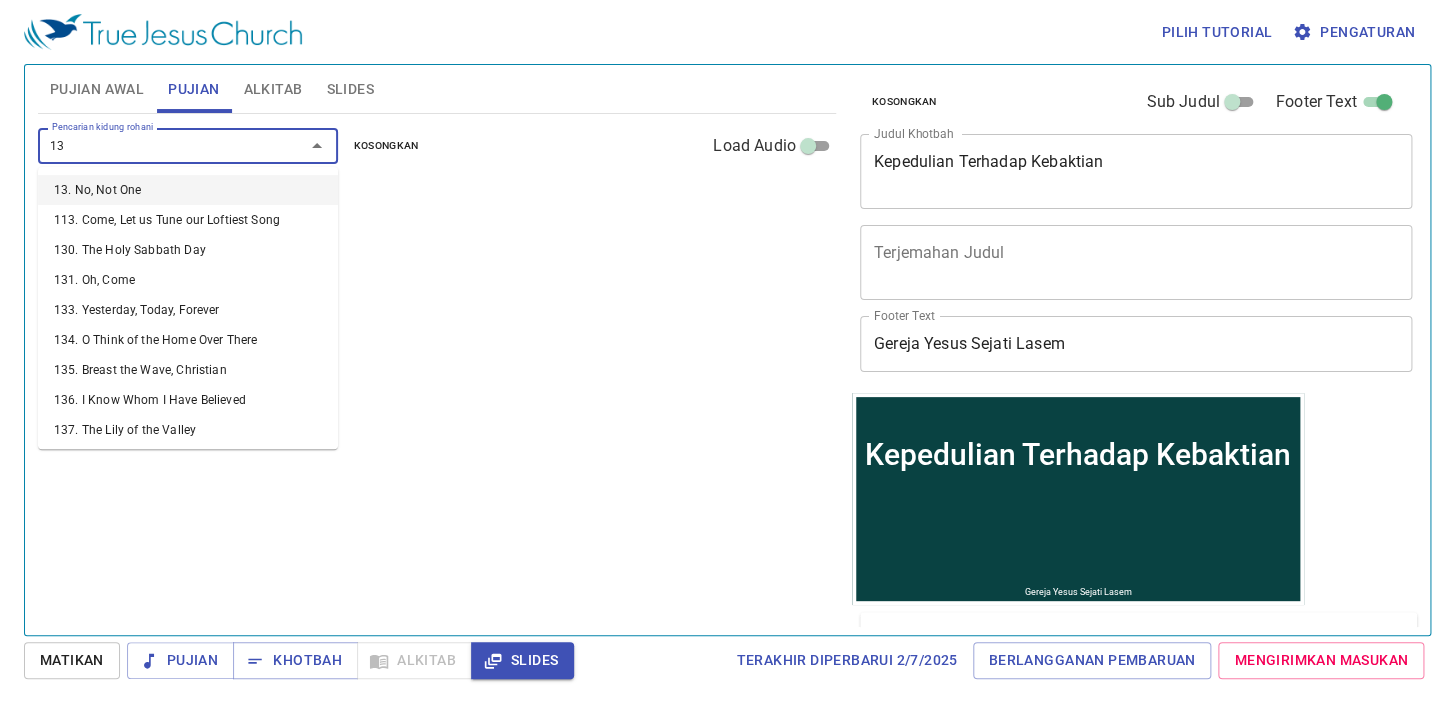 type on "131" 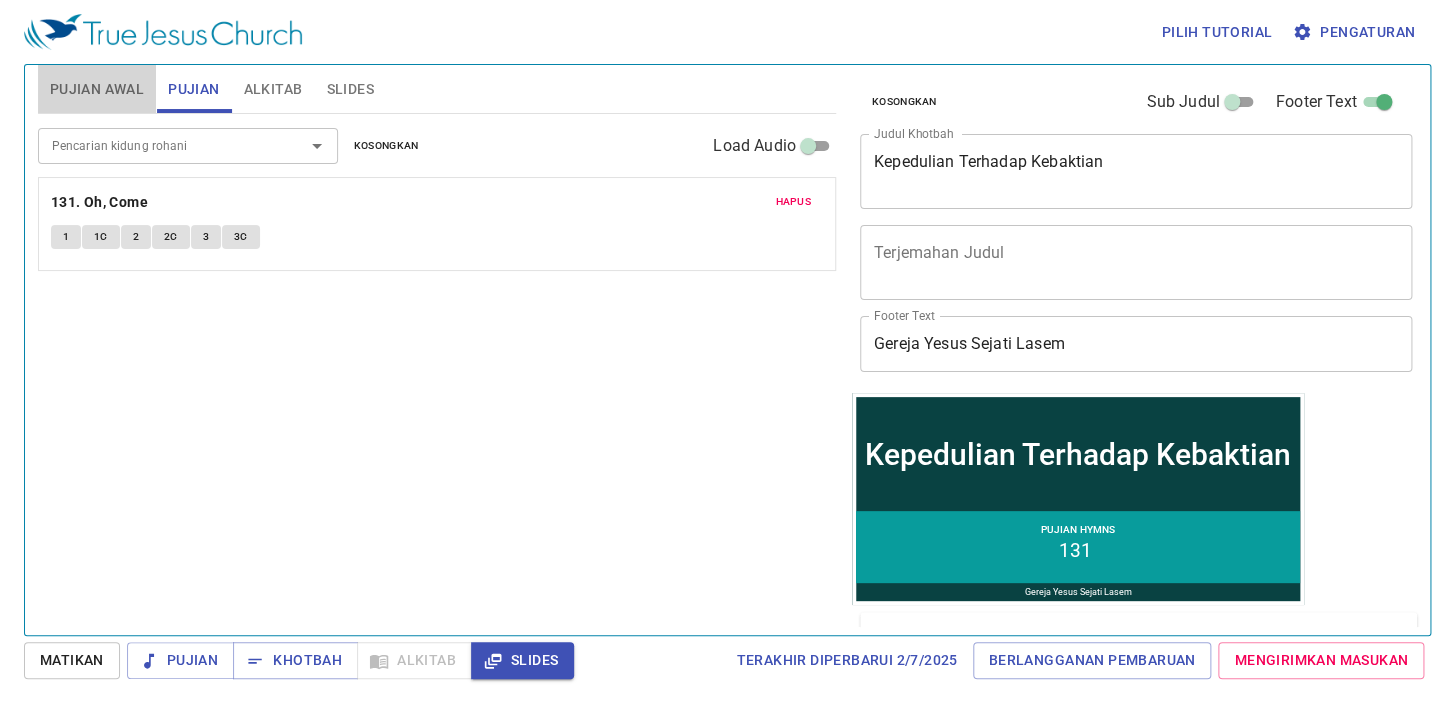 click on "Pujian Awal" at bounding box center [97, 89] 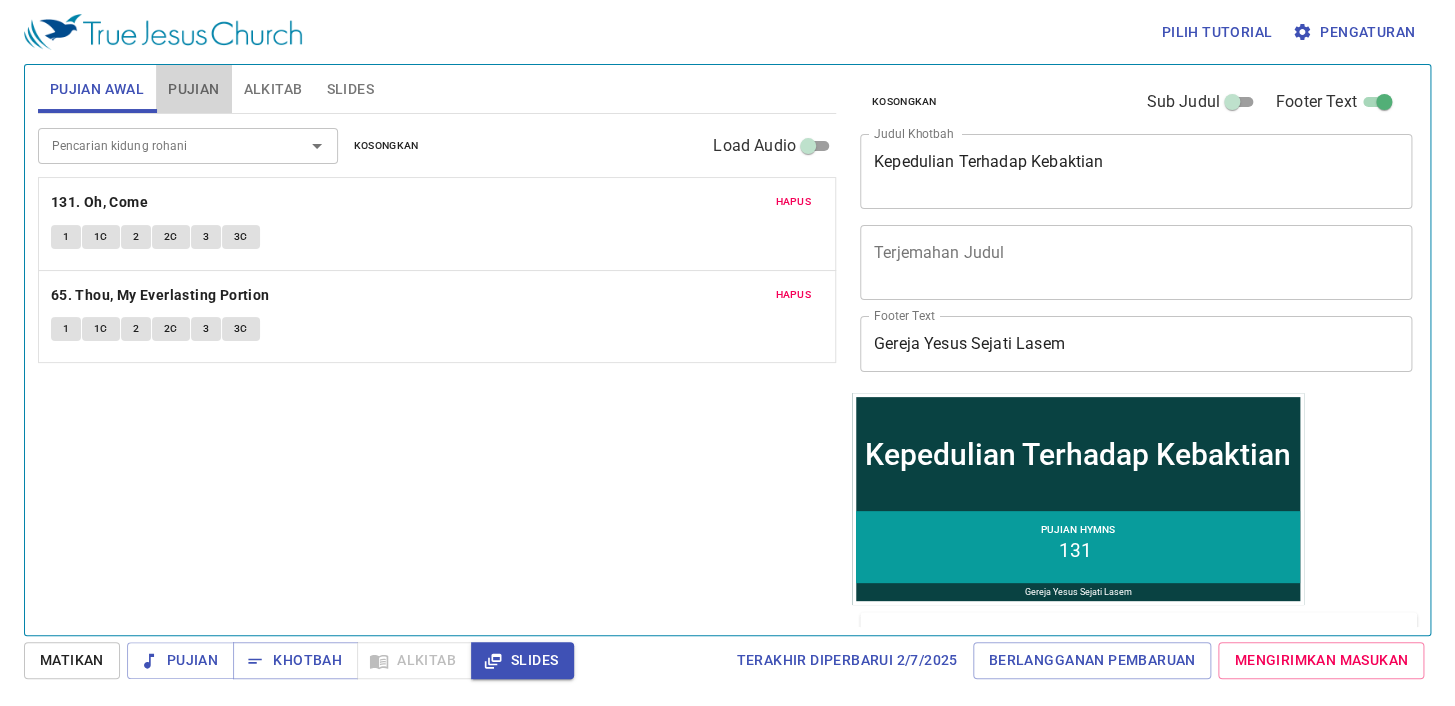 click on "Pujian" at bounding box center [193, 89] 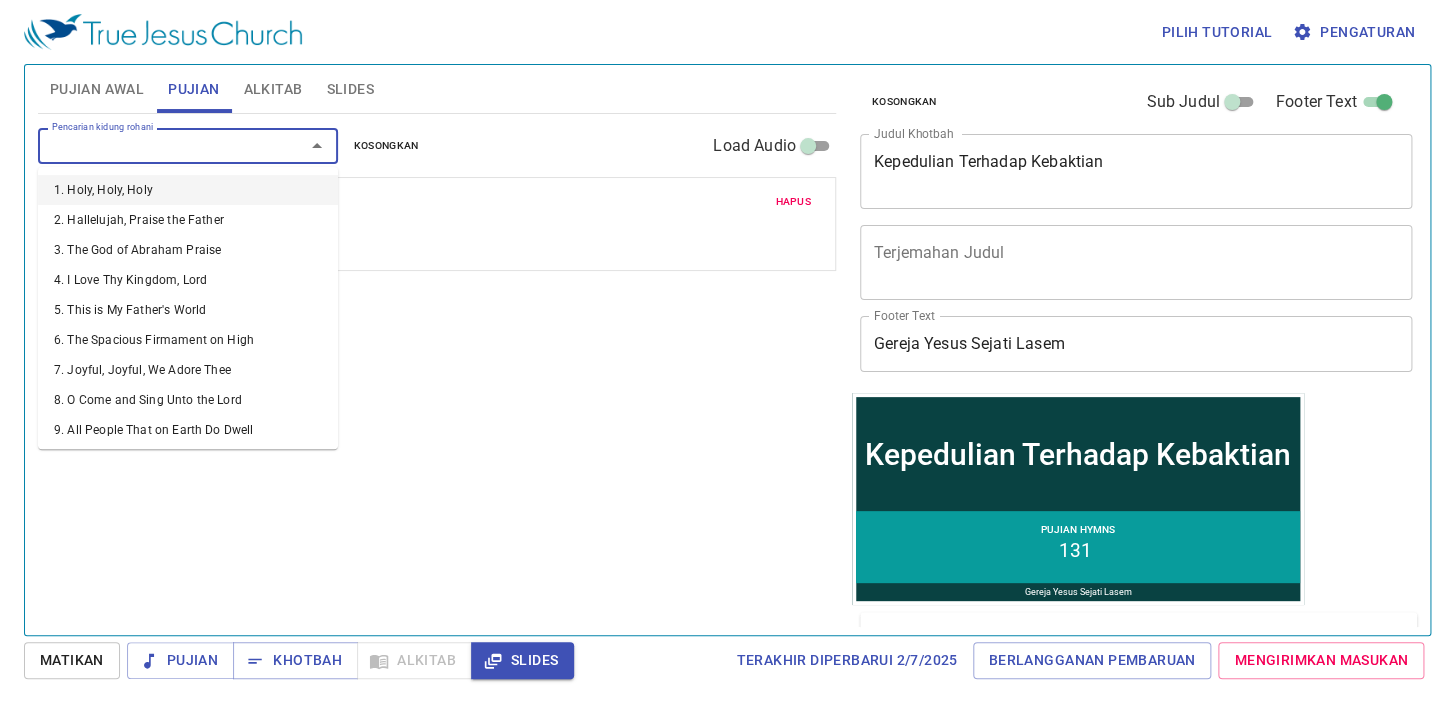 click on "Pencarian kidung rohani" at bounding box center [158, 145] 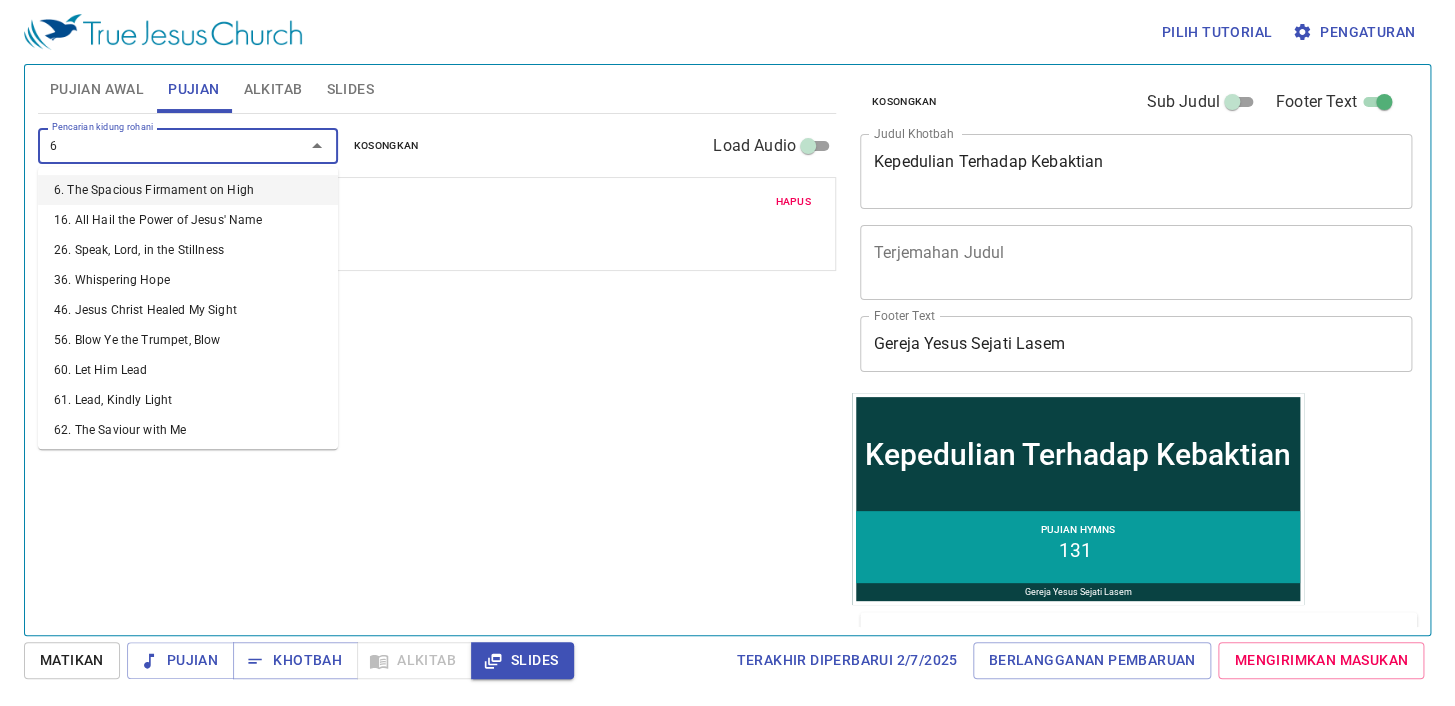 type on "65" 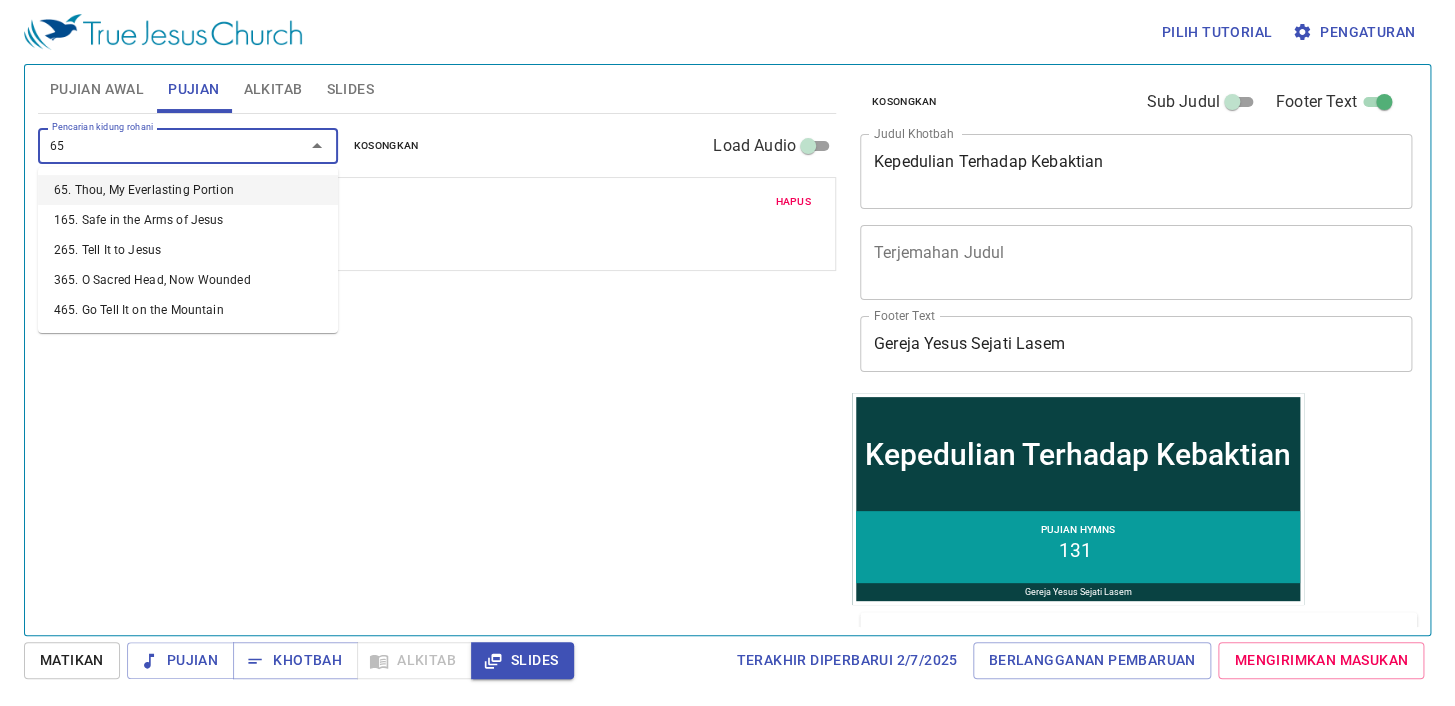 type 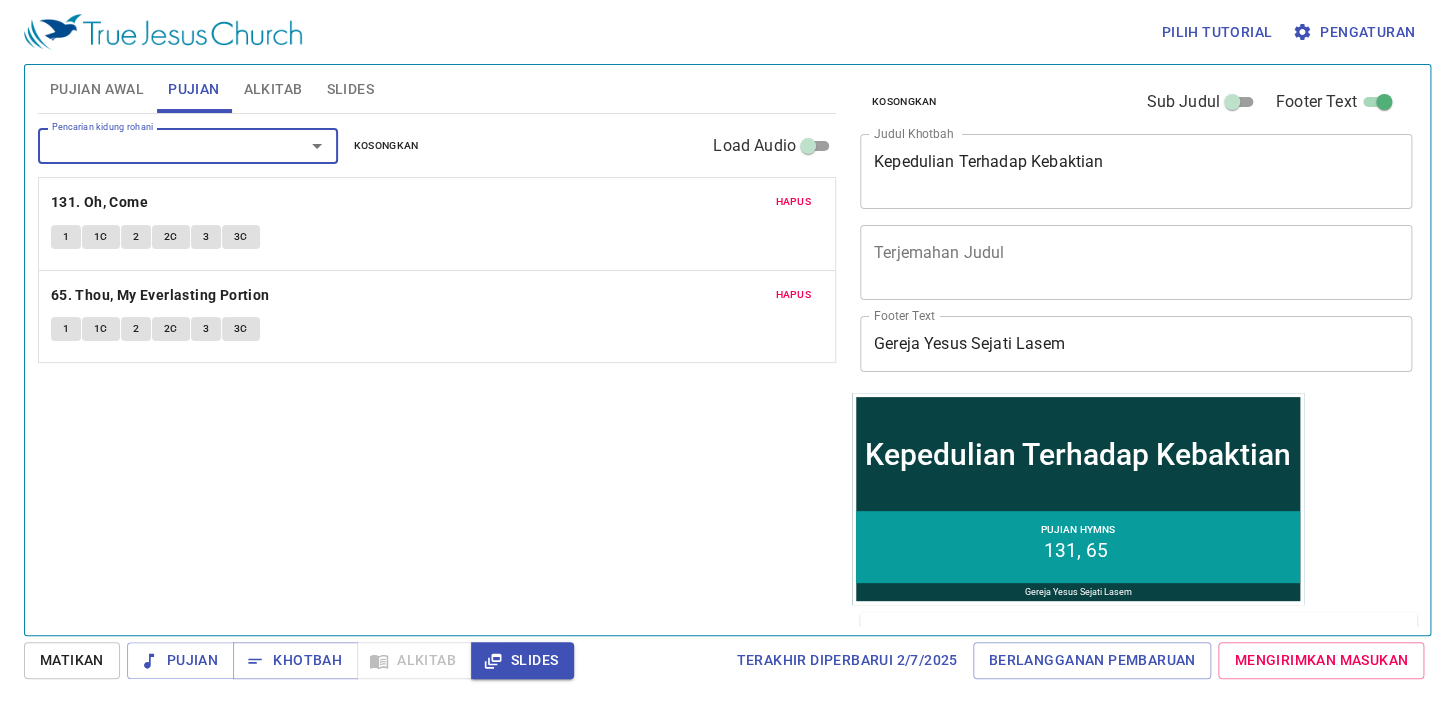 click on "Pujian Awal" at bounding box center (97, 89) 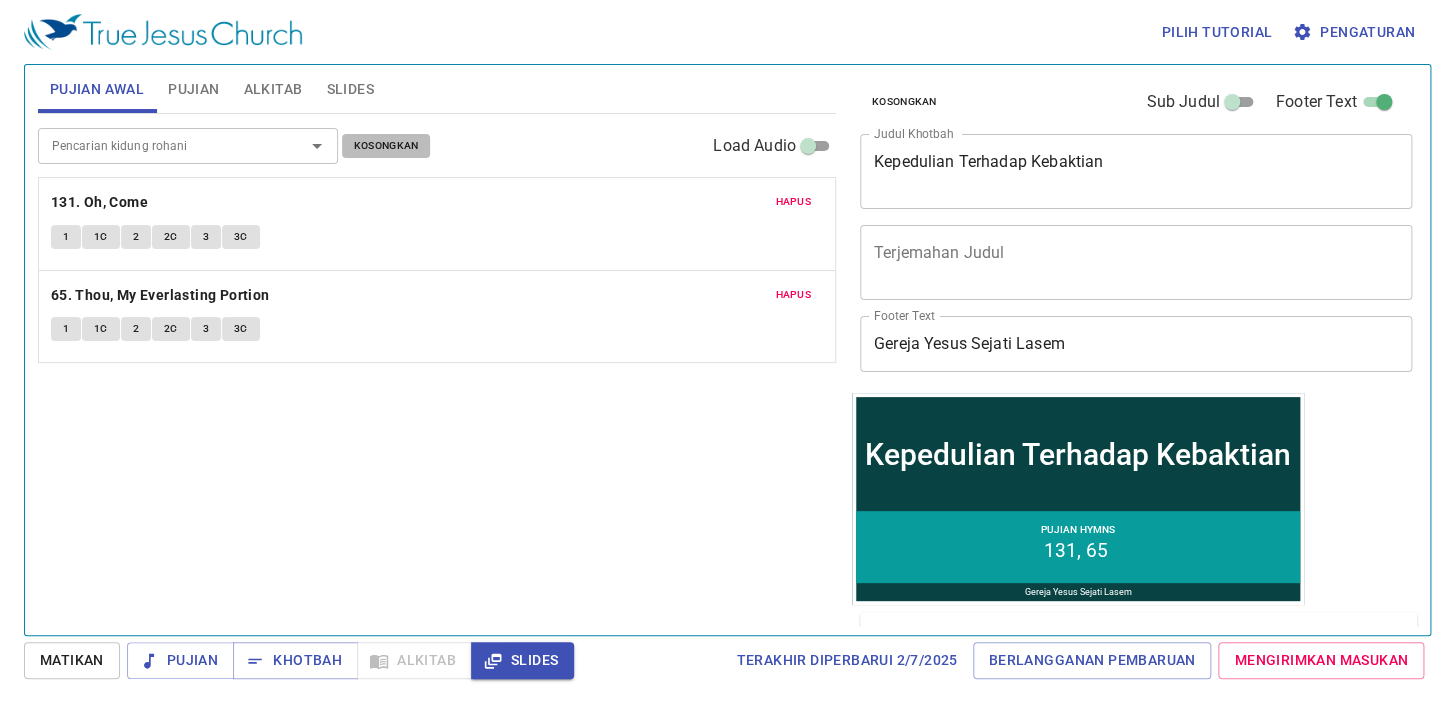 click on "Kosongkan" at bounding box center [386, 146] 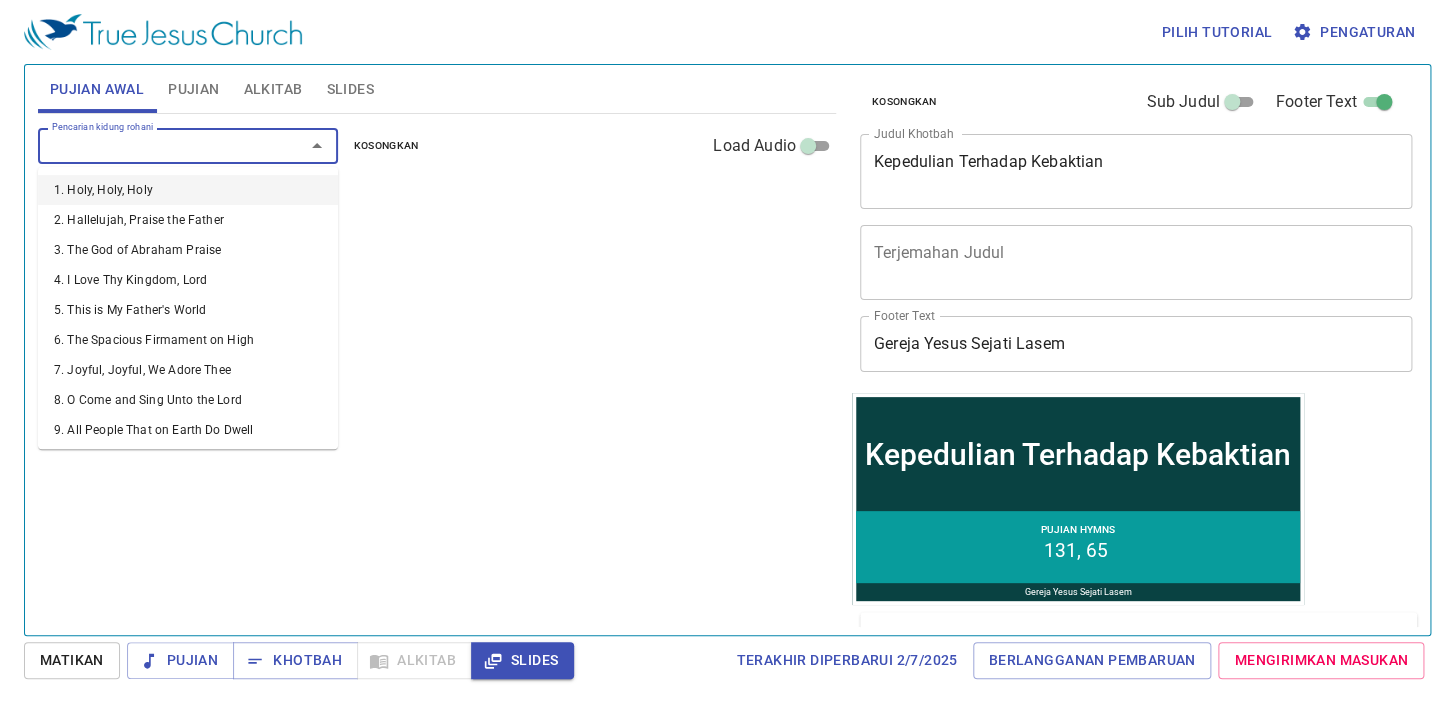 click on "Pencarian kidung rohani" at bounding box center (158, 145) 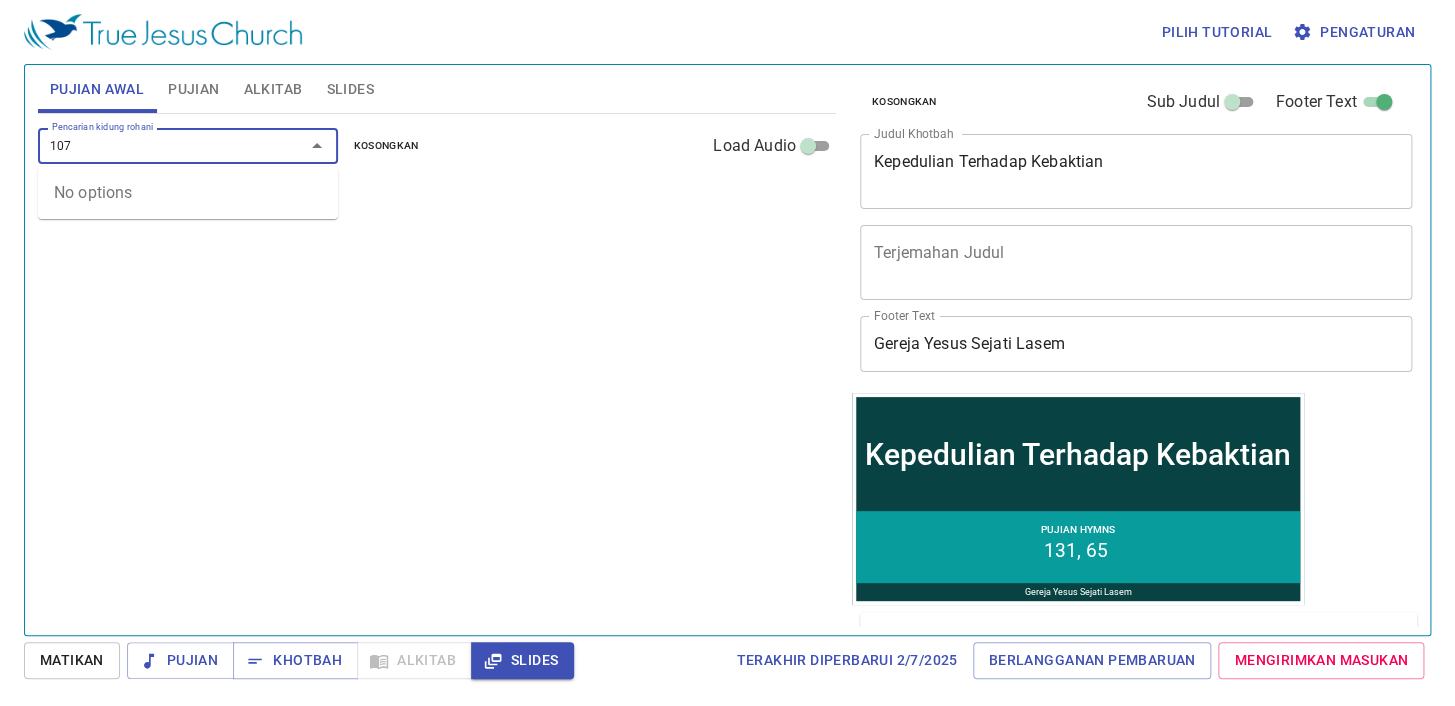 type on "107" 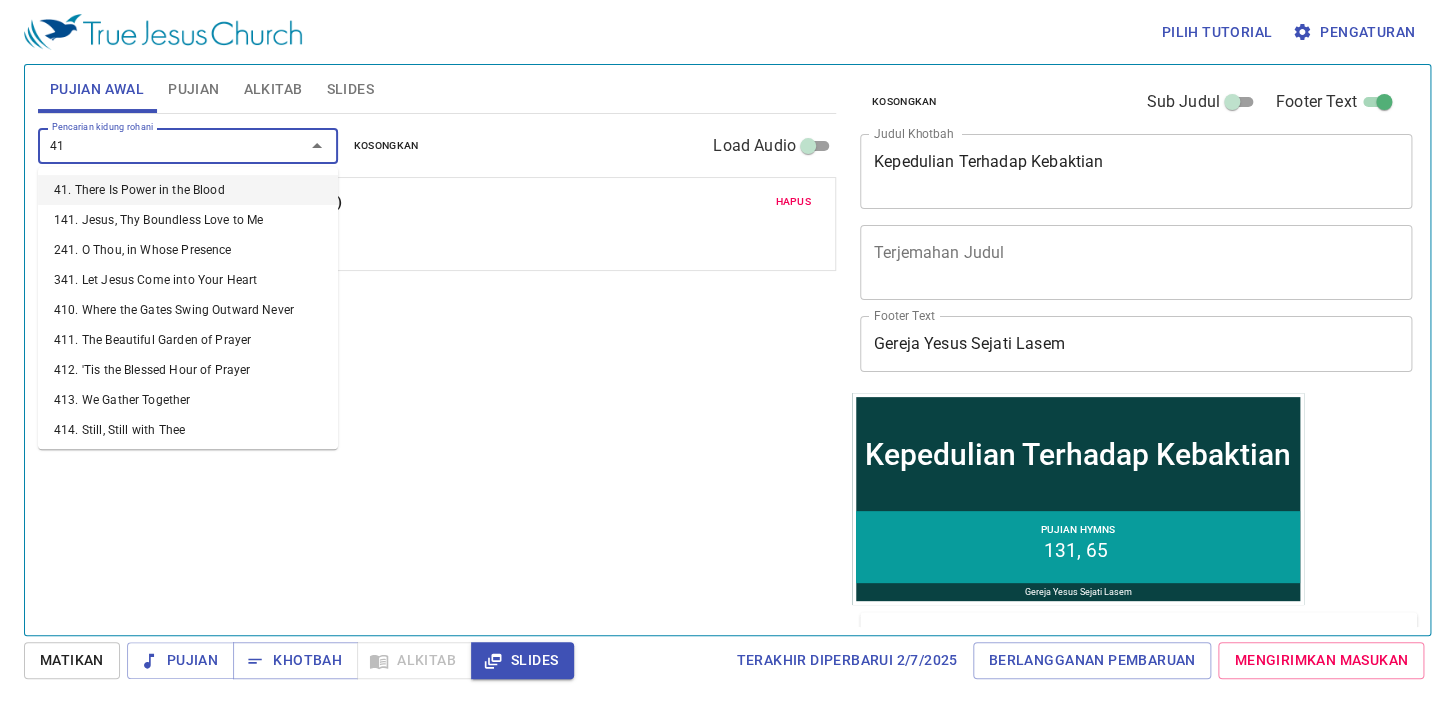 type on "417" 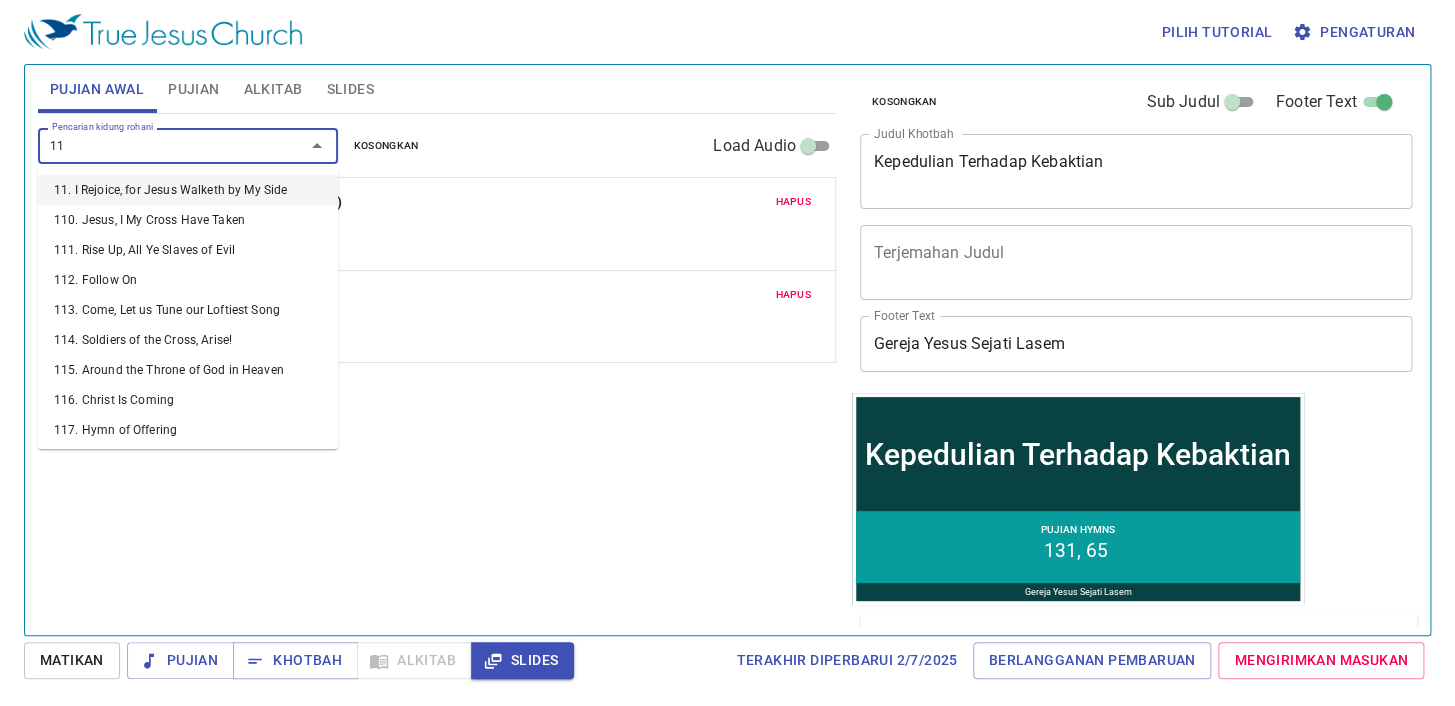type on "112" 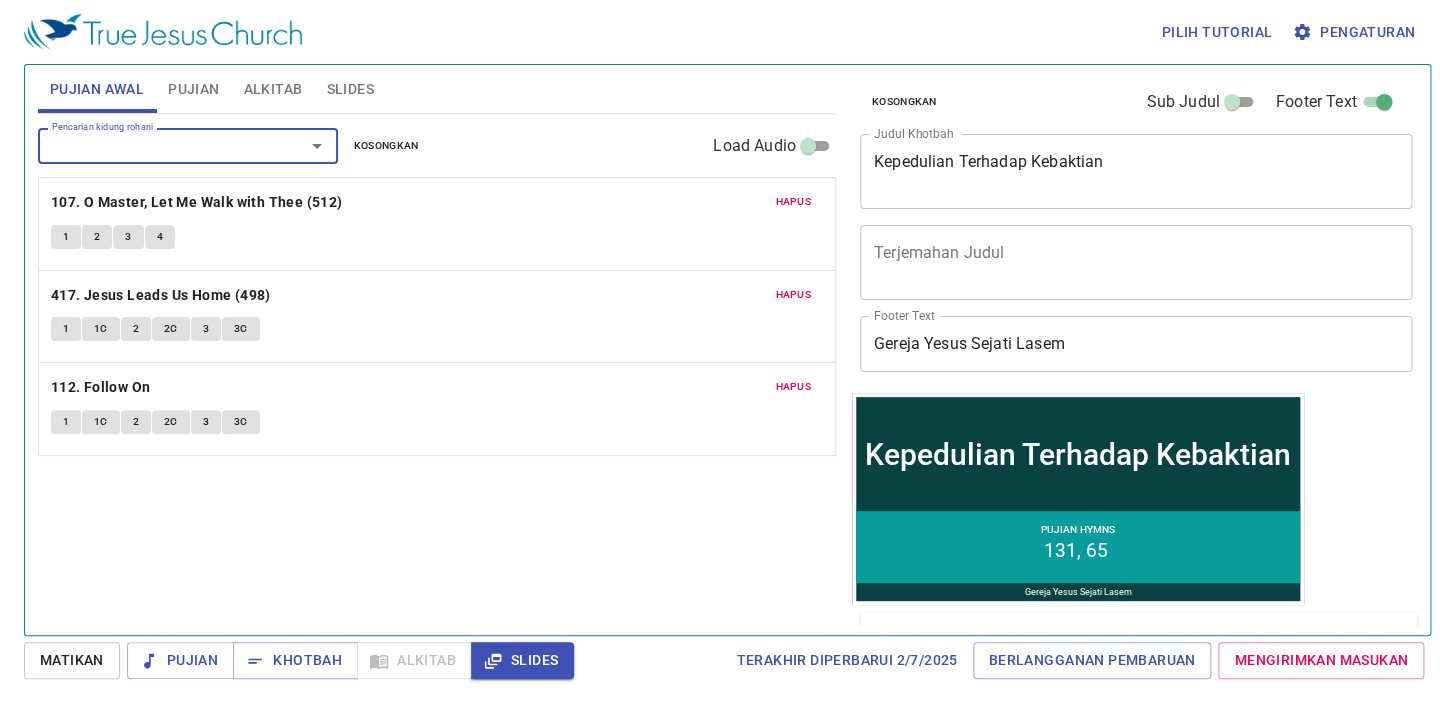 type 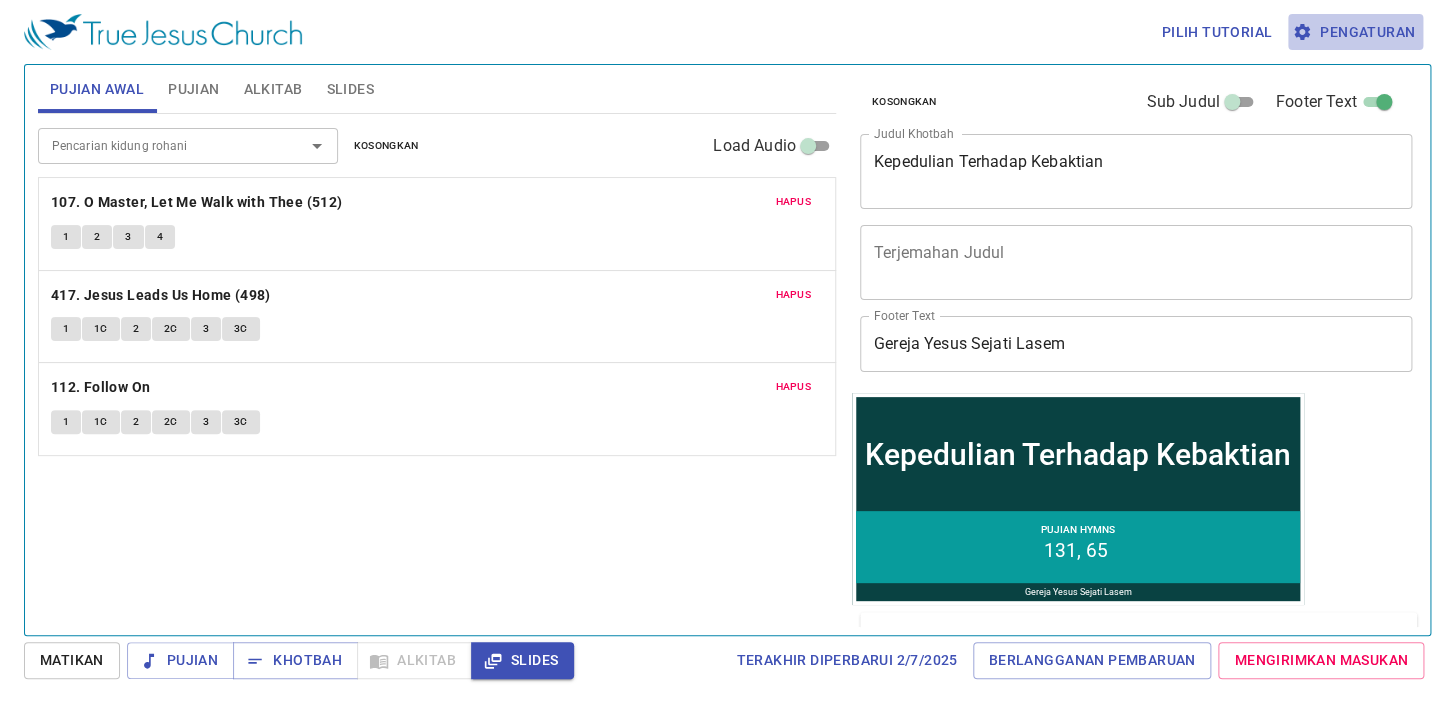click on "Pengaturan" at bounding box center (1355, 32) 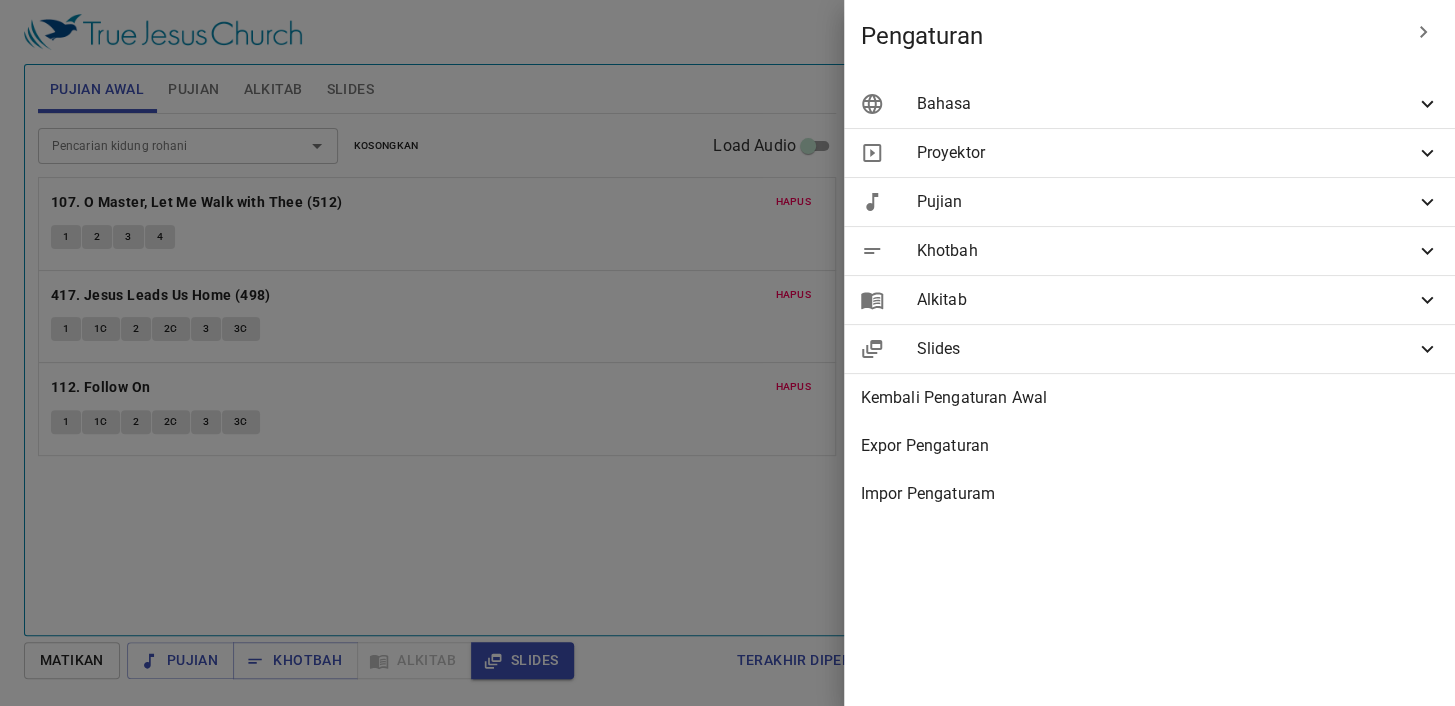 click on "Bahasa" at bounding box center [1165, 104] 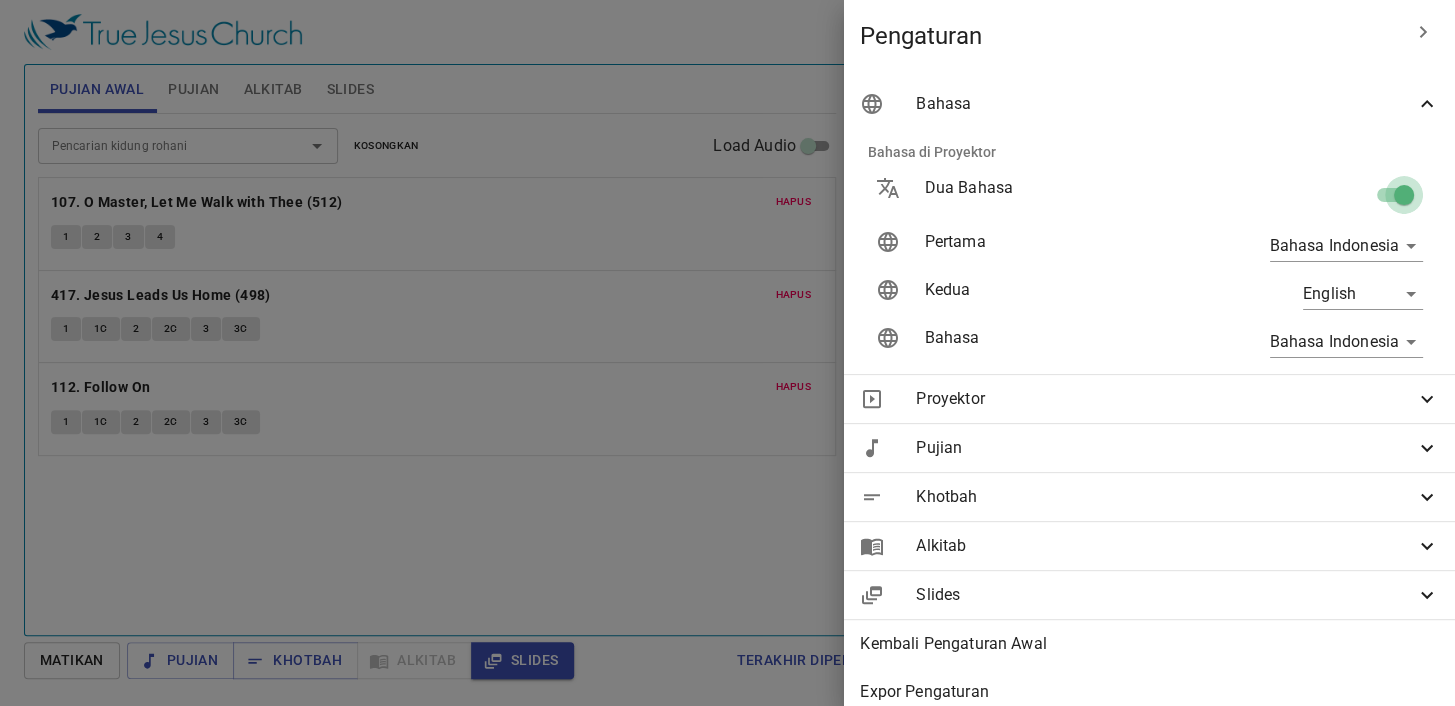 click at bounding box center (1404, 199) 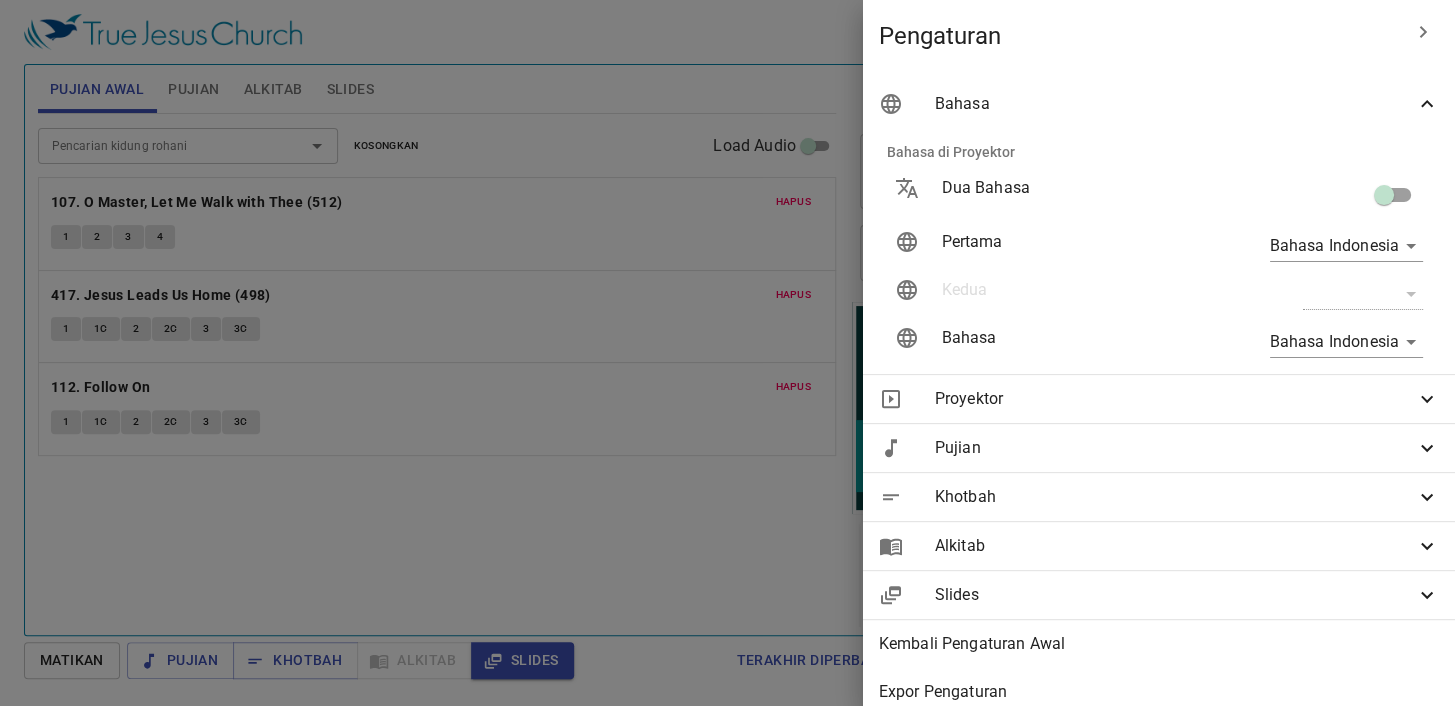 click at bounding box center (727, 353) 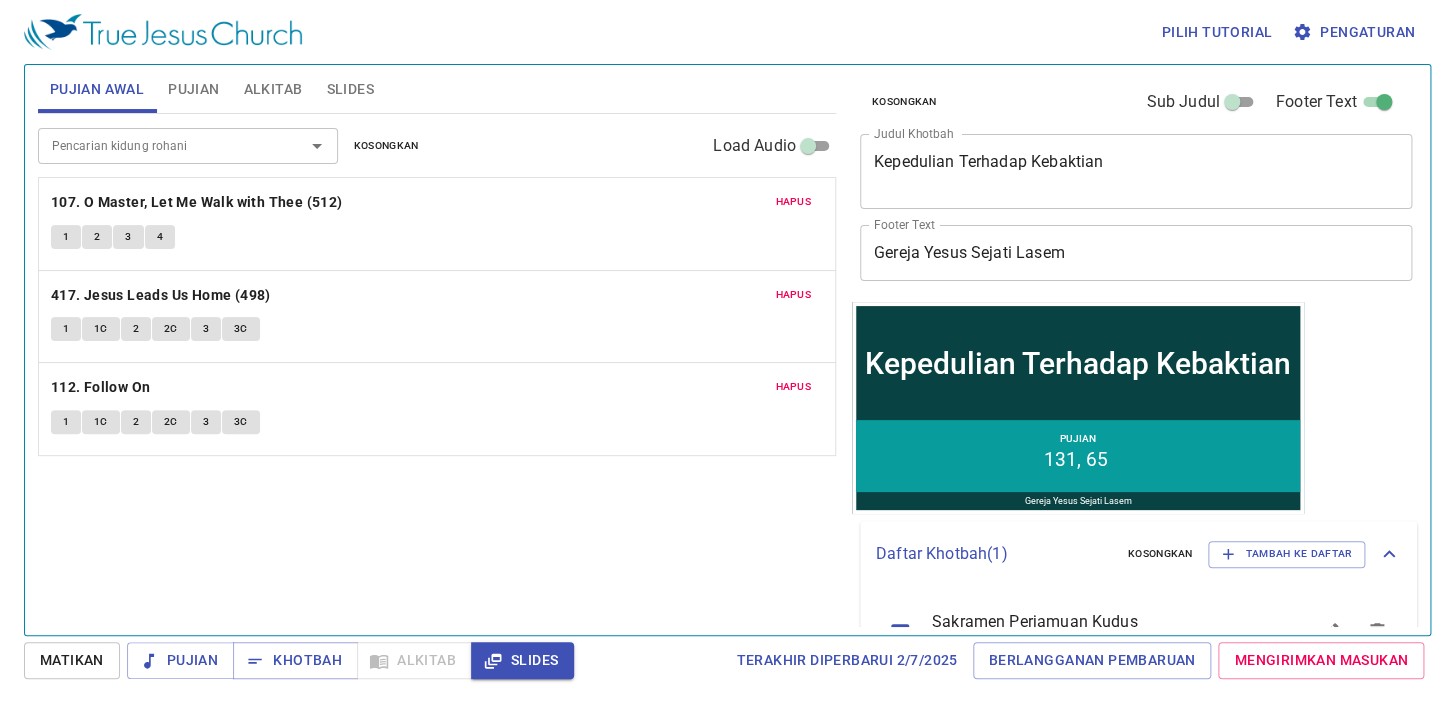 drag, startPoint x: 90, startPoint y: 657, endPoint x: 106, endPoint y: 628, distance: 33.12099 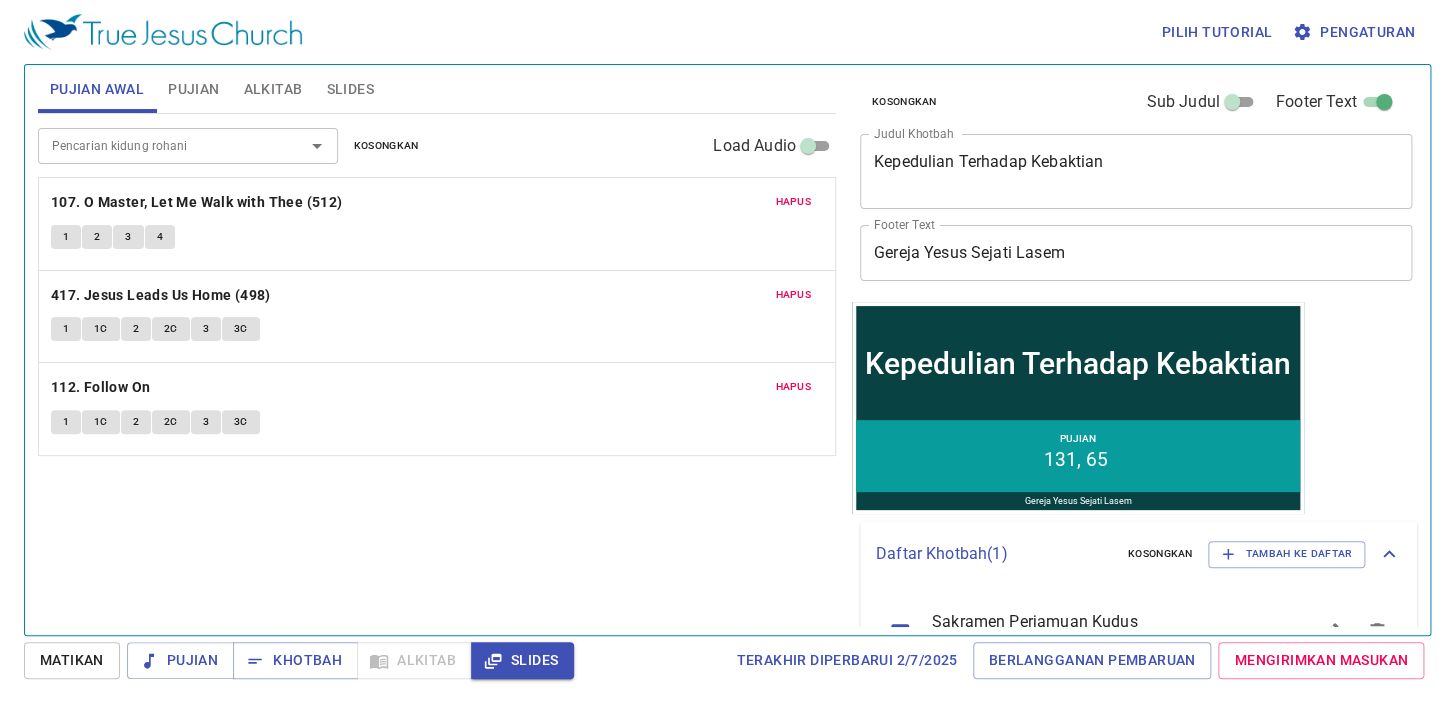 click on "Matikan" at bounding box center (72, 660) 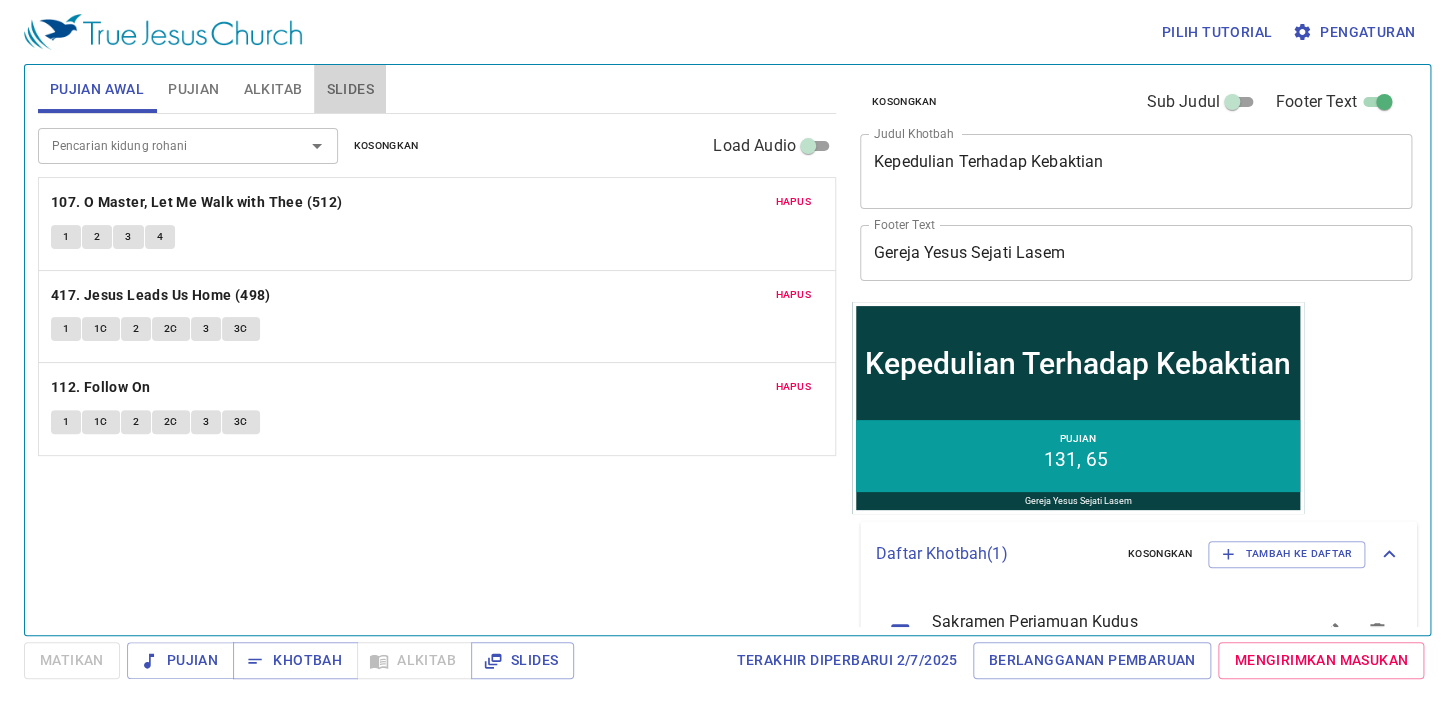 click on "Slides" at bounding box center (349, 89) 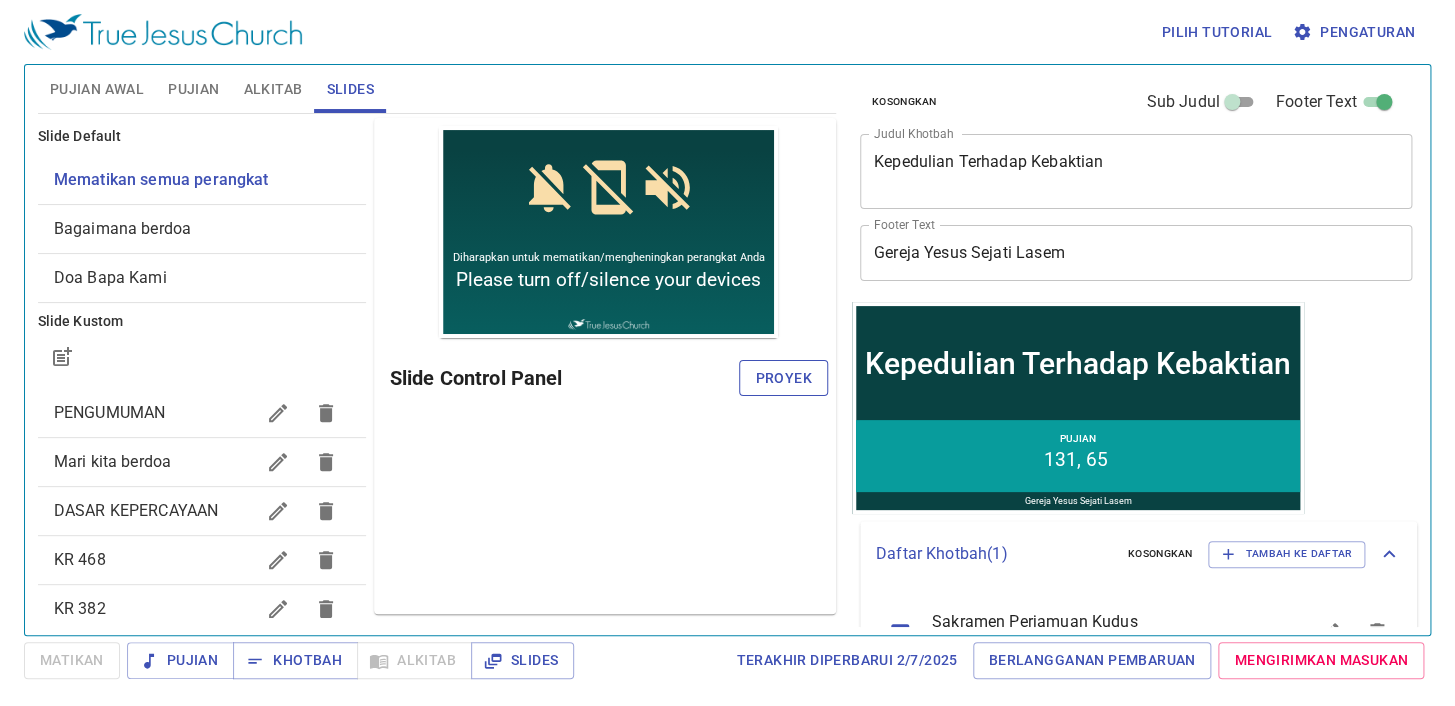 click on "Proyek" at bounding box center [783, 378] 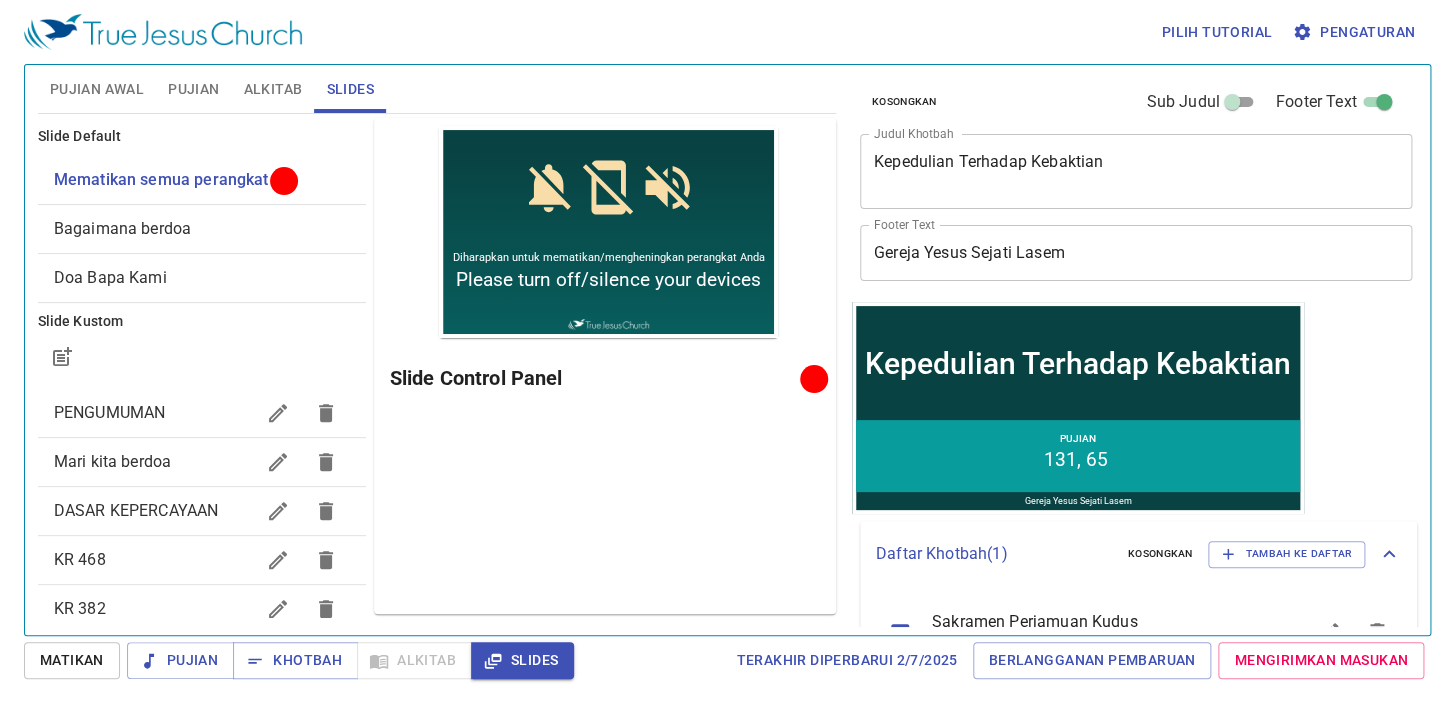 click on "Pujian Awal" at bounding box center (97, 89) 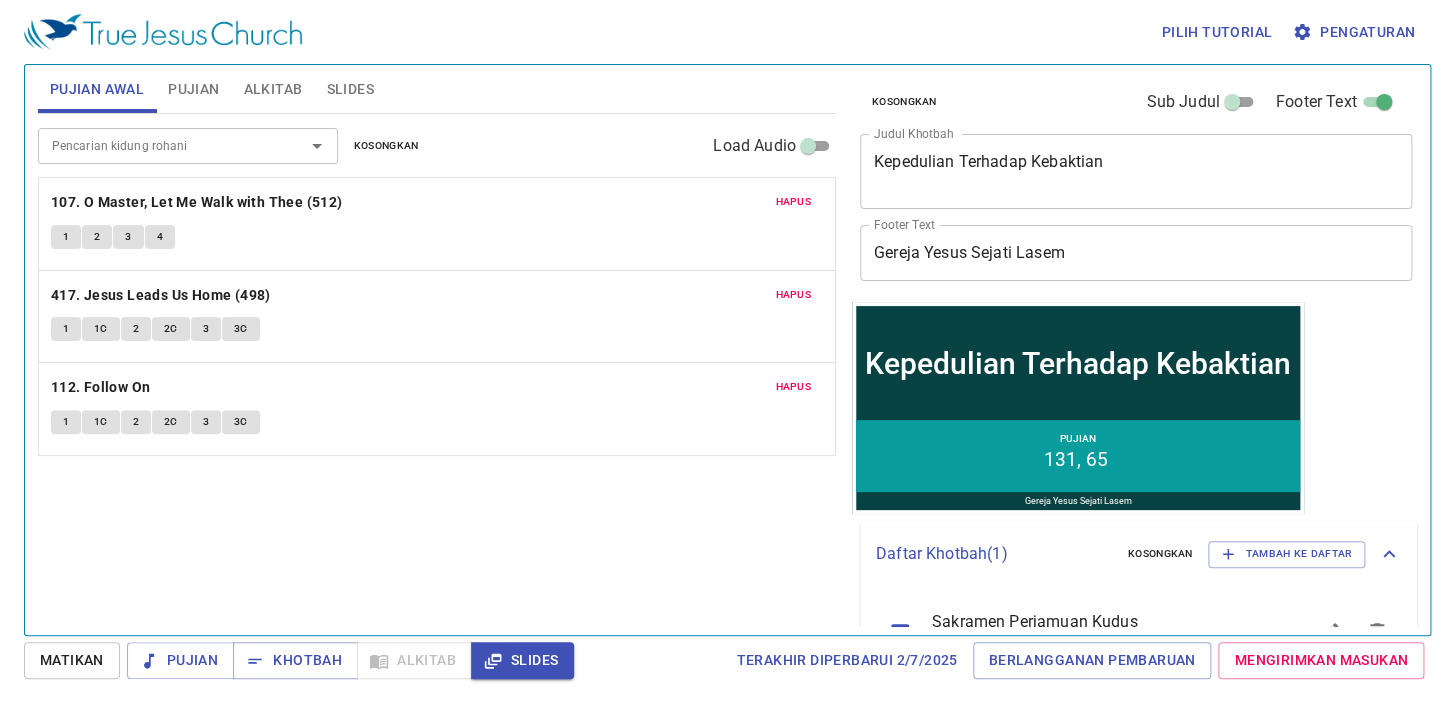 type 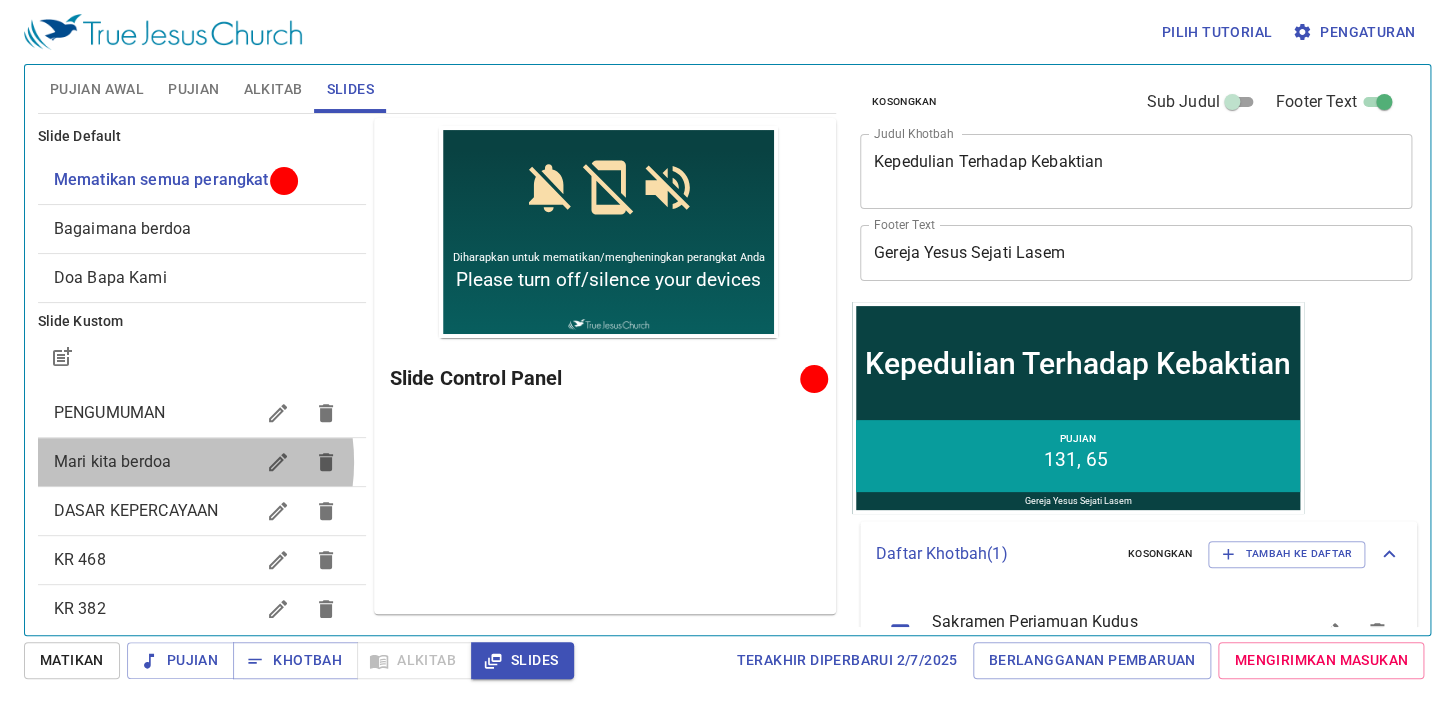 click on "Mari kita berdoa" at bounding box center [112, 461] 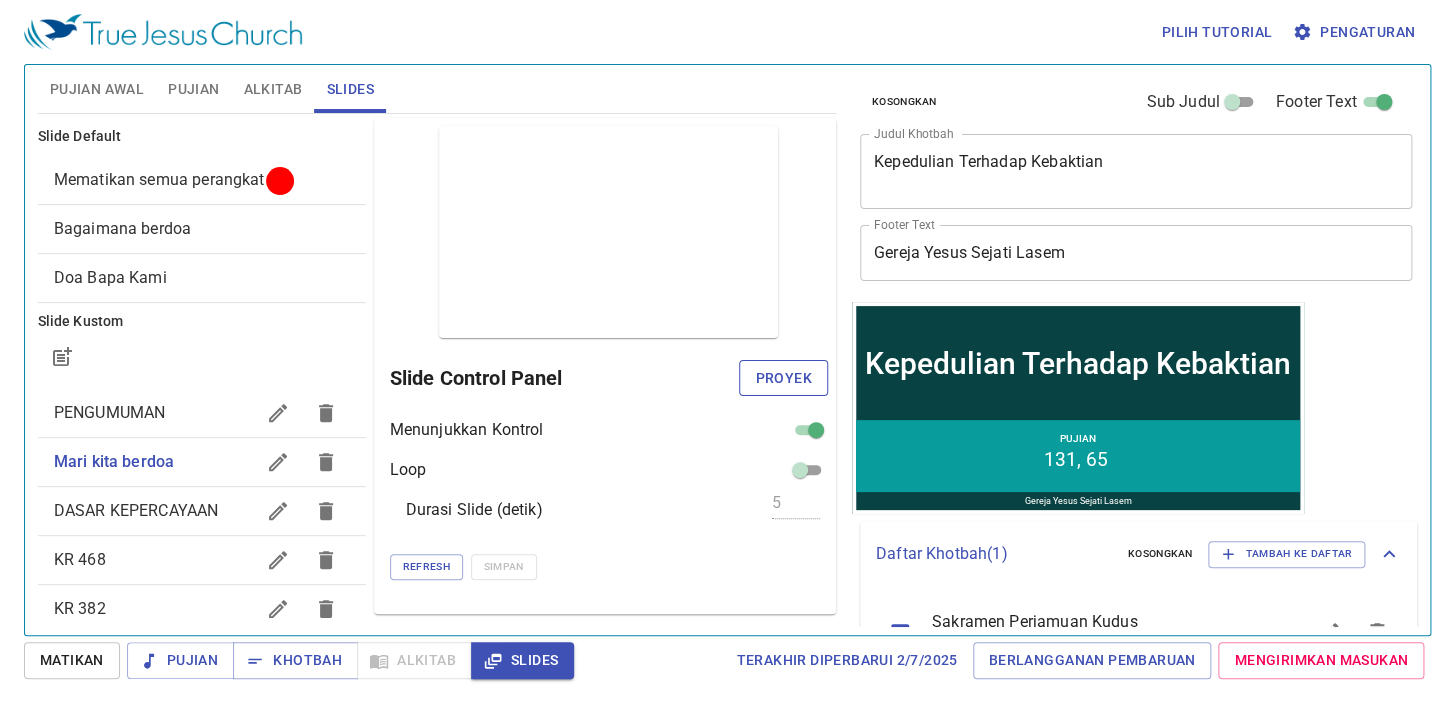 click on "Proyek" at bounding box center (783, 378) 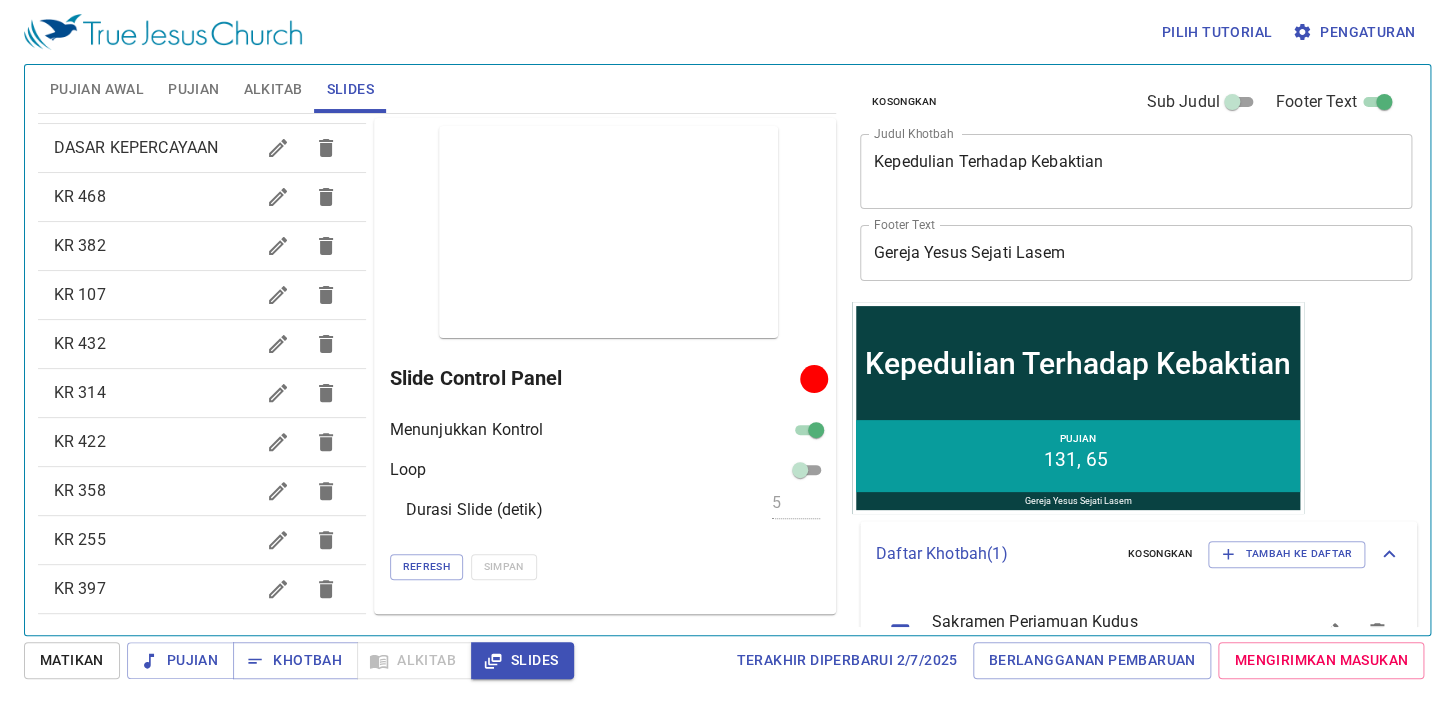 scroll, scrollTop: 454, scrollLeft: 0, axis: vertical 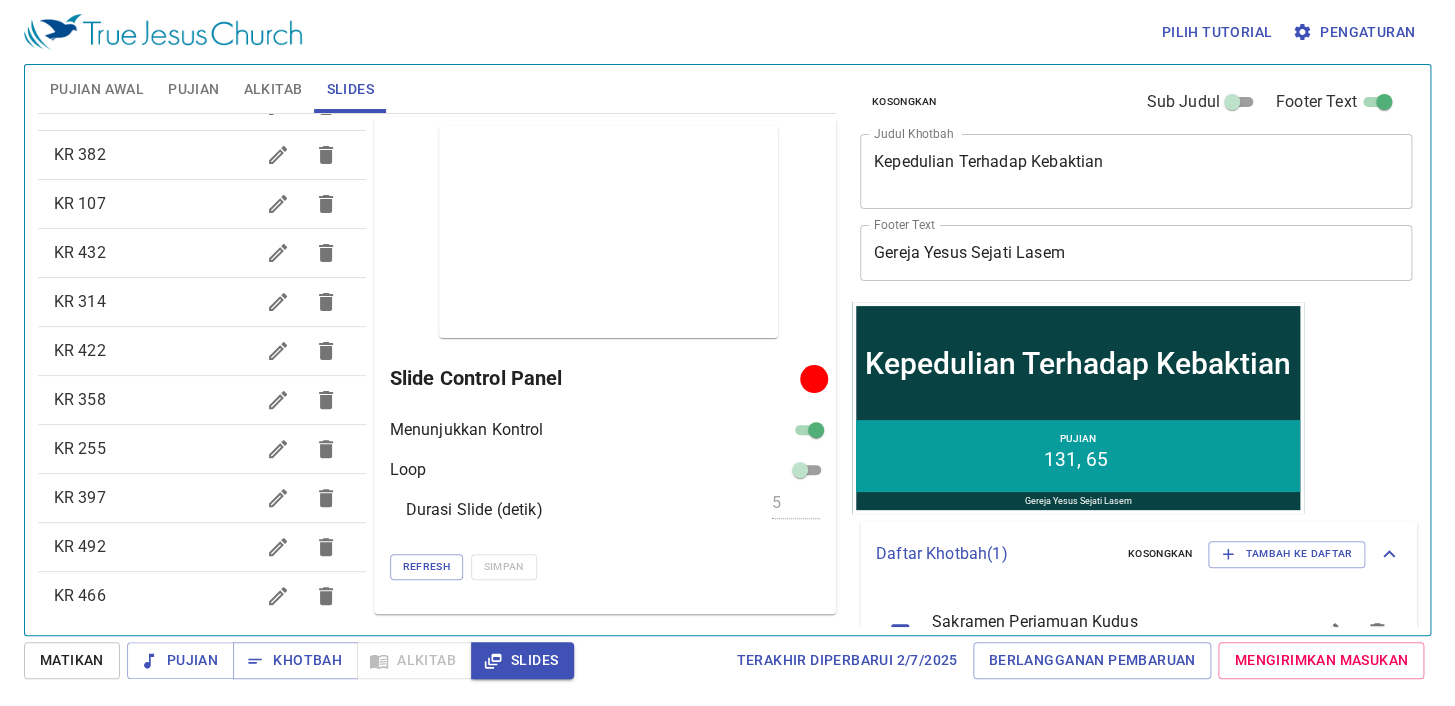 click on "Pujian Awal" at bounding box center [97, 89] 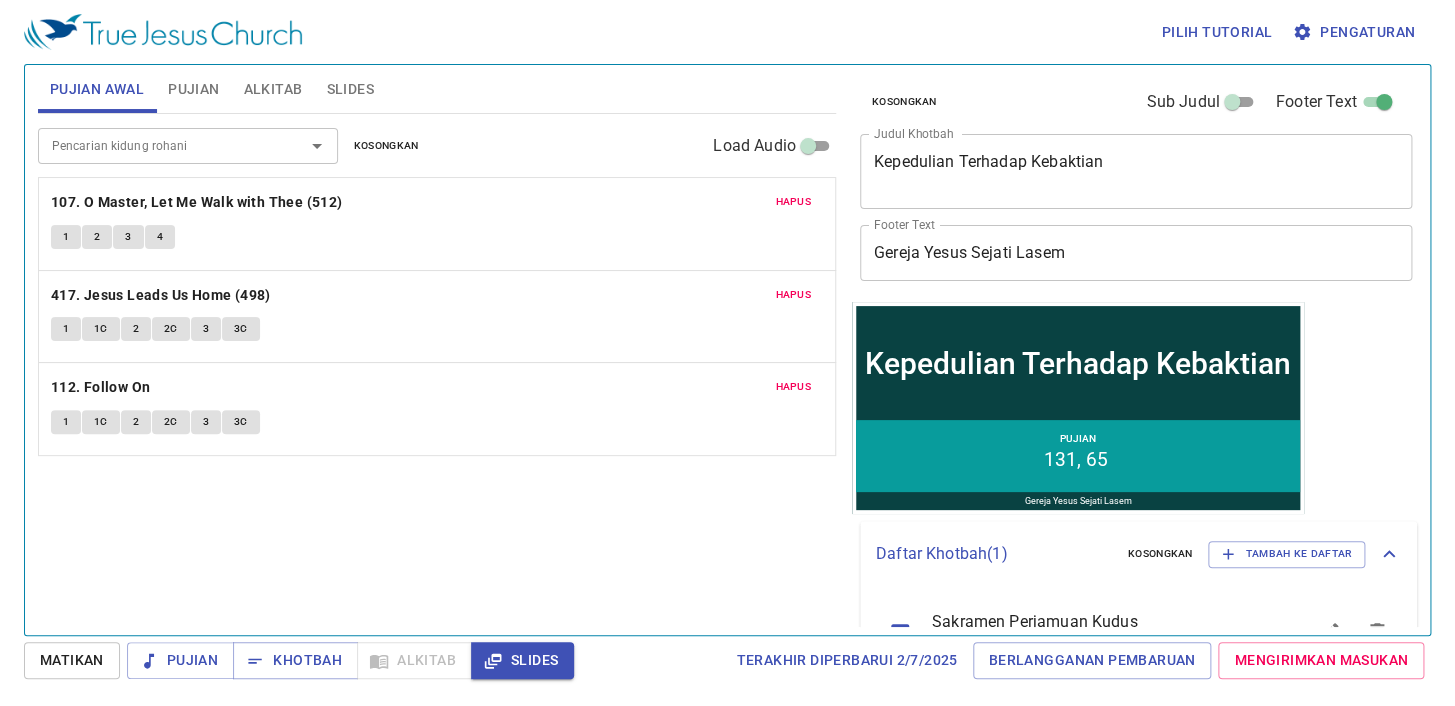 click on "Slides" at bounding box center (349, 89) 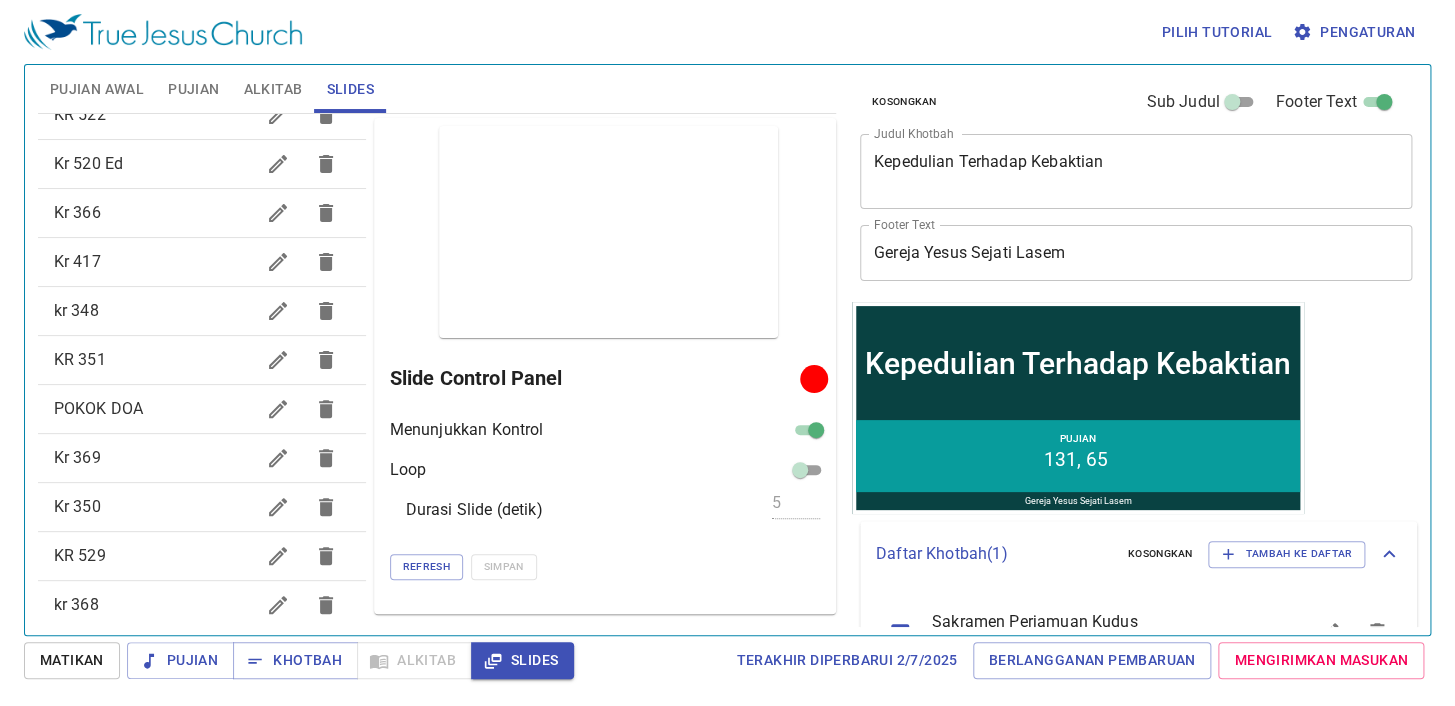 scroll, scrollTop: 1636, scrollLeft: 0, axis: vertical 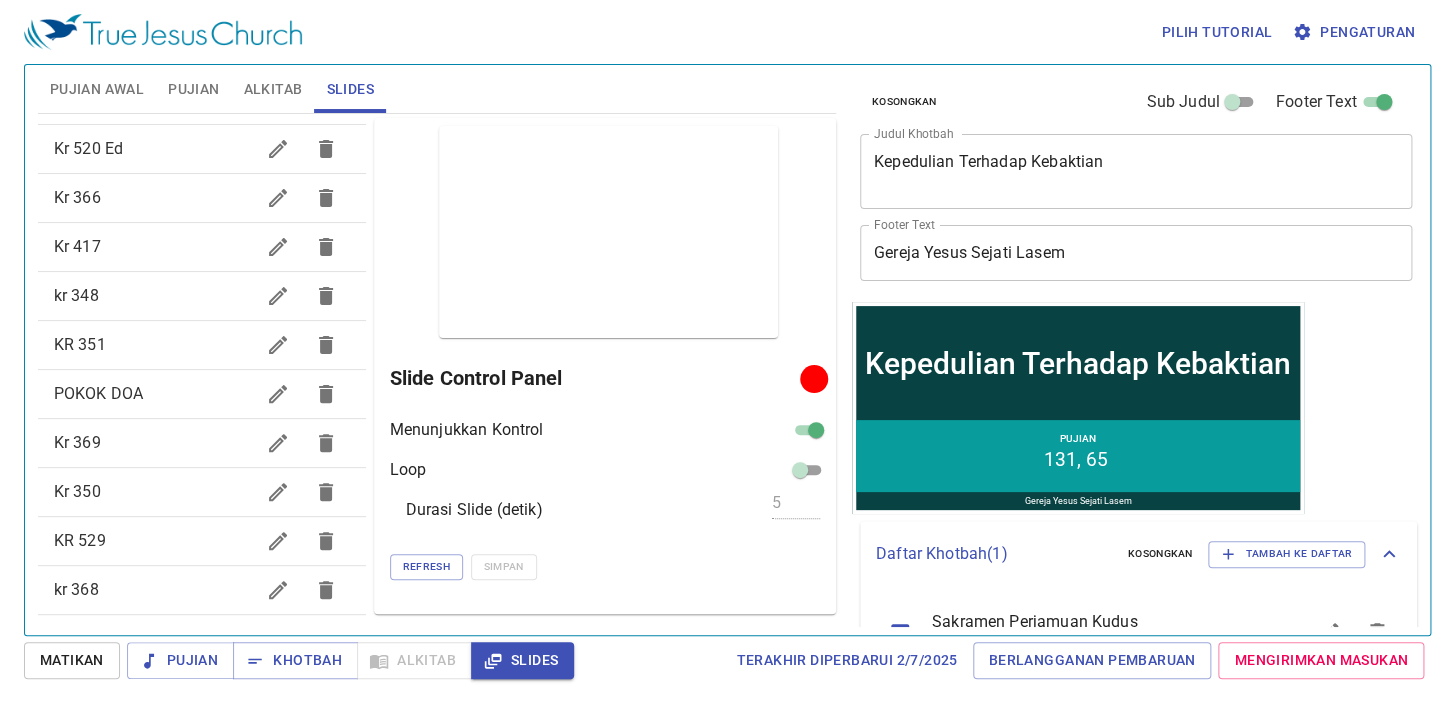 type 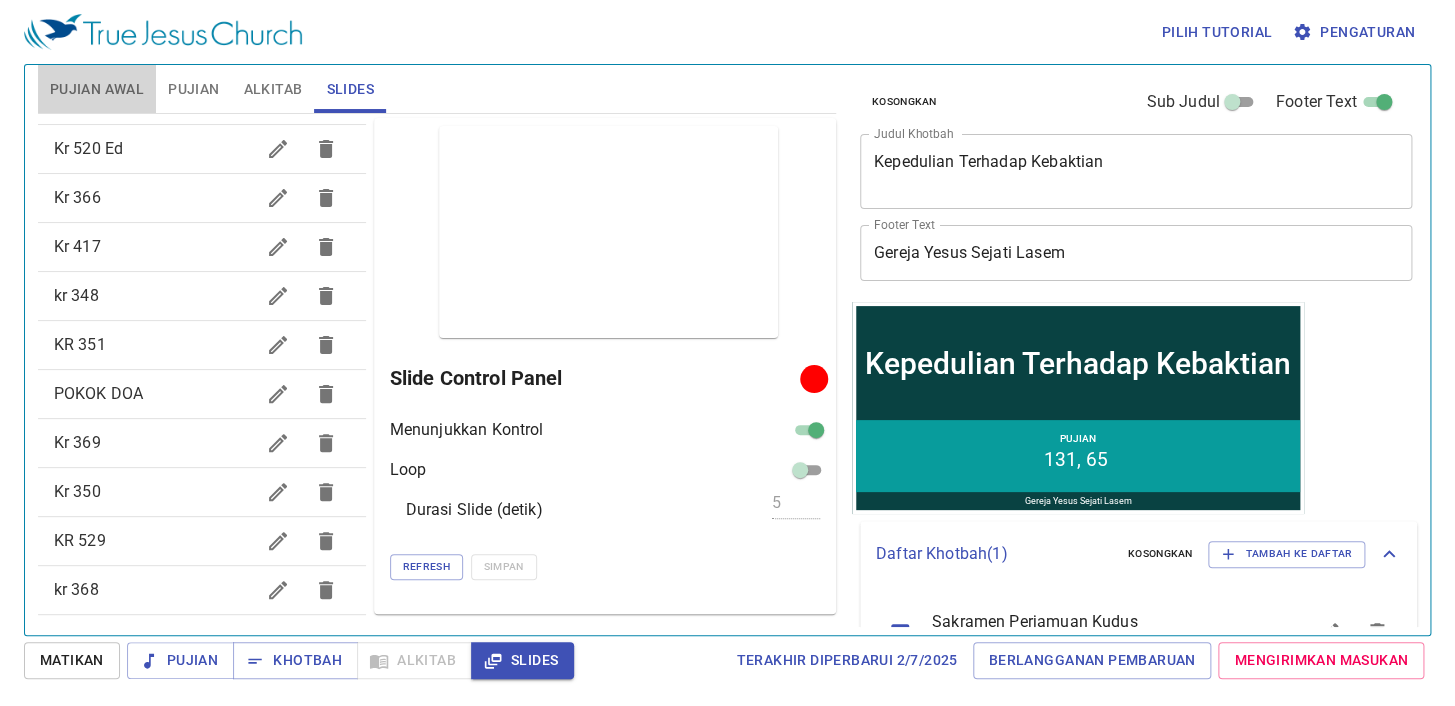 click on "Pujian Awal" at bounding box center [97, 89] 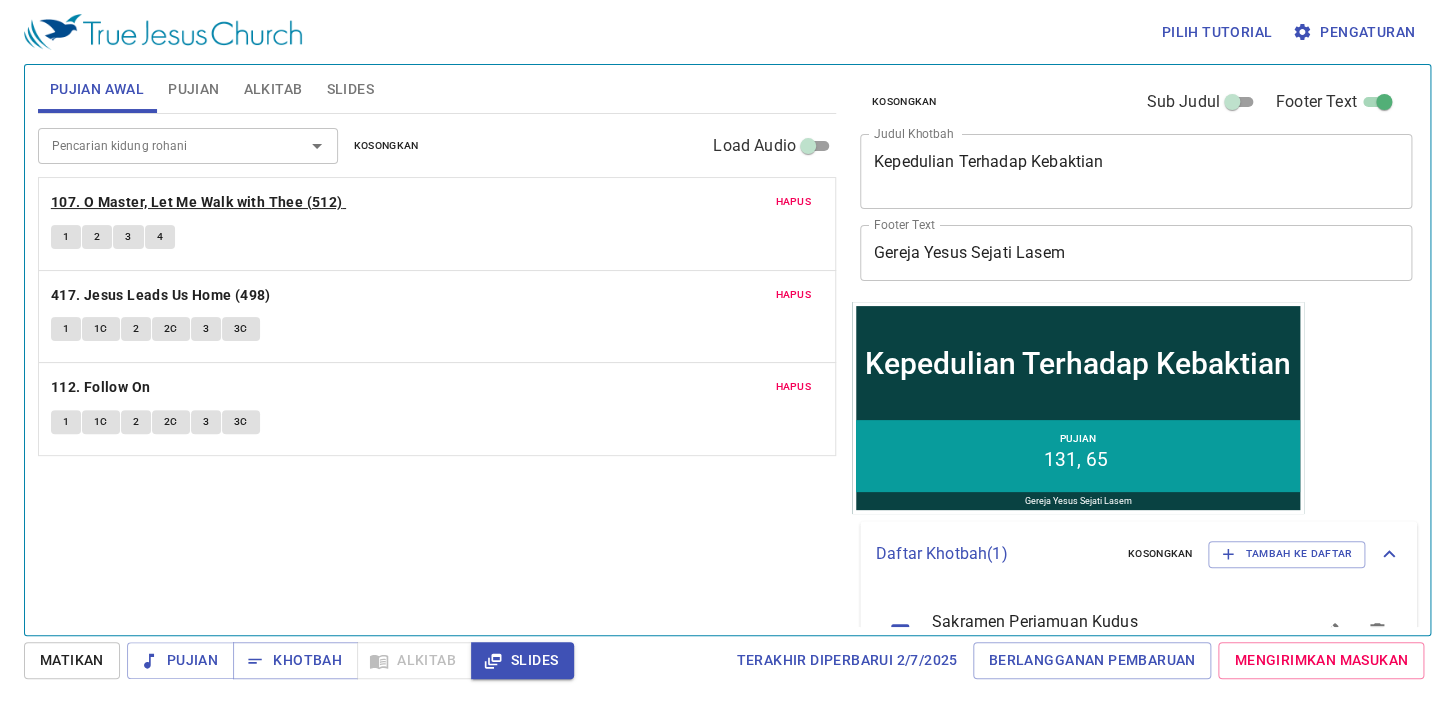 click on "107. O Master, Let Me Walk with Thee (512)" at bounding box center (197, 202) 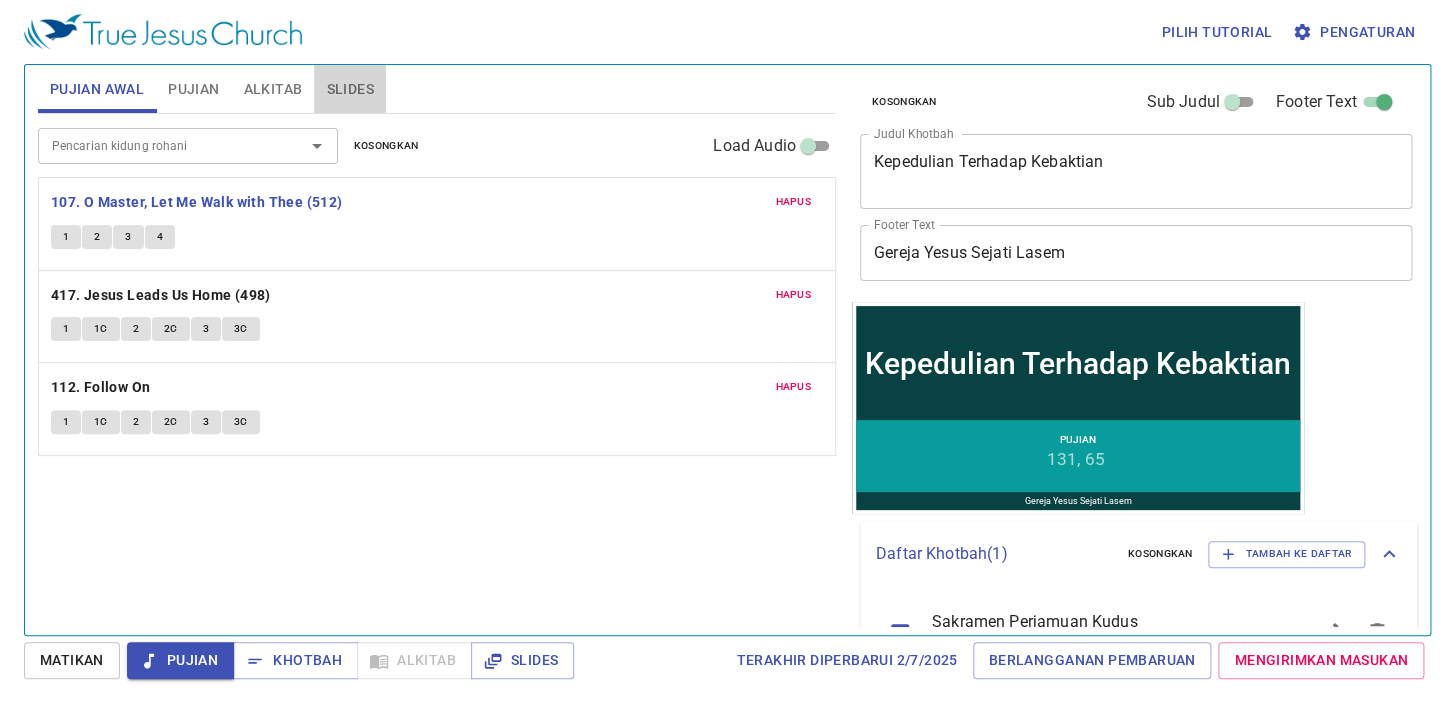 click on "Slides" at bounding box center [349, 89] 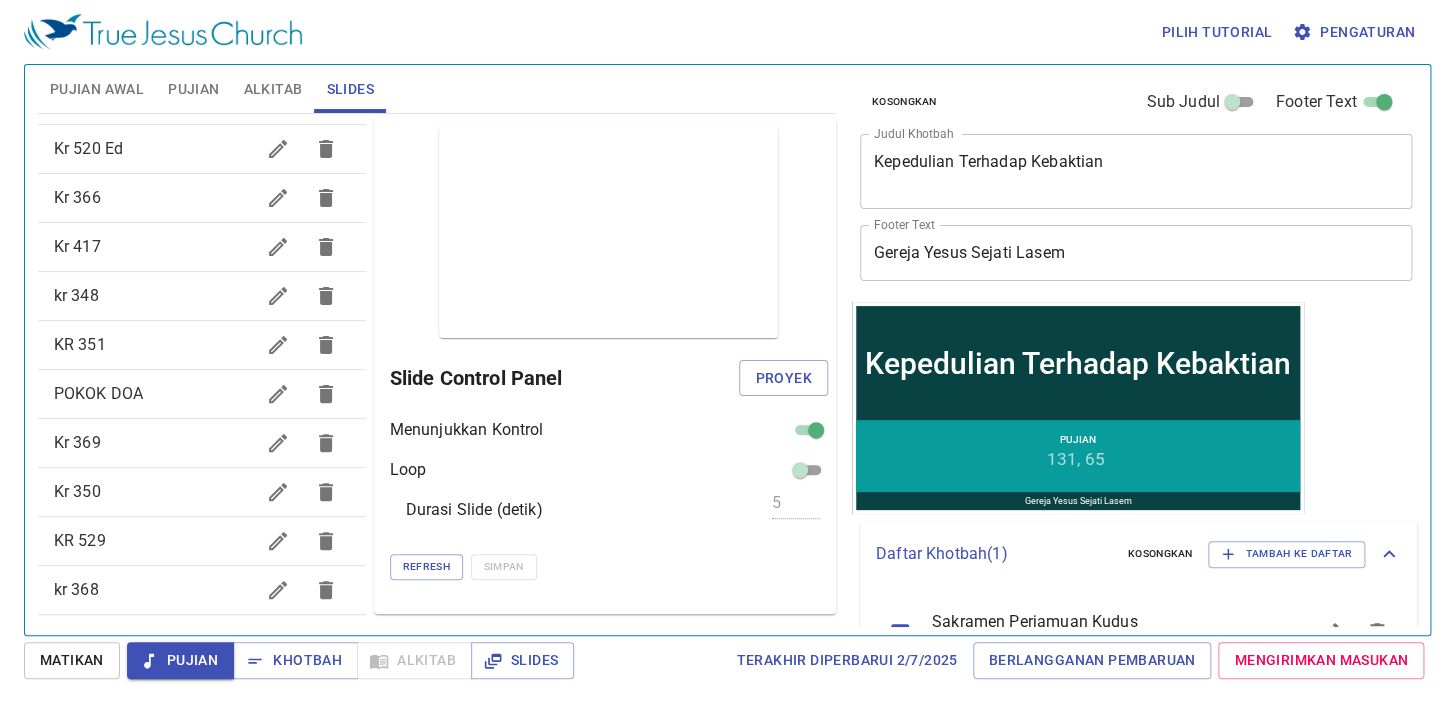 click on "Pujian Awal" at bounding box center (97, 89) 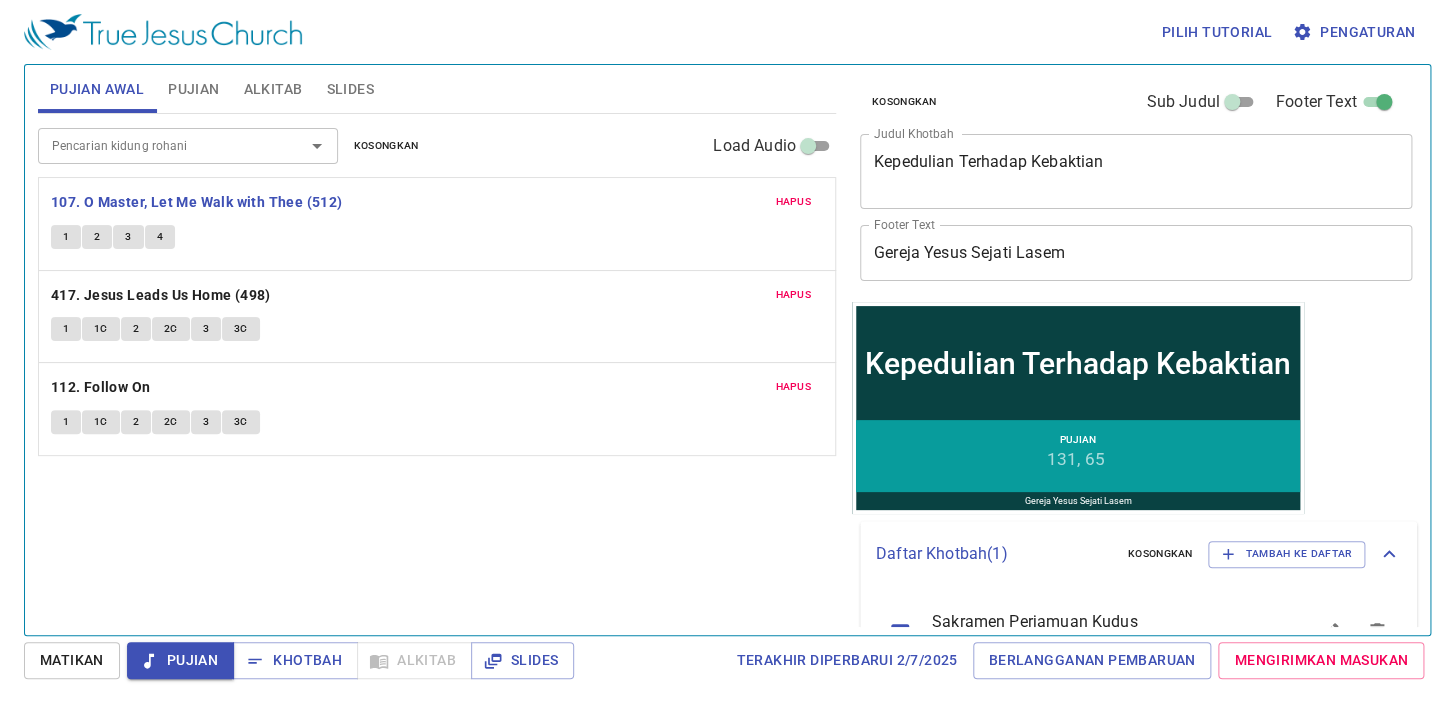 click on "Slides" at bounding box center (349, 89) 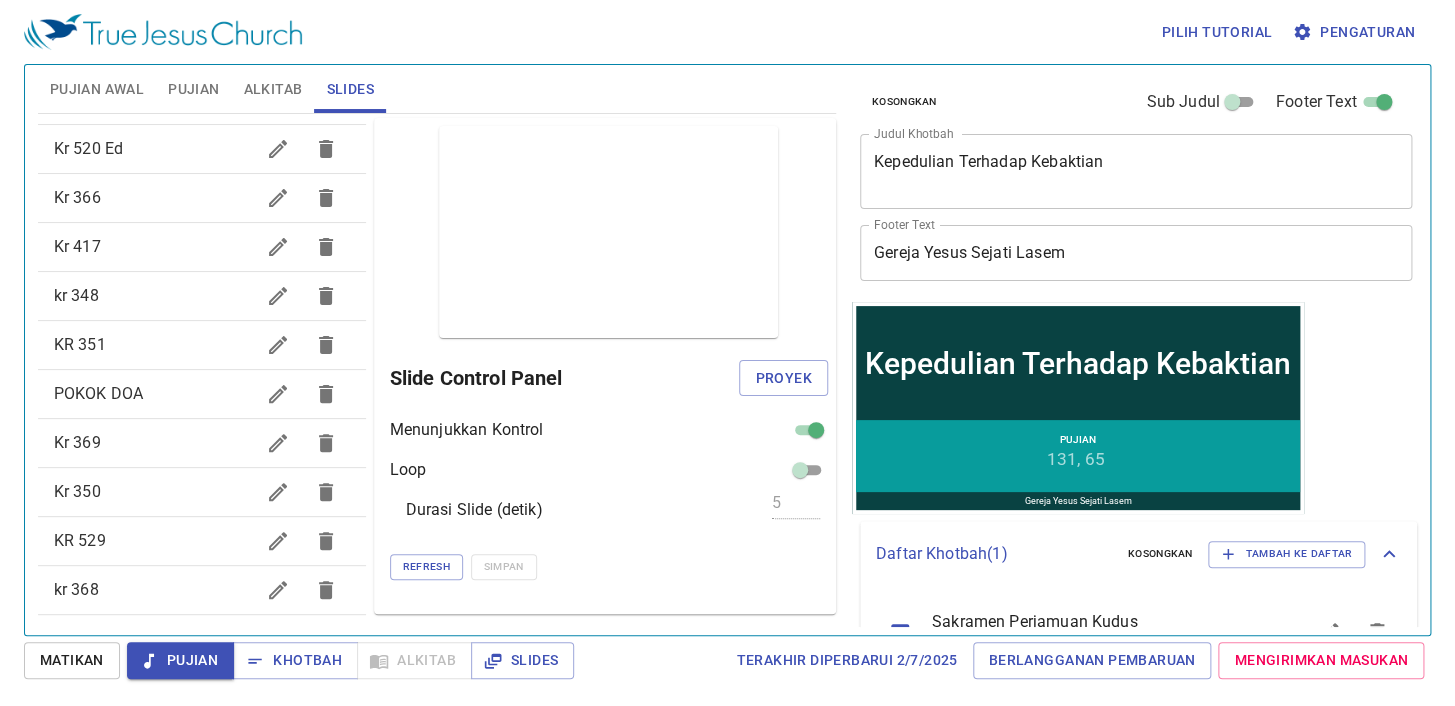 click on "Pujian Awal" at bounding box center (97, 89) 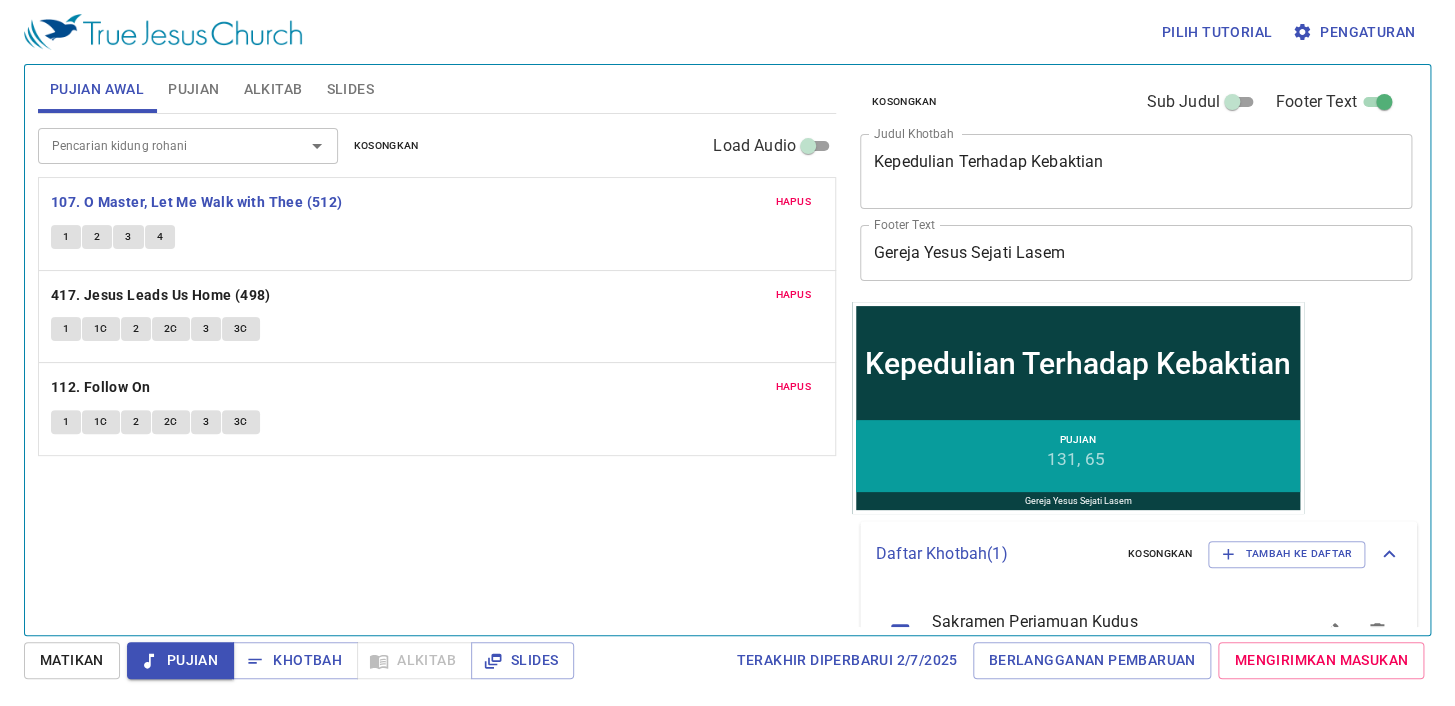 click on "Pencarian kidung rohani" at bounding box center [158, 145] 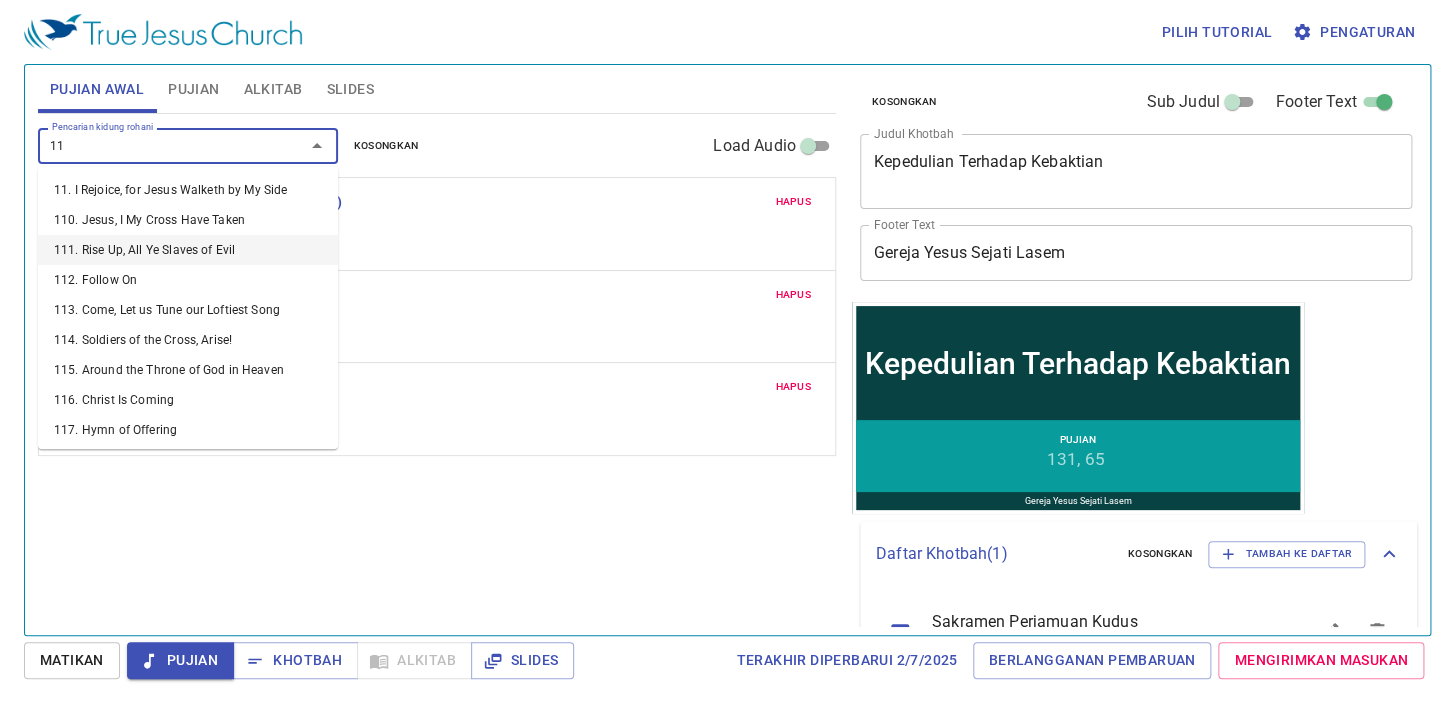 type on "112" 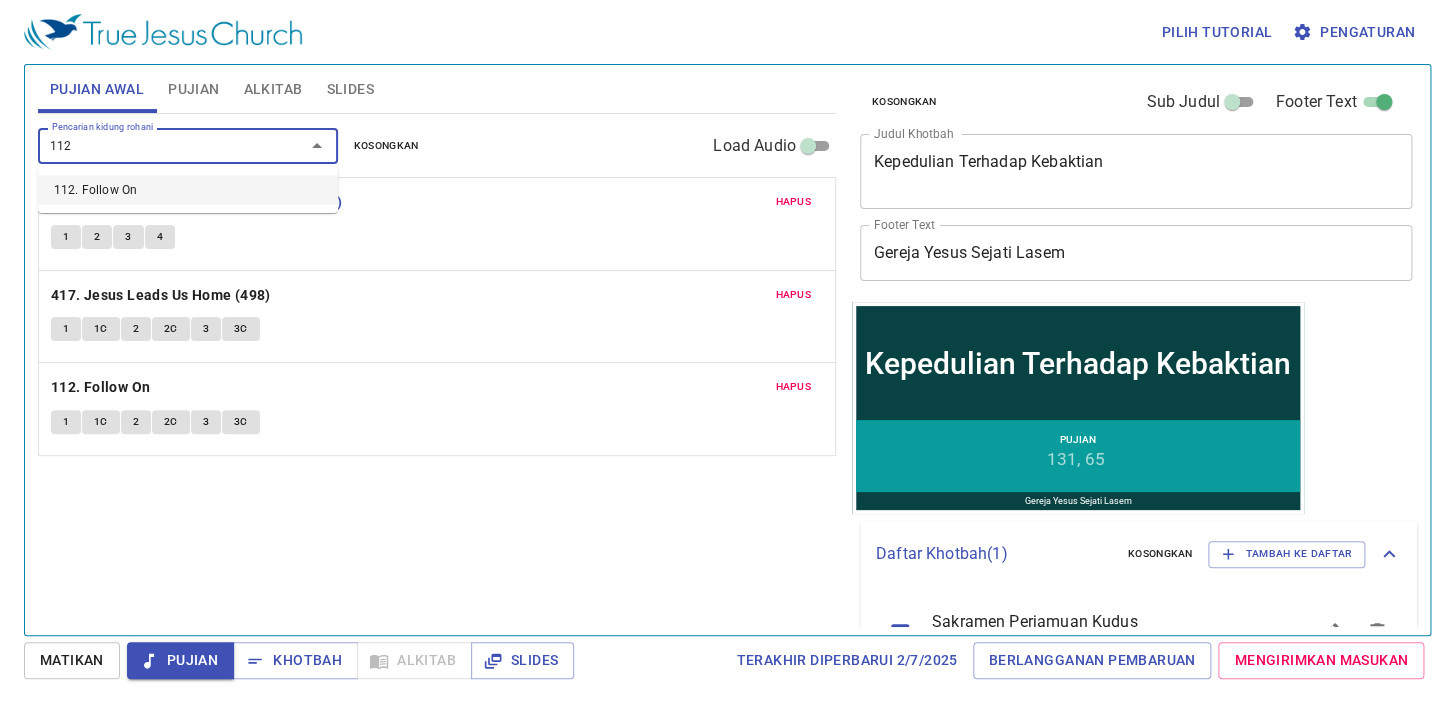 click on "112. Follow On" at bounding box center [188, 190] 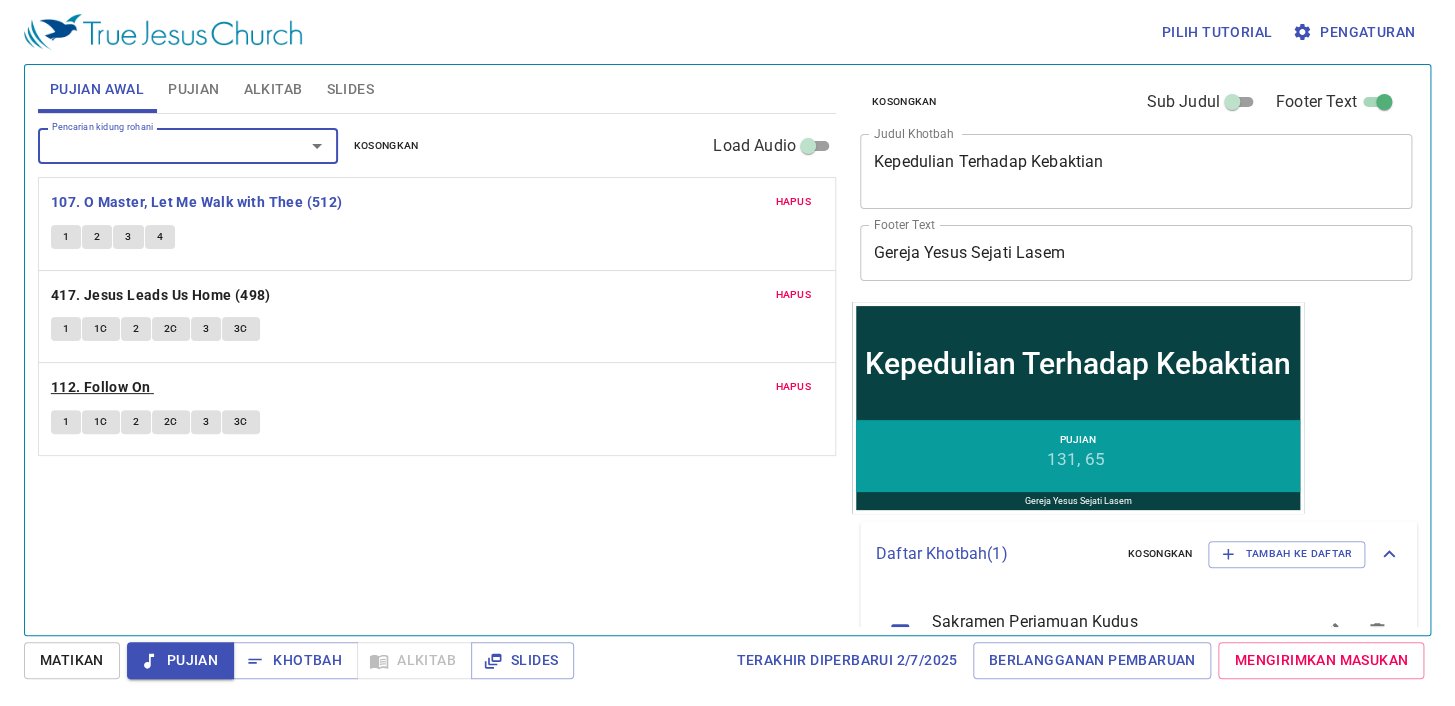 click on "112. Follow On" at bounding box center (101, 387) 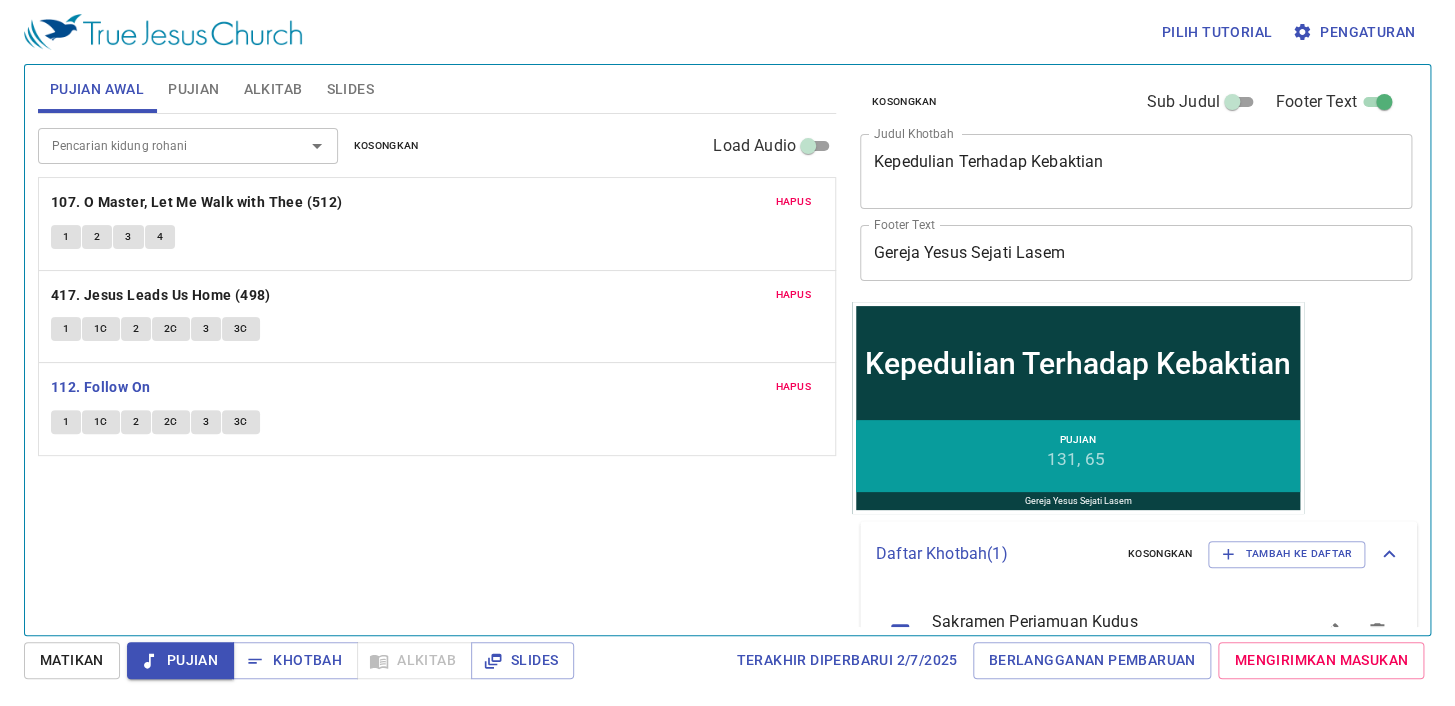 click on "1" at bounding box center [66, 422] 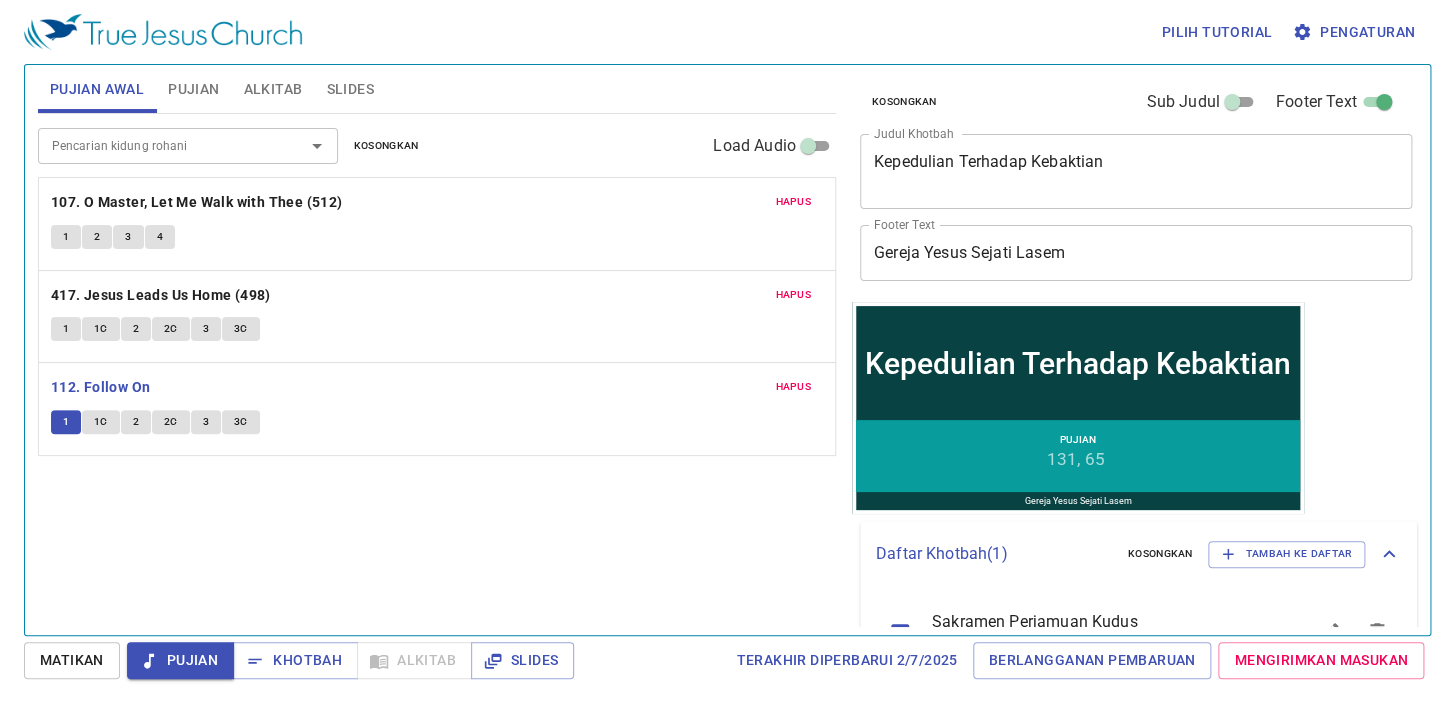 click on "Pengaturan" at bounding box center (1355, 32) 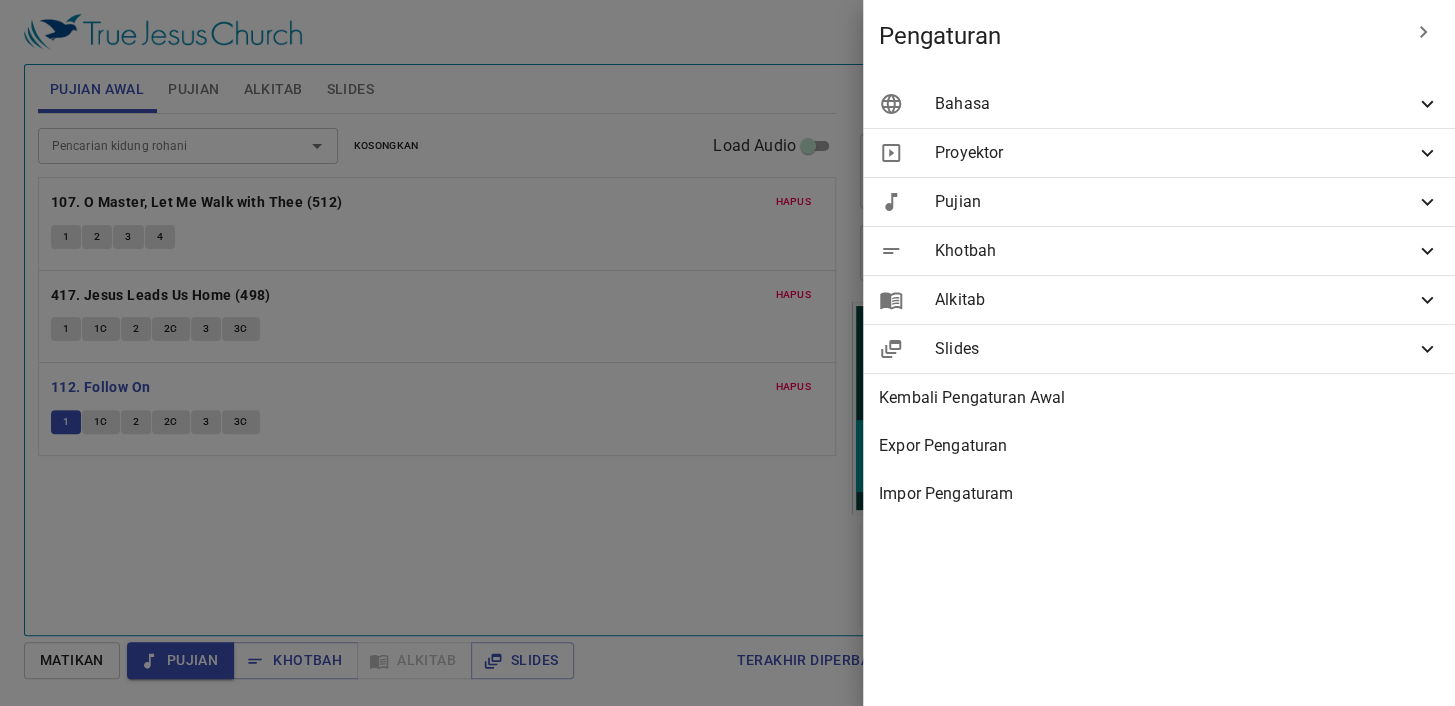 click on "Bahasa" at bounding box center (1175, 104) 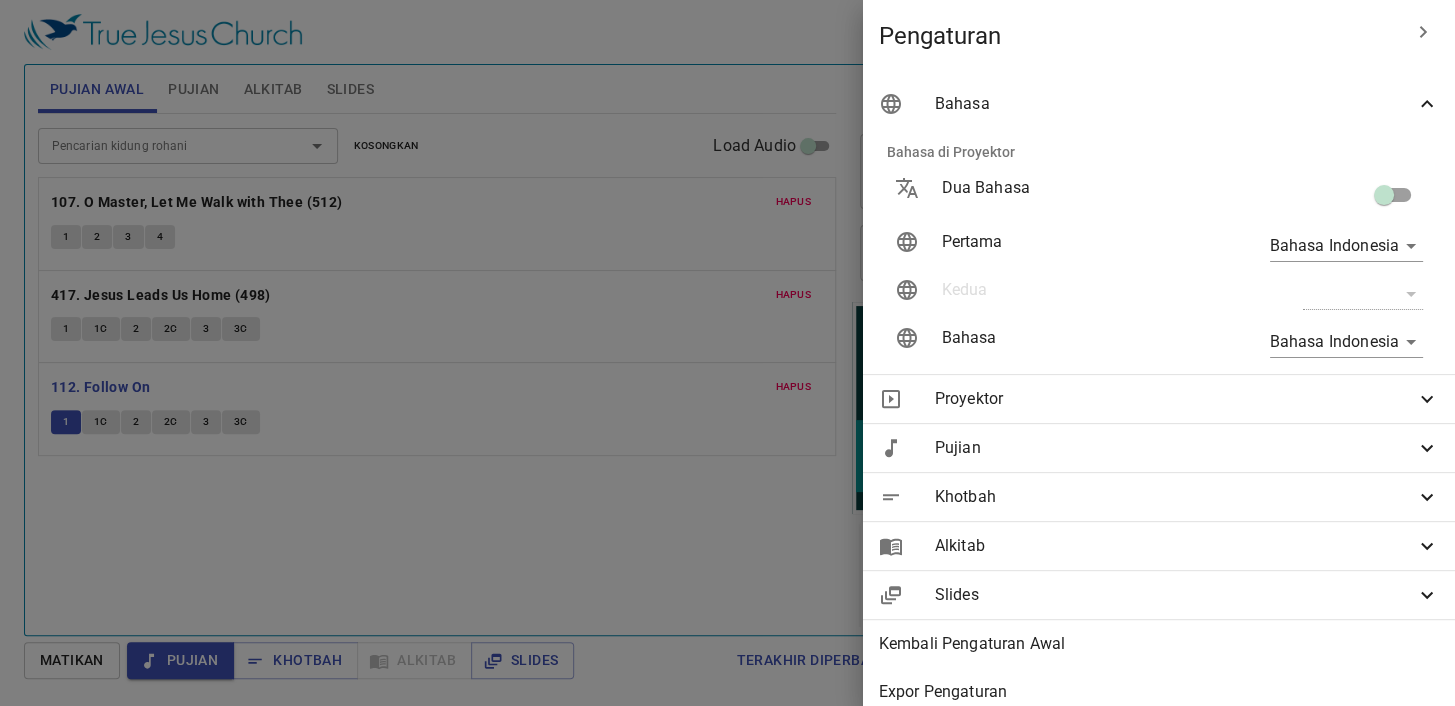 click on "Proyektor" at bounding box center (1159, 399) 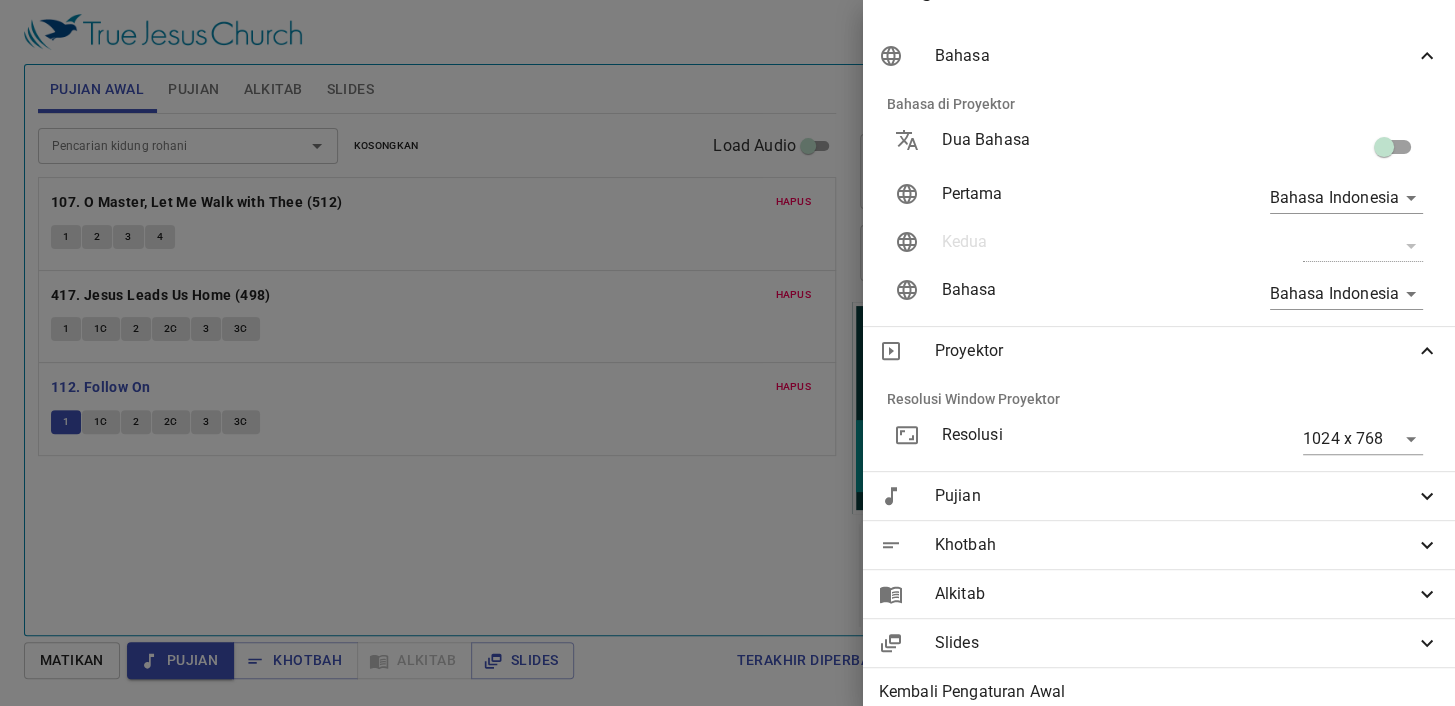 scroll, scrollTop: 90, scrollLeft: 0, axis: vertical 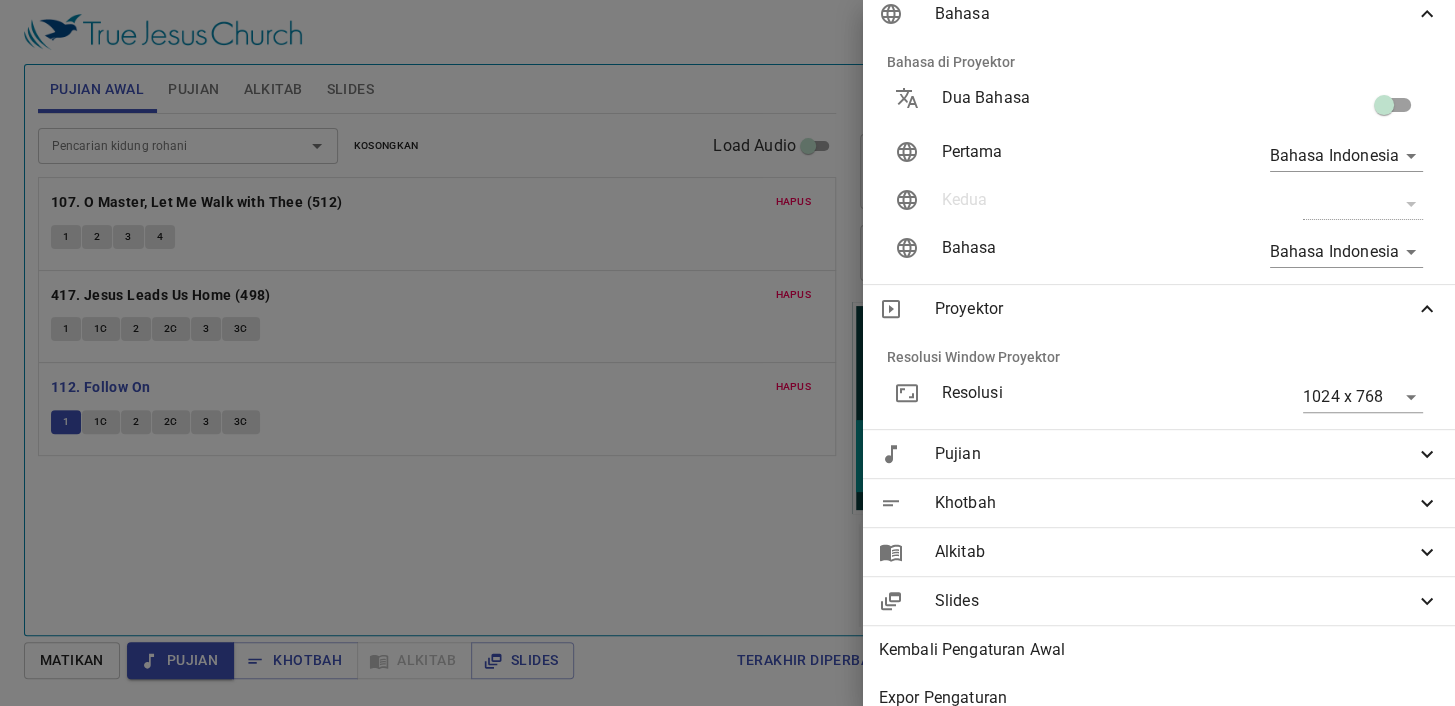 click on "Slides" at bounding box center (1175, 601) 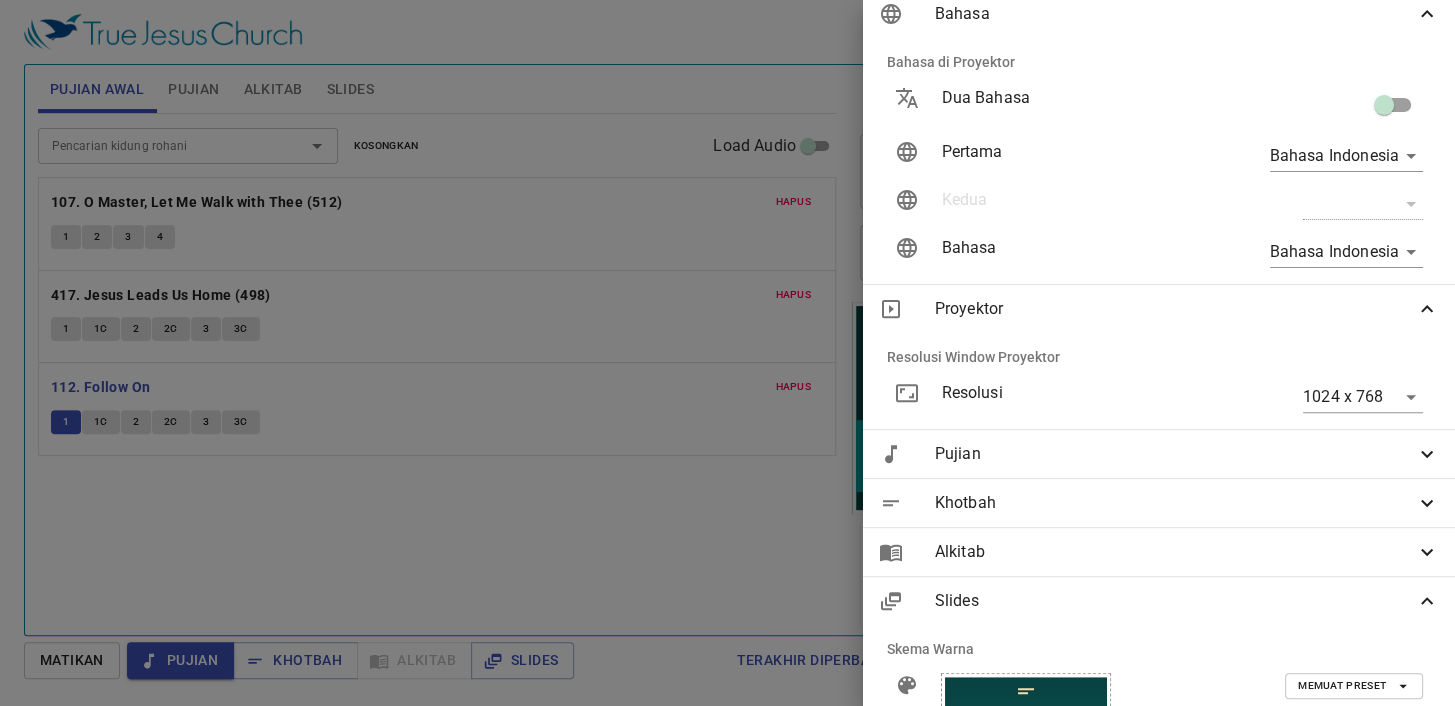 click on "Pujian" at bounding box center [1175, 454] 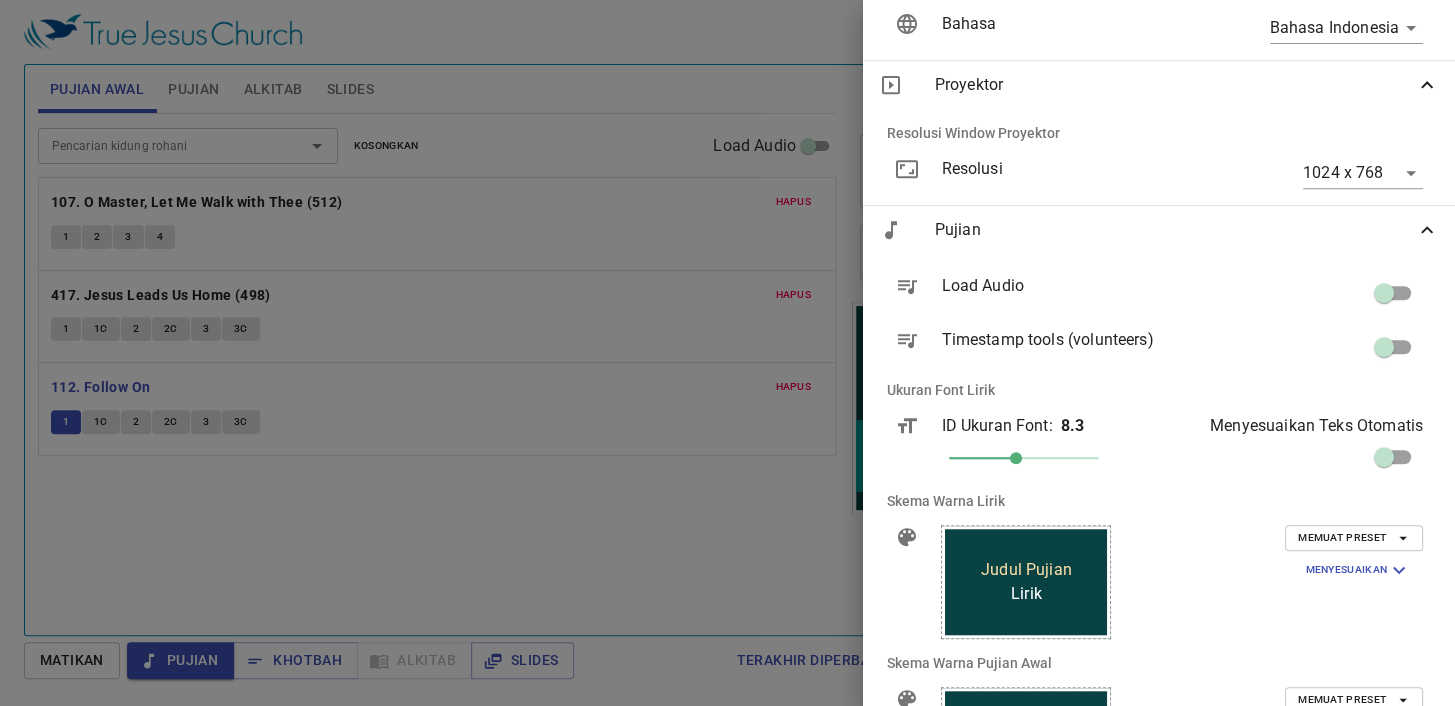 scroll, scrollTop: 363, scrollLeft: 0, axis: vertical 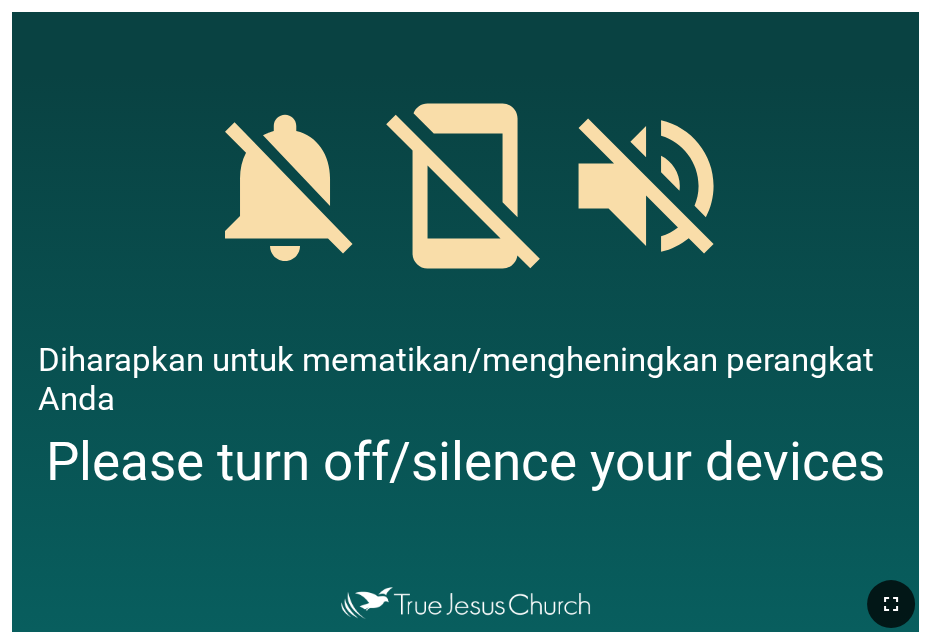 click at bounding box center [891, 604] 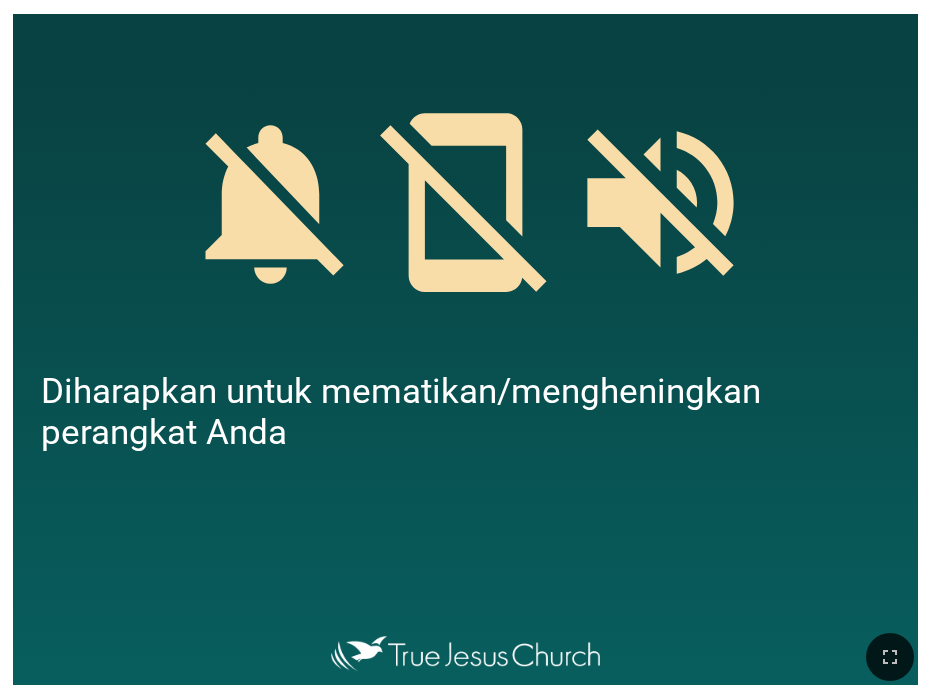 scroll, scrollTop: 0, scrollLeft: 0, axis: both 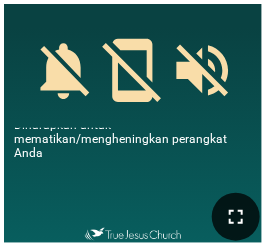 click at bounding box center (236, 217) 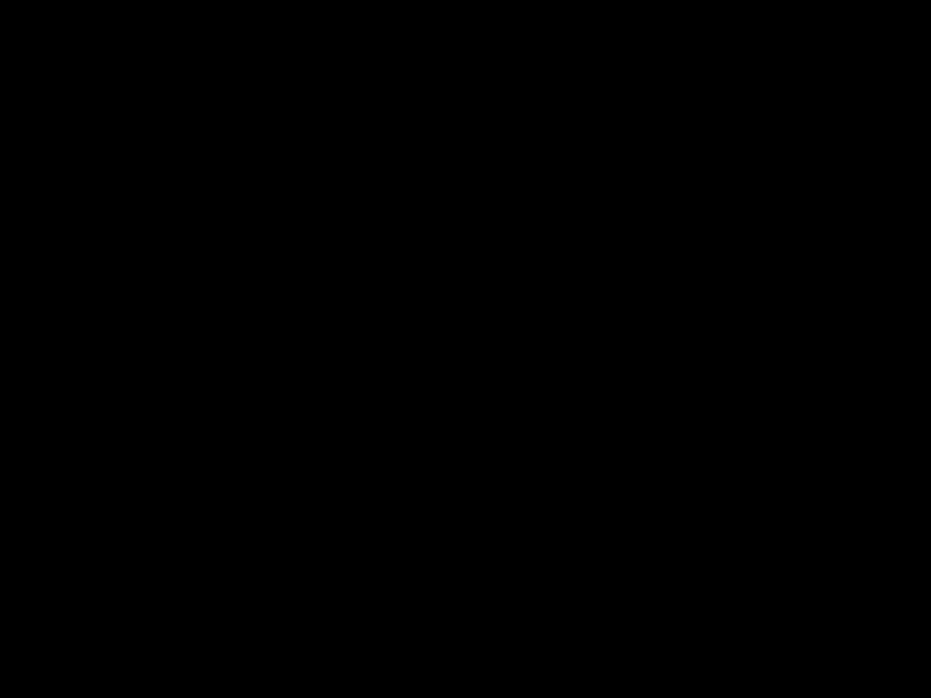 click at bounding box center (465, 349) 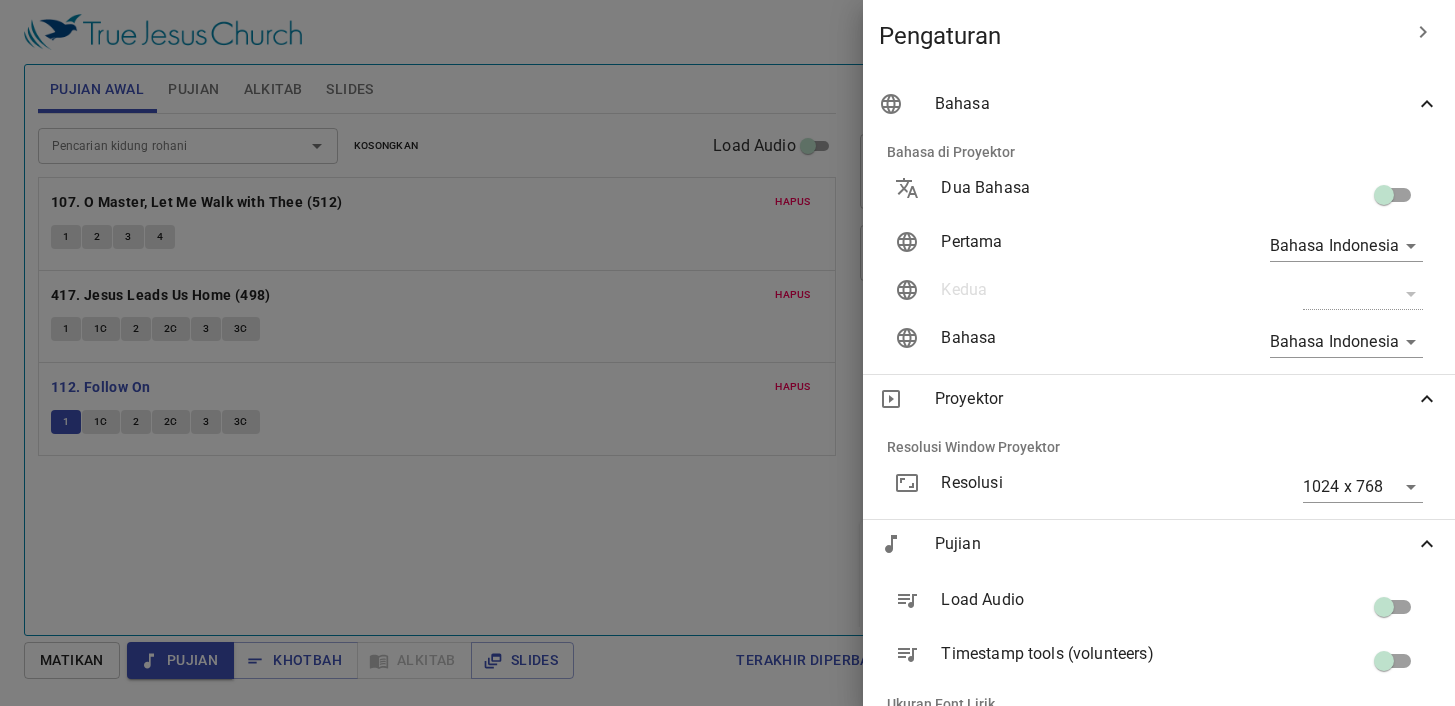 scroll, scrollTop: 0, scrollLeft: 0, axis: both 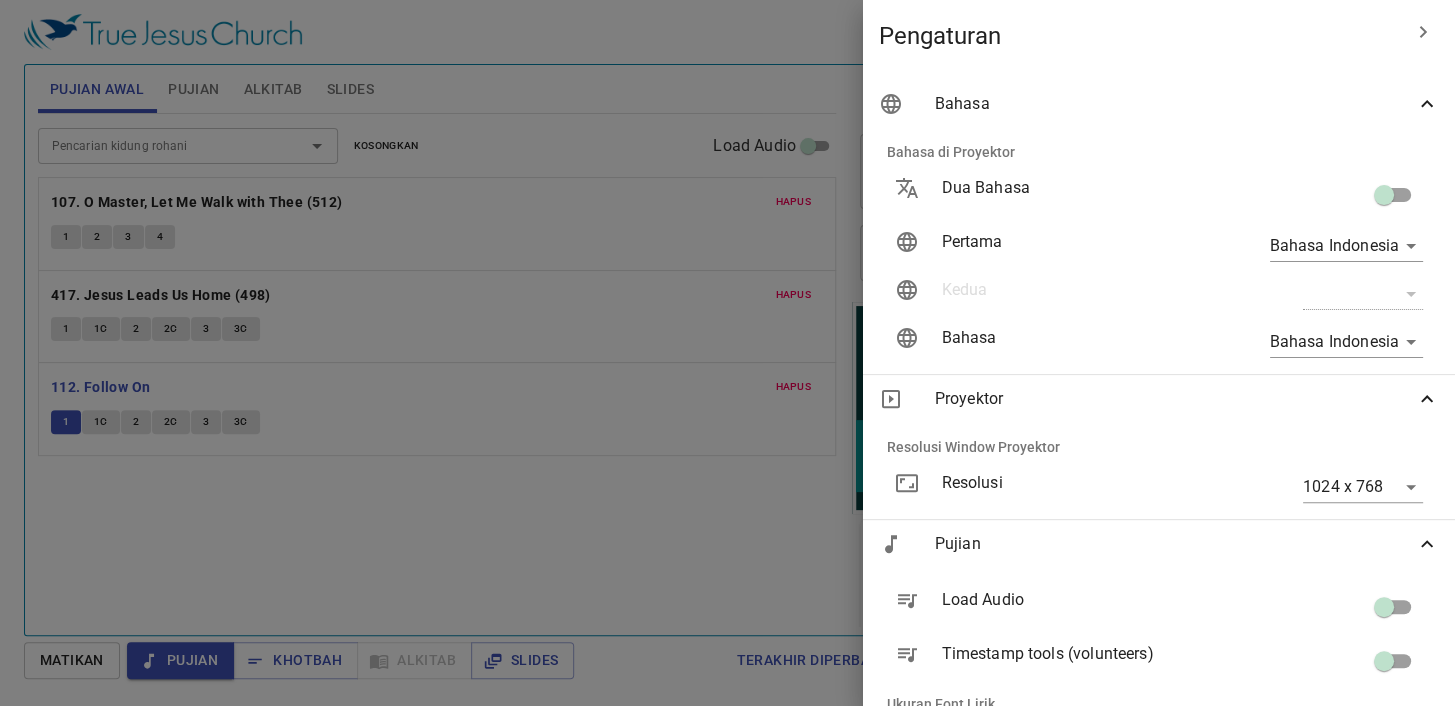 click at bounding box center (1009, 772) 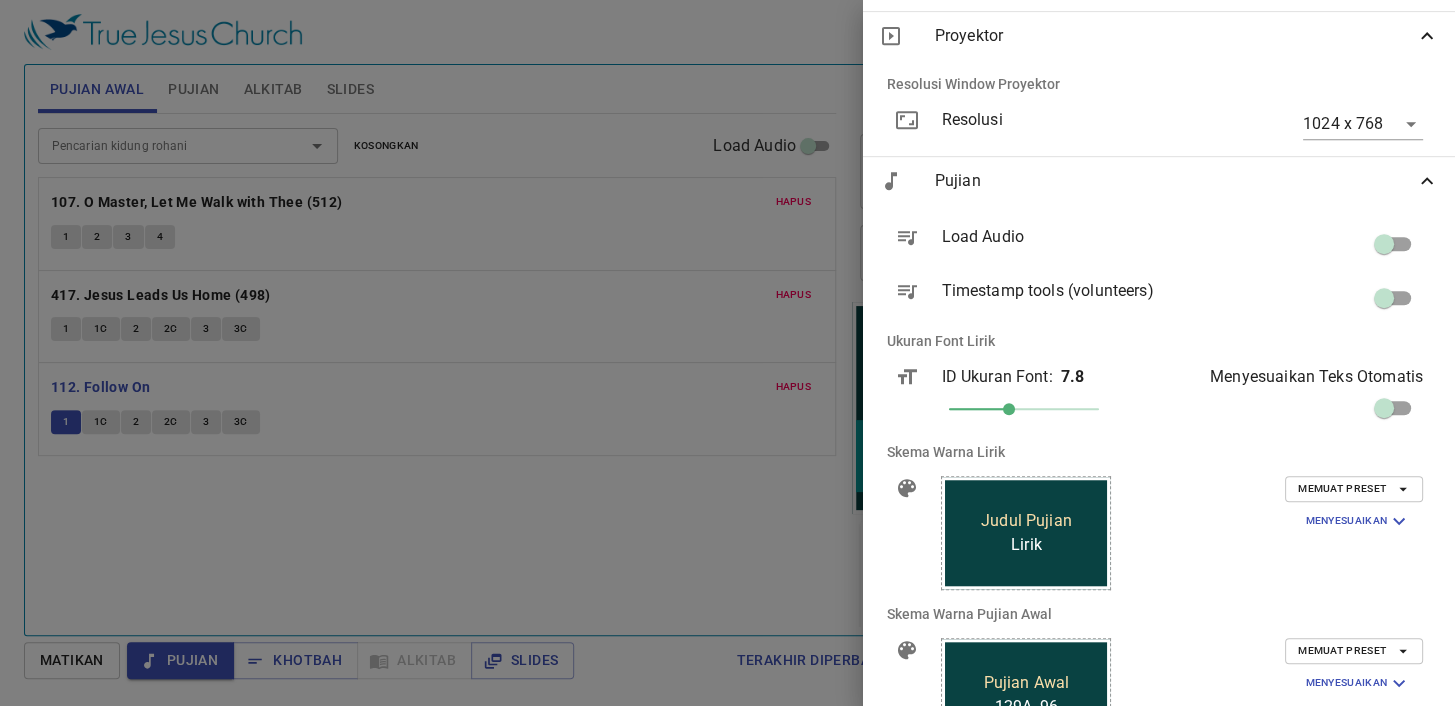 scroll, scrollTop: 0, scrollLeft: 0, axis: both 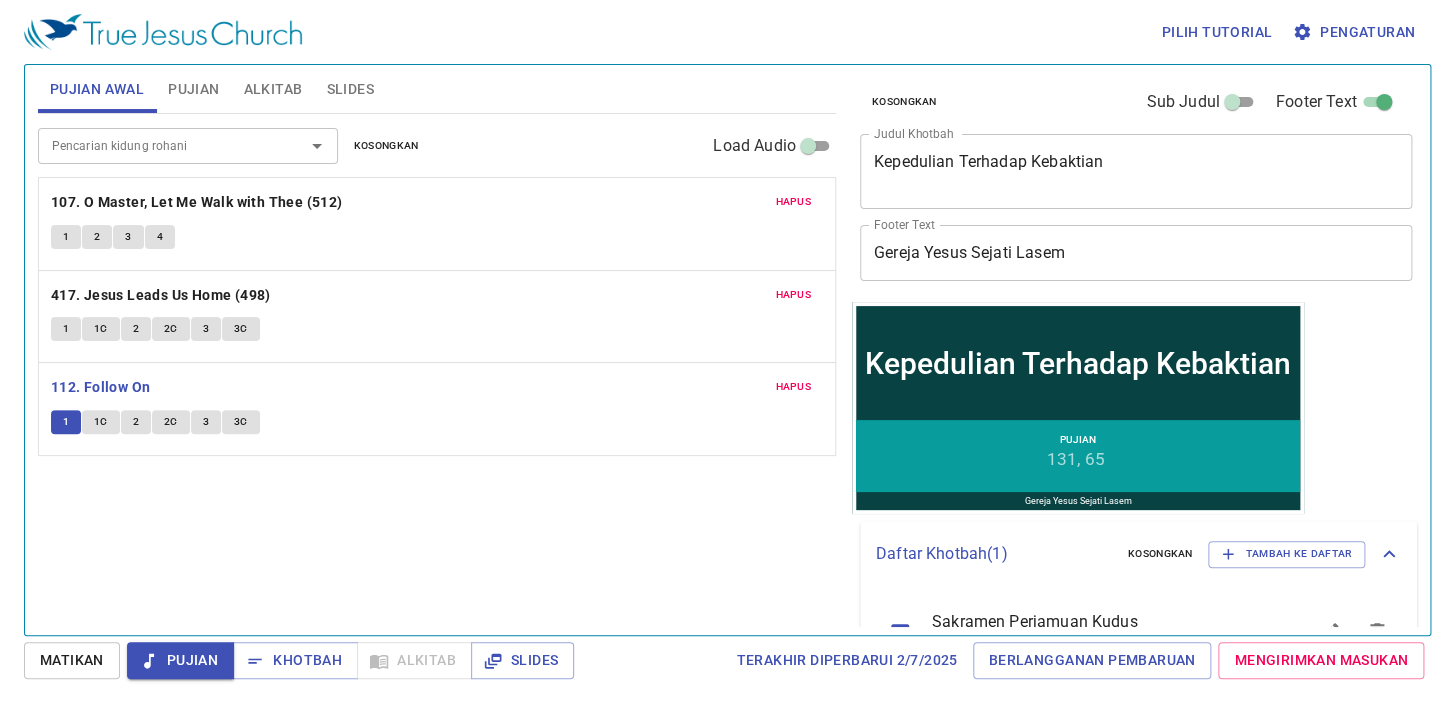 type 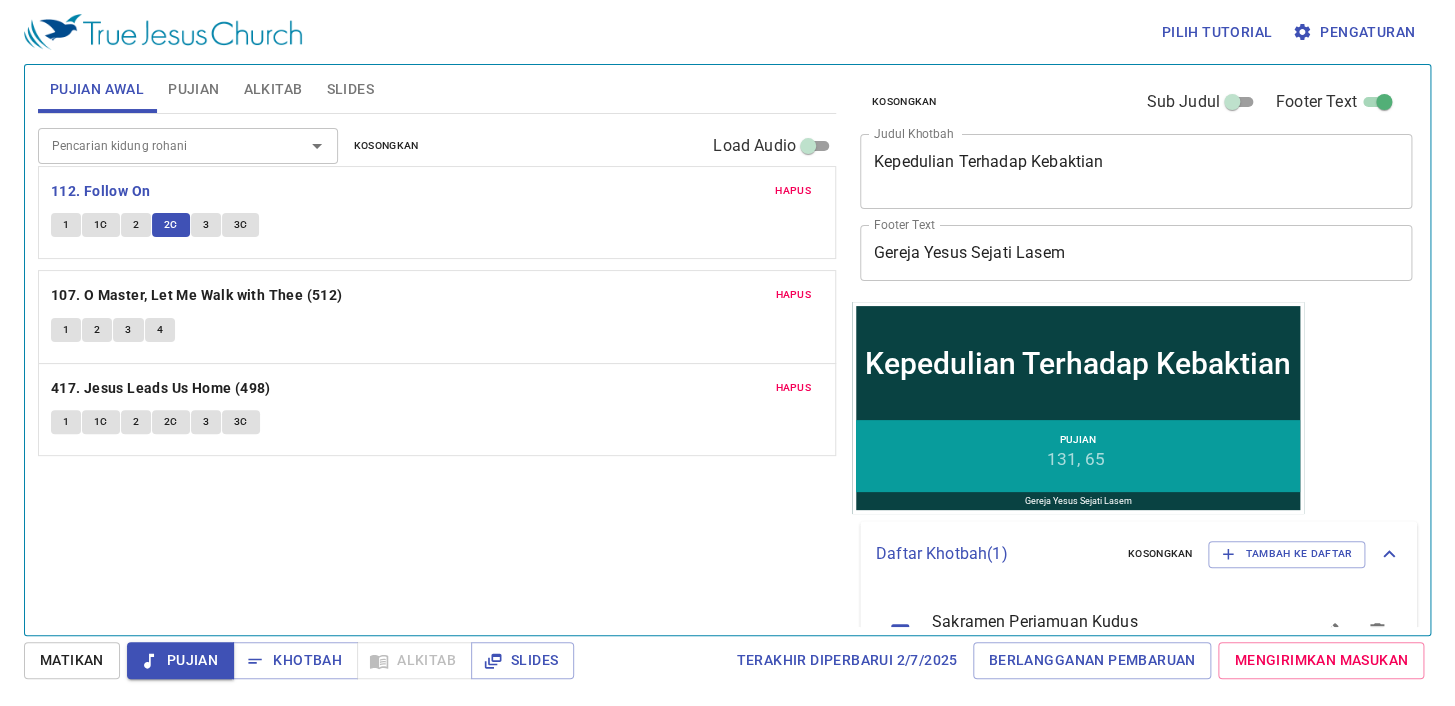 drag, startPoint x: 142, startPoint y: 385, endPoint x: 154, endPoint y: 185, distance: 200.35968 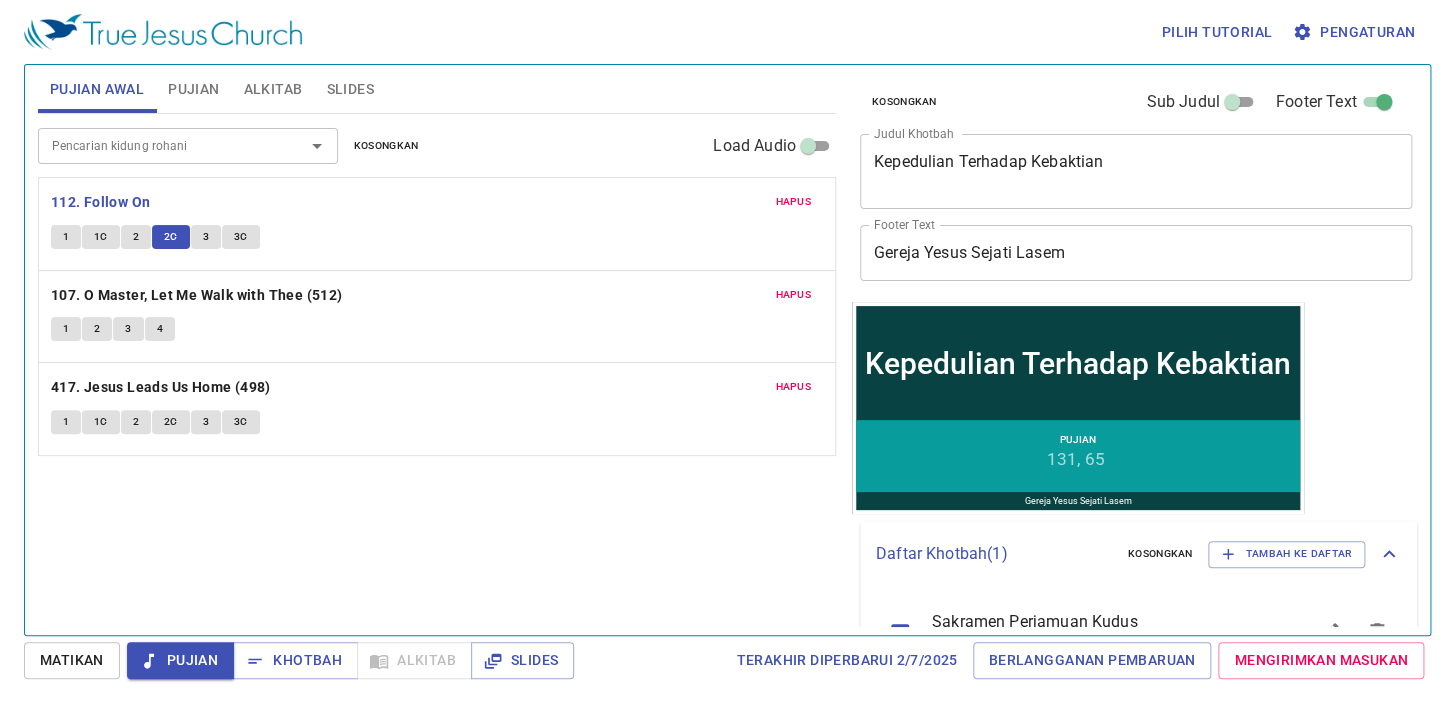 click on "2C" at bounding box center [171, 237] 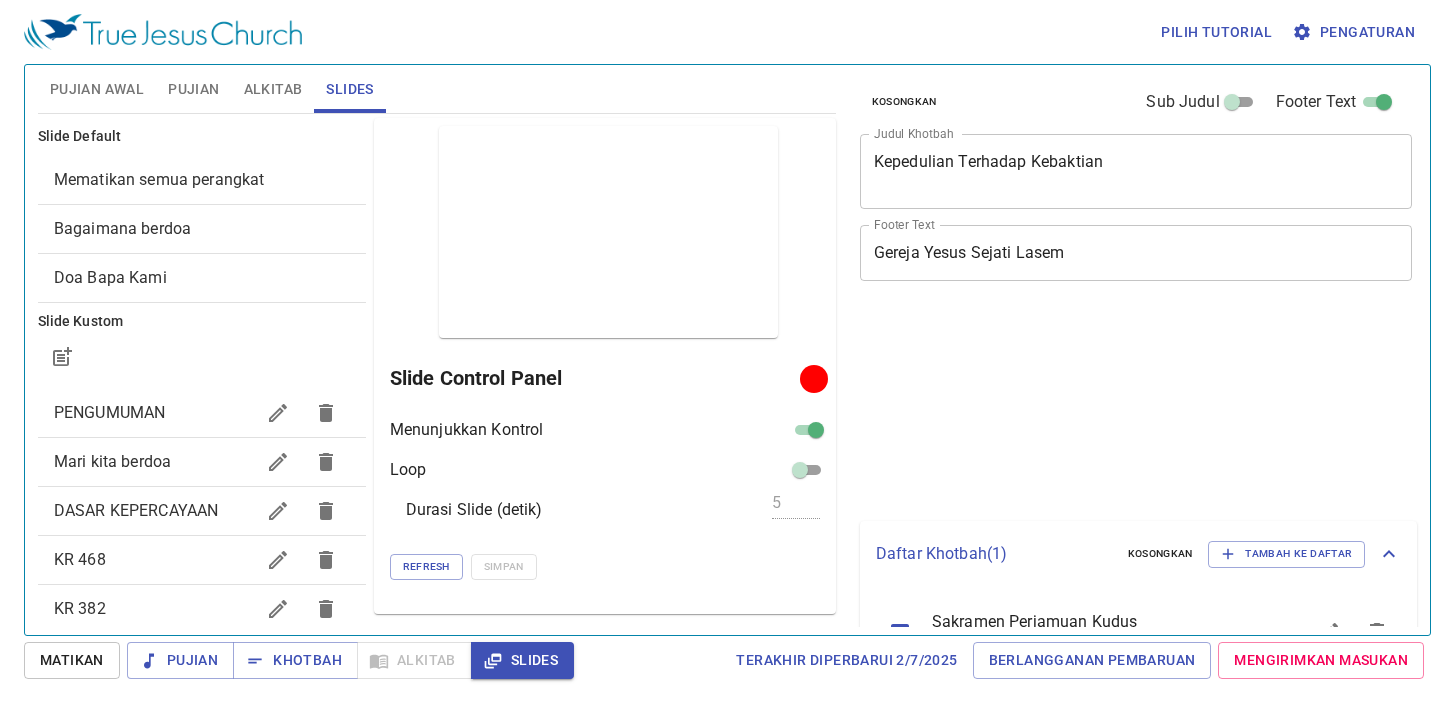 scroll, scrollTop: 0, scrollLeft: 0, axis: both 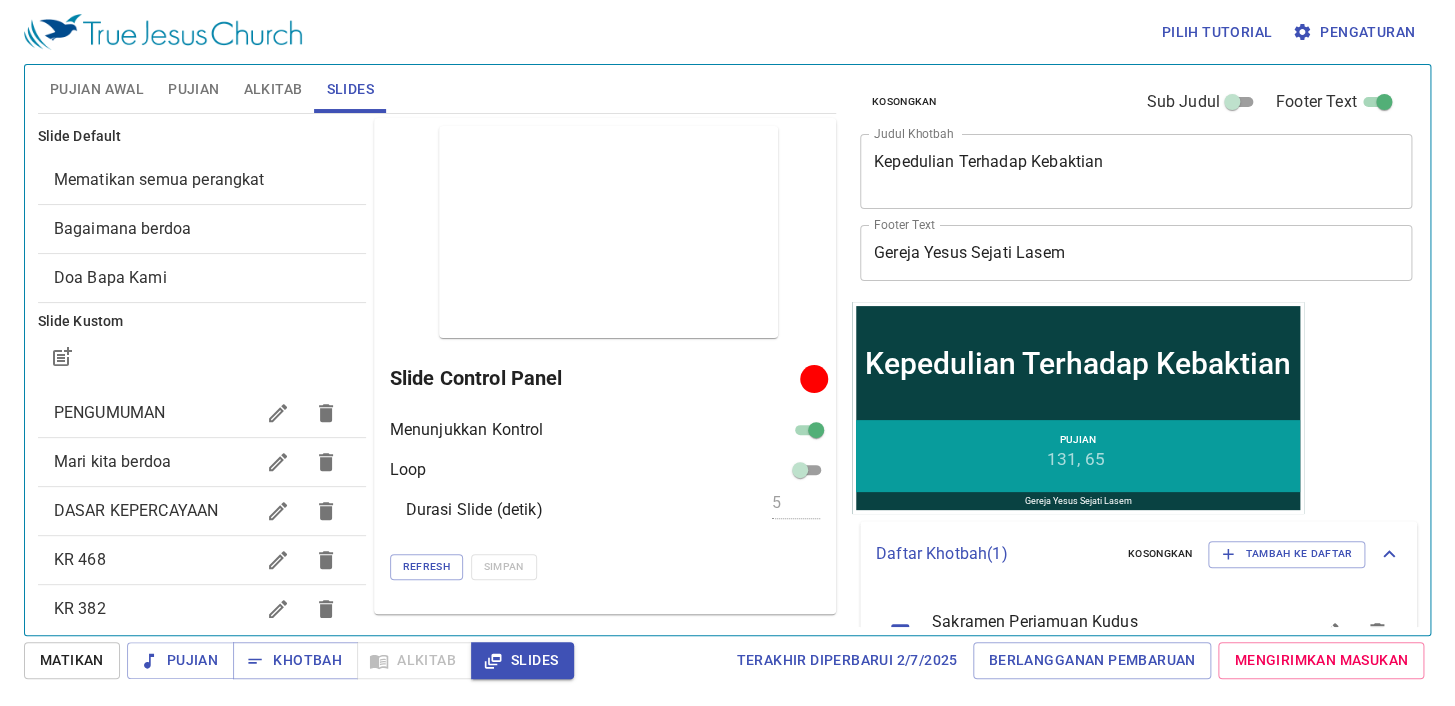 click on "Mematikan semua perangkat" at bounding box center (202, 180) 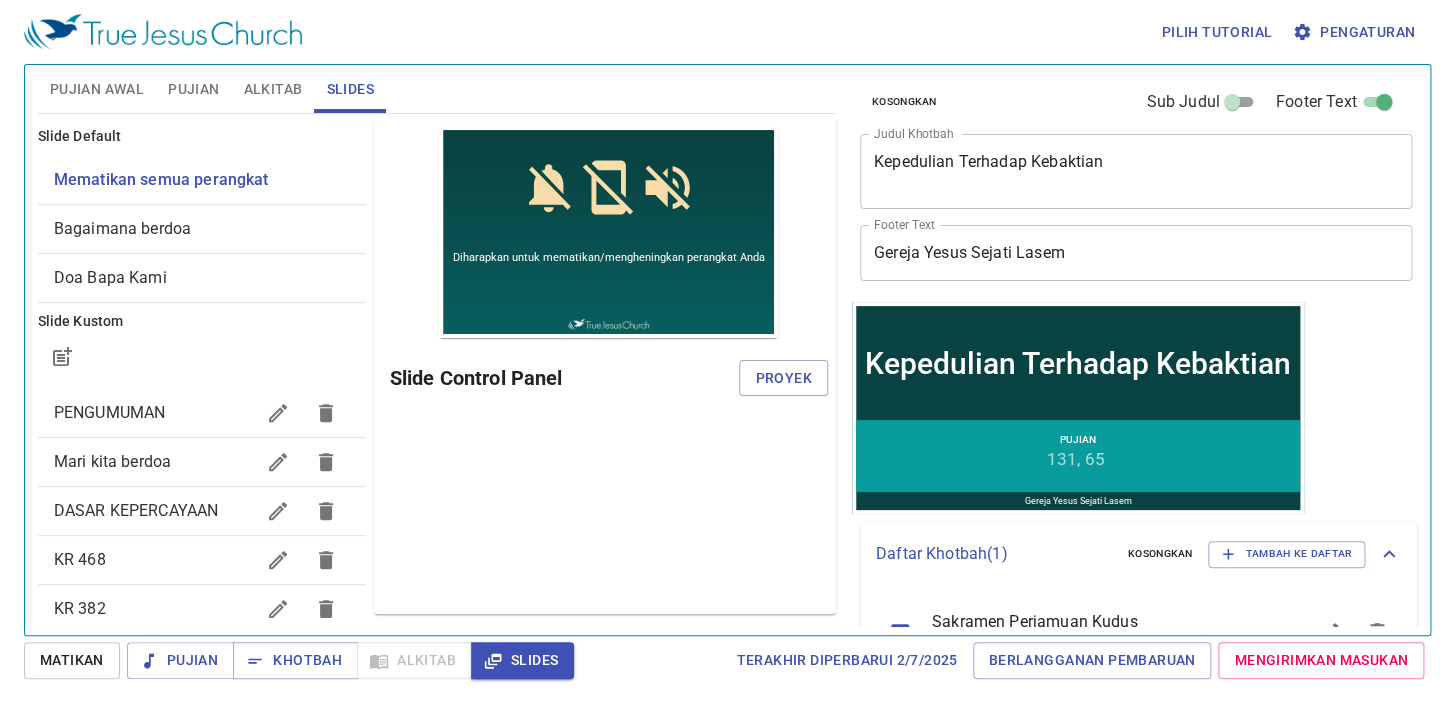 scroll, scrollTop: 0, scrollLeft: 0, axis: both 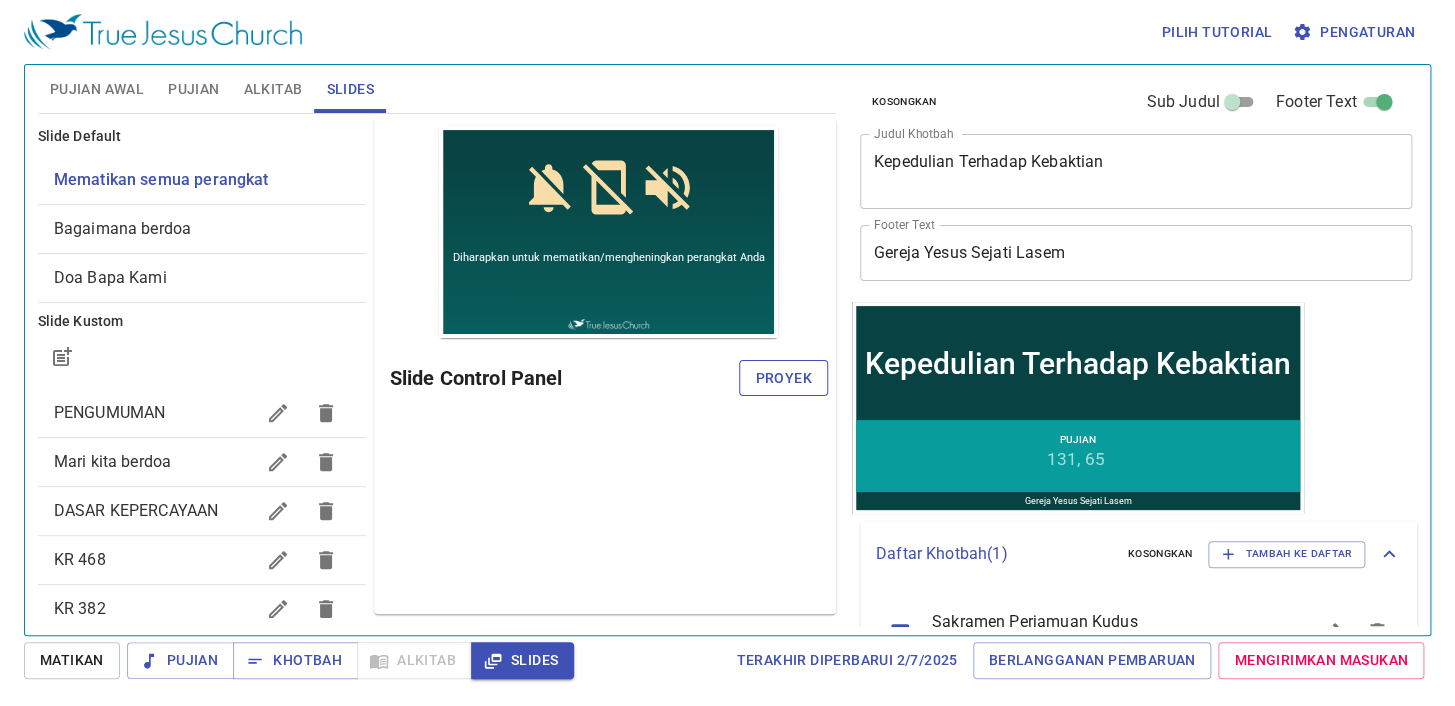 click on "Proyek" at bounding box center [783, 378] 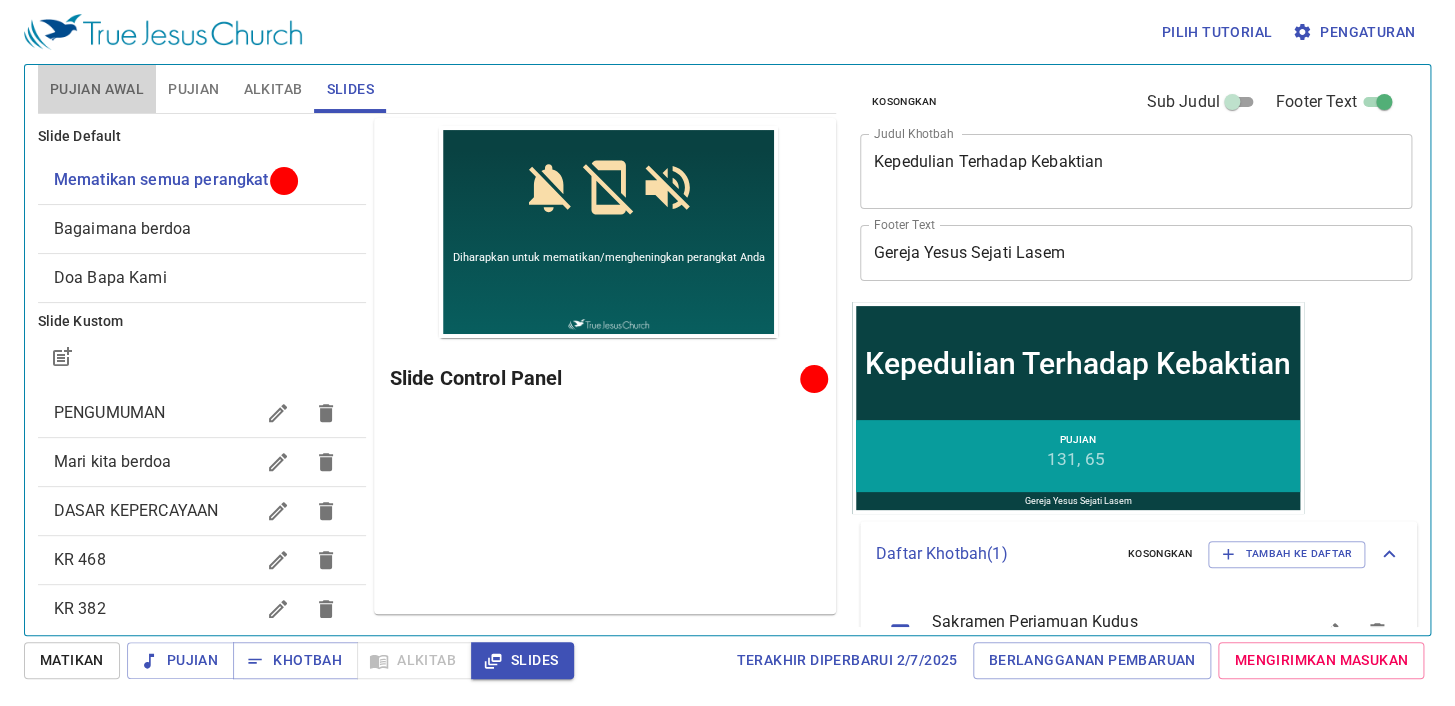 click on "Pujian Awal" at bounding box center (97, 89) 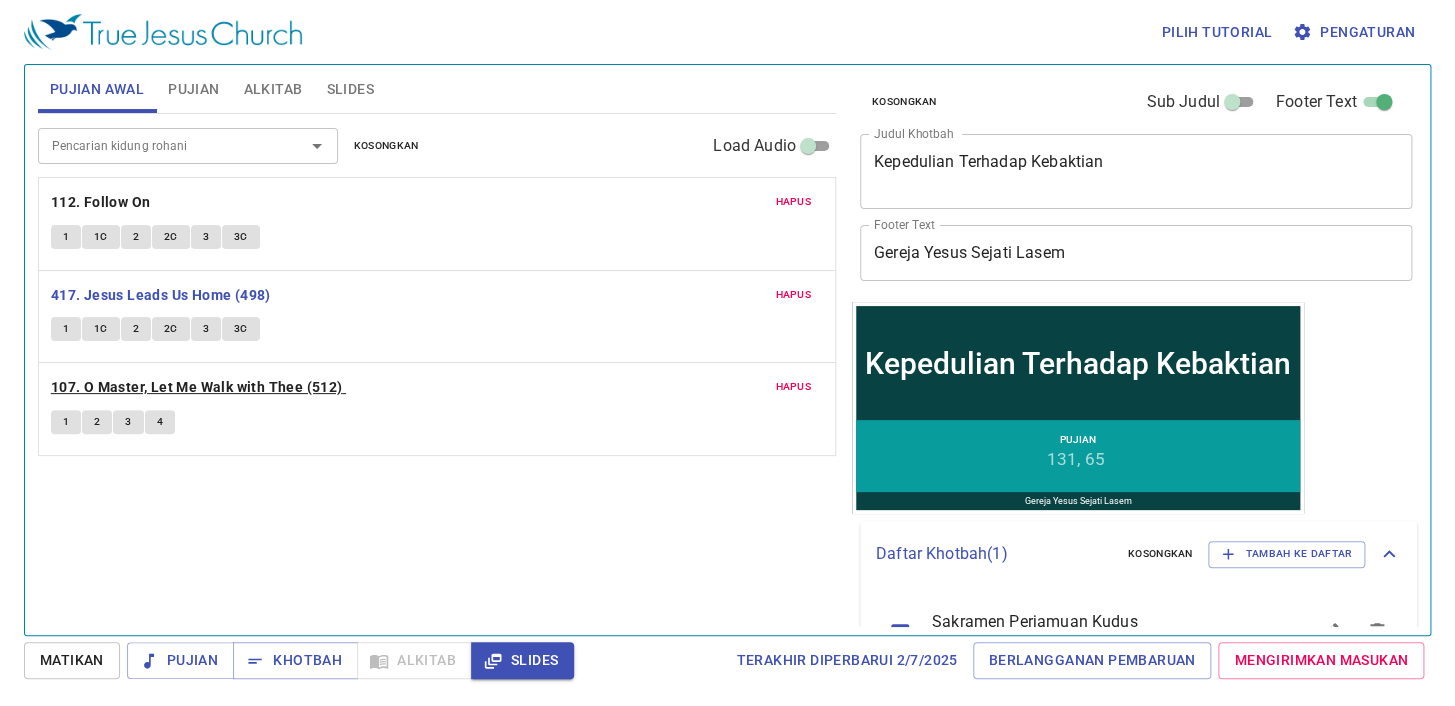 click on "107. O Master, Let Me Walk with Thee (512)" at bounding box center [197, 387] 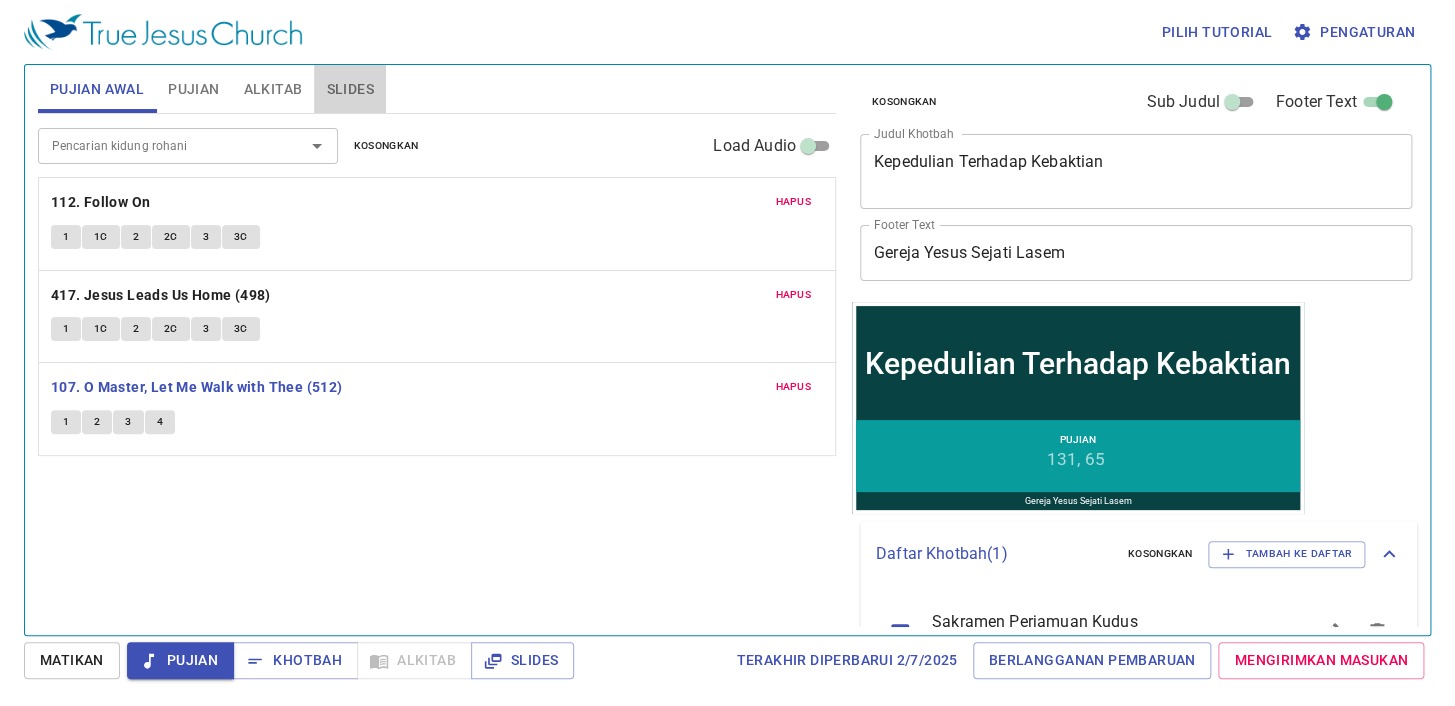 click on "Slides" at bounding box center (349, 89) 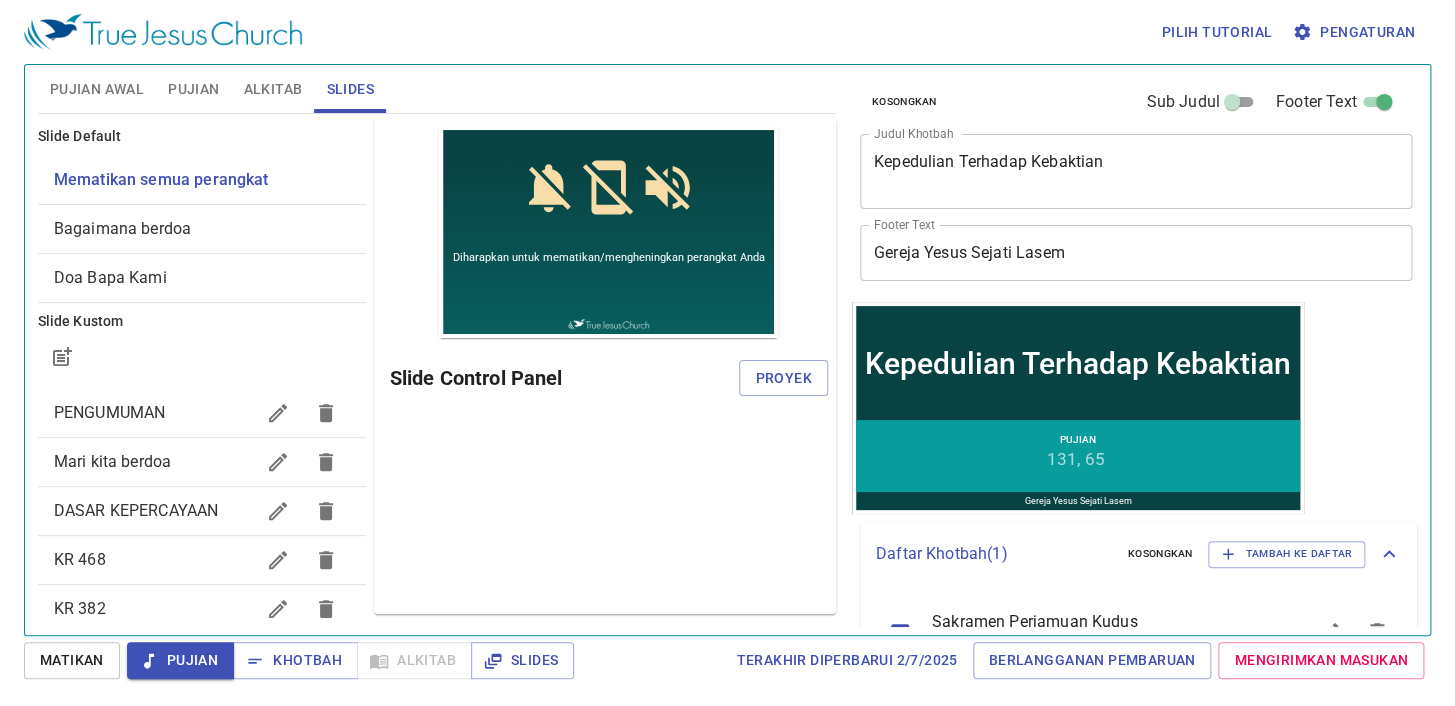 type 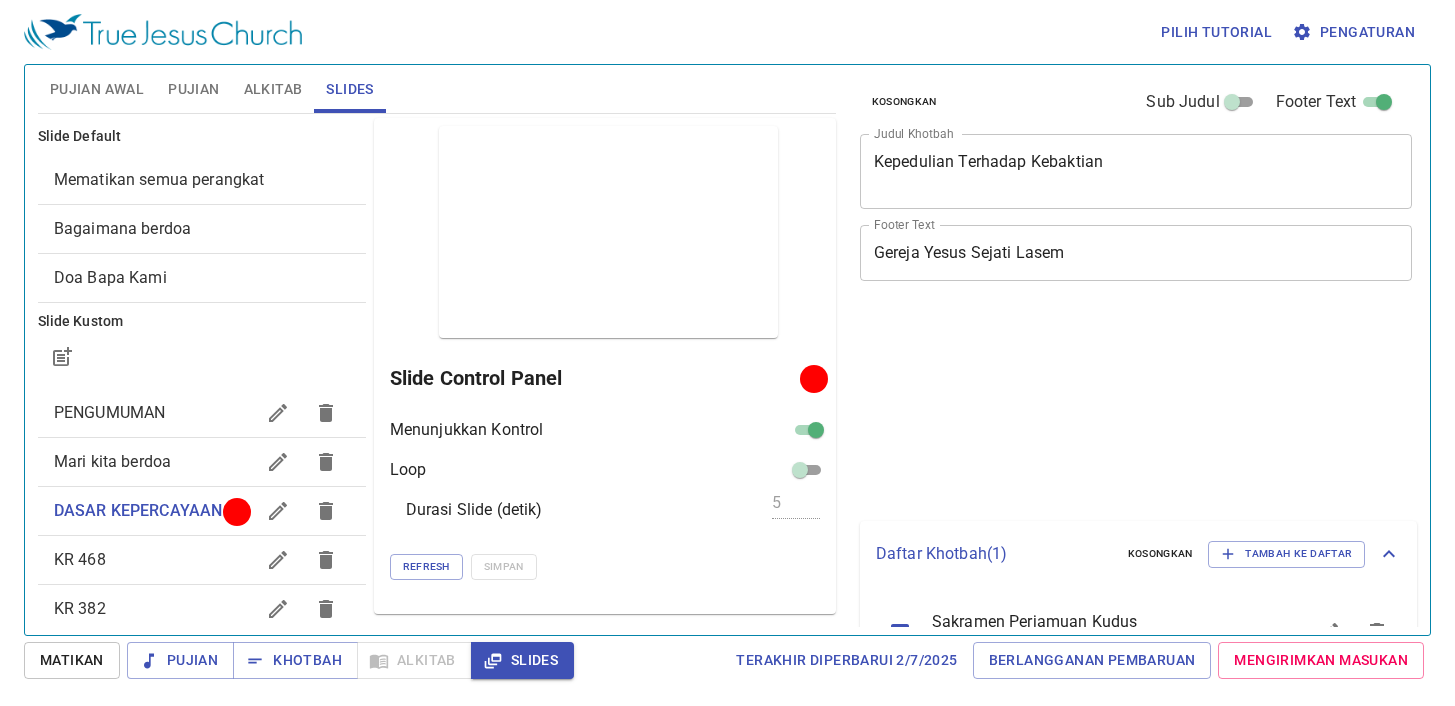 scroll, scrollTop: 0, scrollLeft: 0, axis: both 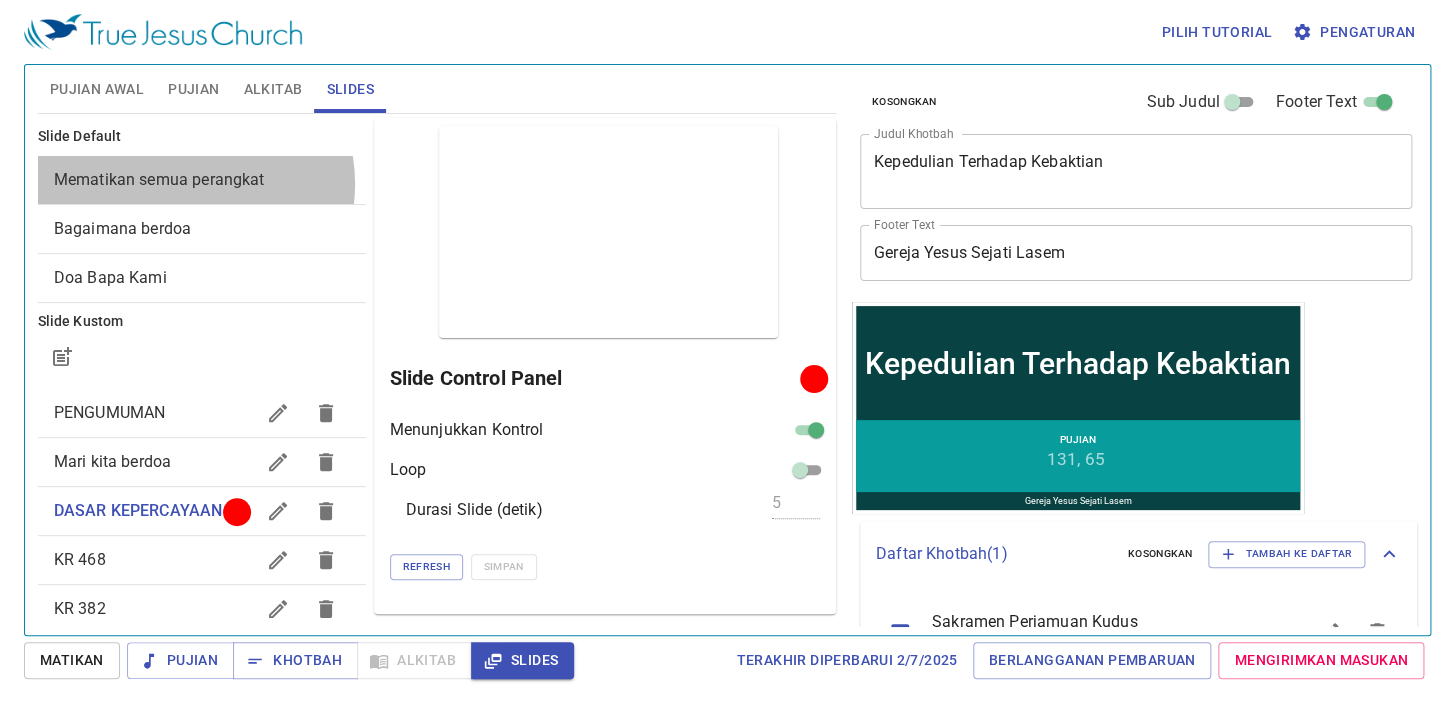click on "Mematikan semua perangkat" at bounding box center (159, 179) 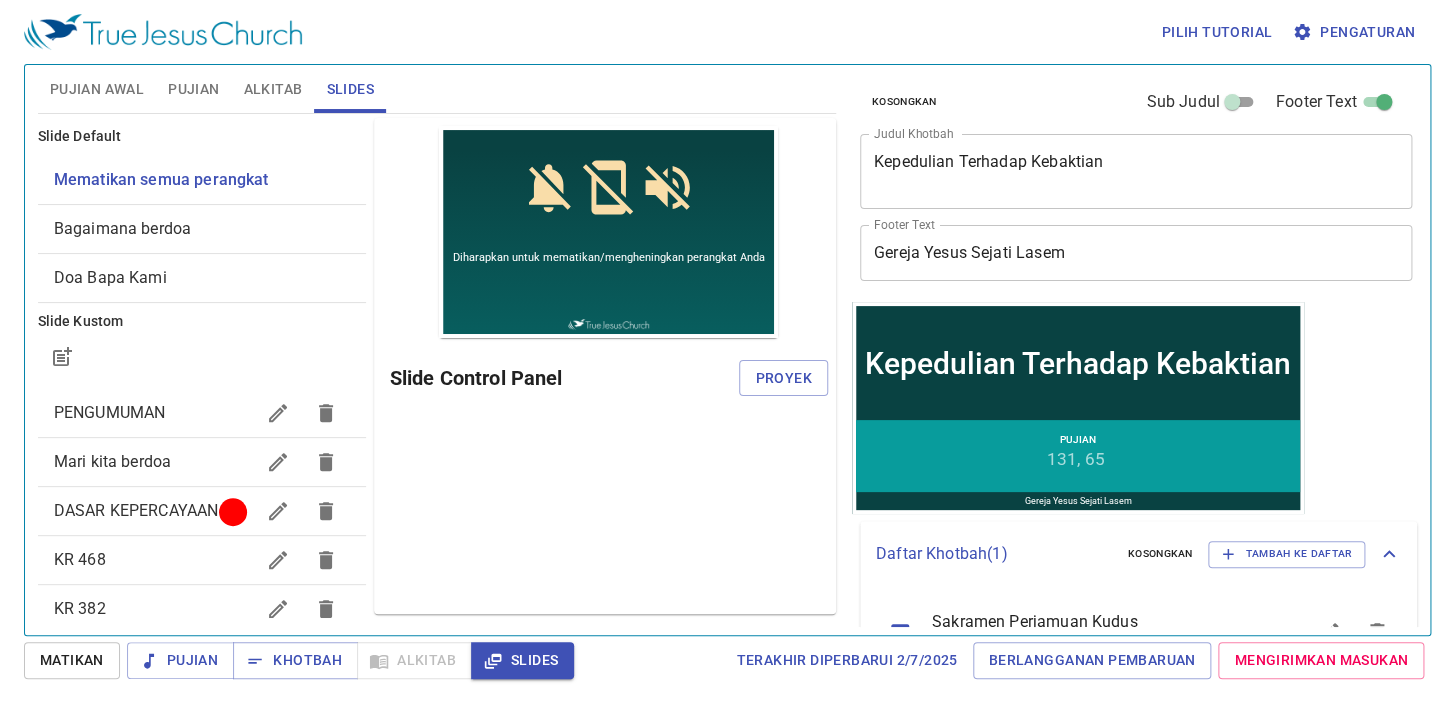 scroll, scrollTop: 0, scrollLeft: 0, axis: both 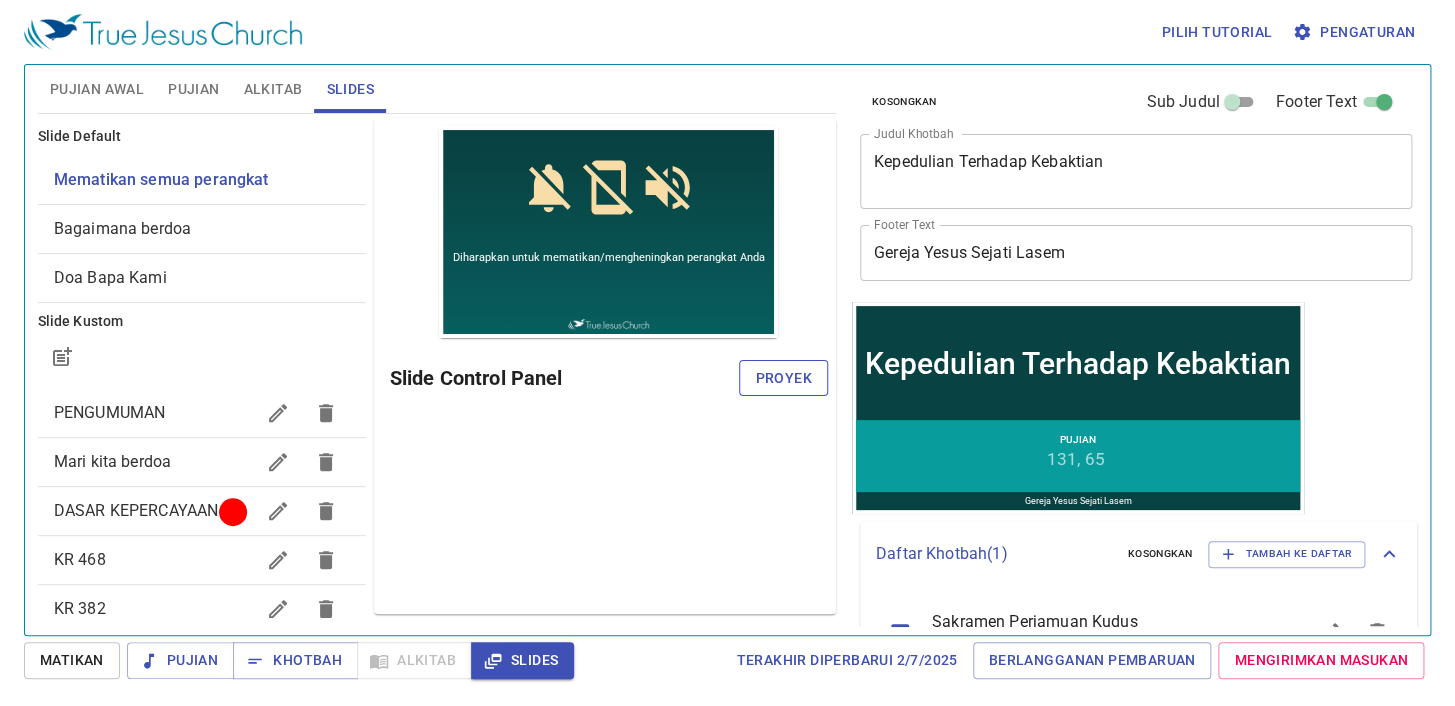 click on "Proyek" at bounding box center [783, 378] 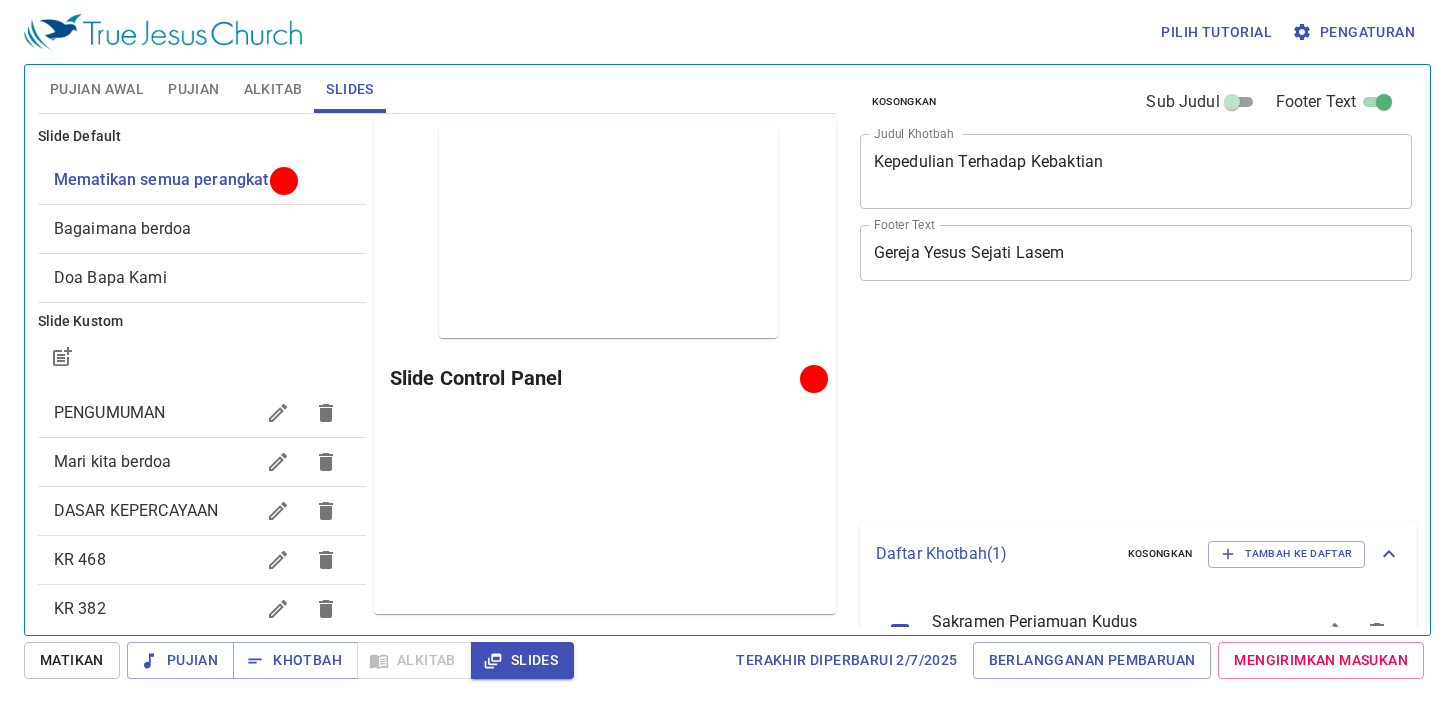 scroll, scrollTop: 0, scrollLeft: 0, axis: both 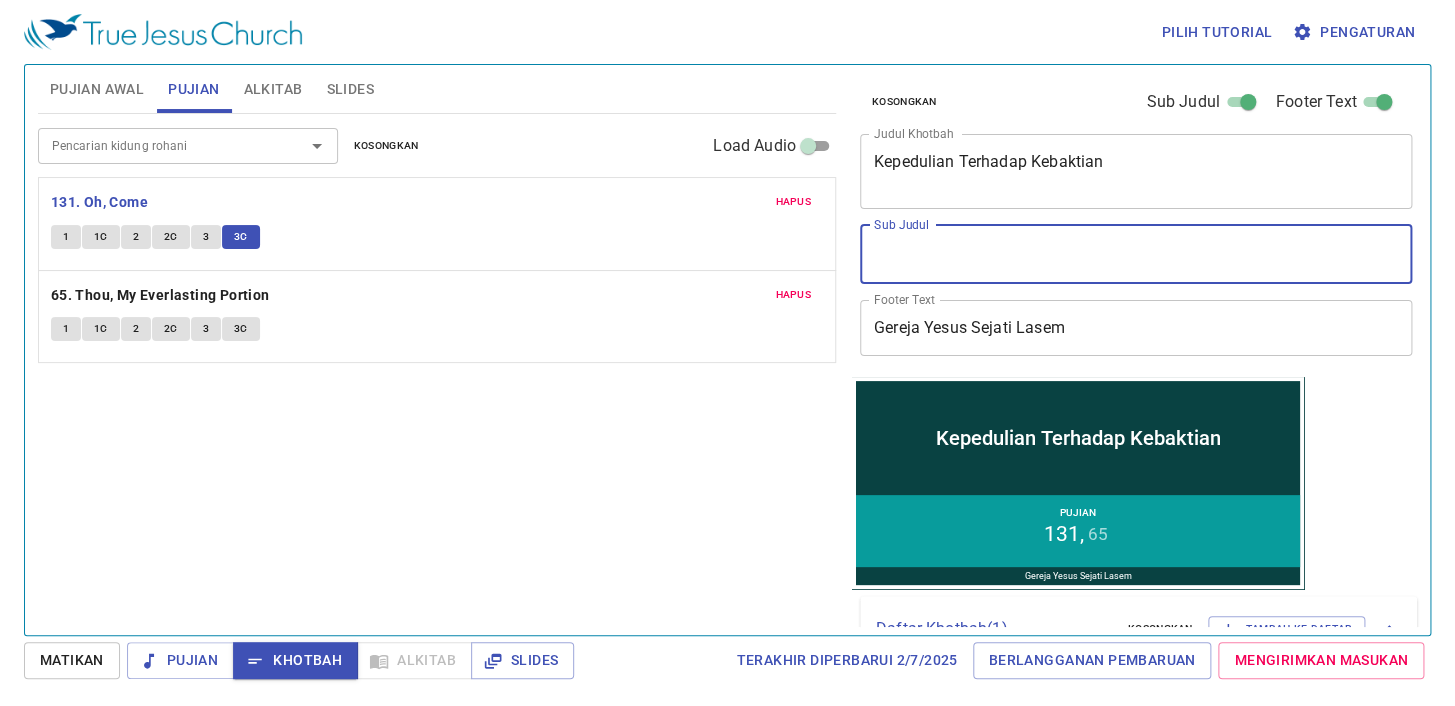 click on "Sub Judul" at bounding box center (1136, 254) 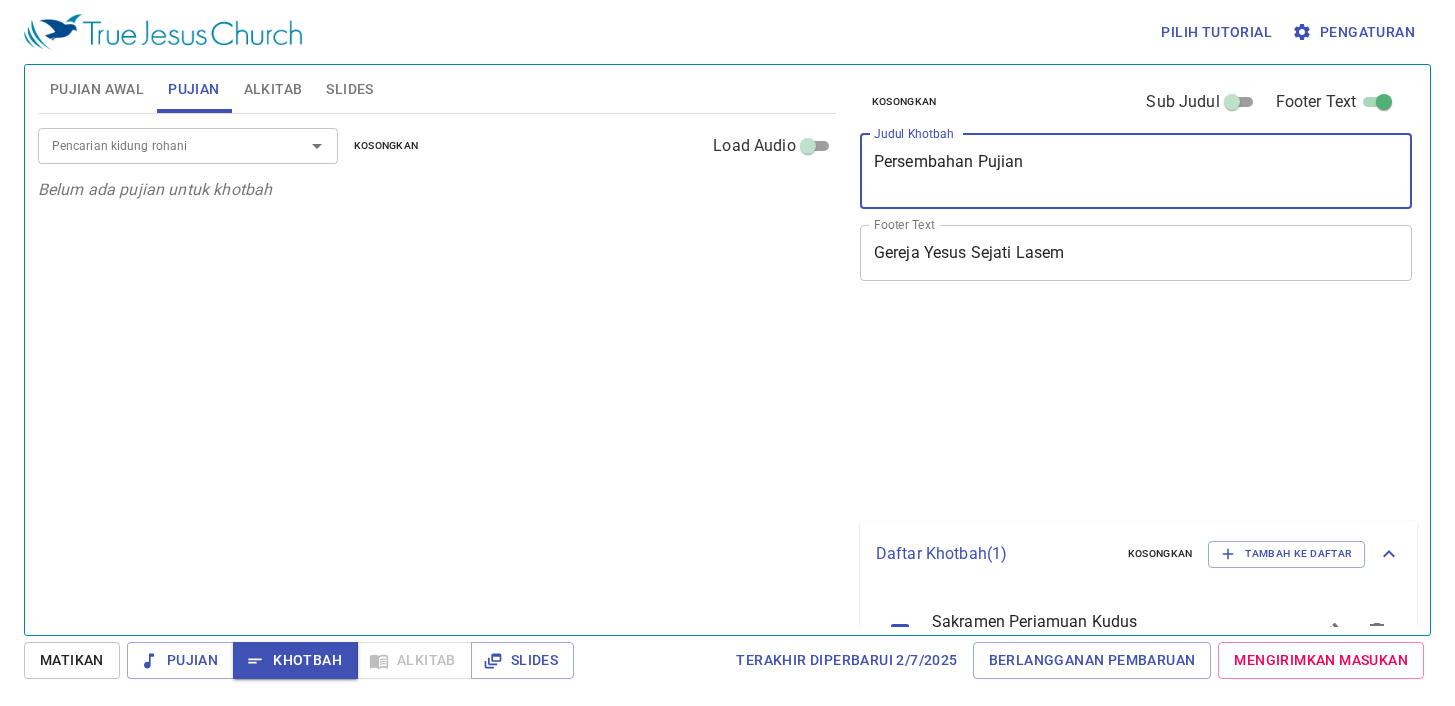 scroll, scrollTop: 0, scrollLeft: 0, axis: both 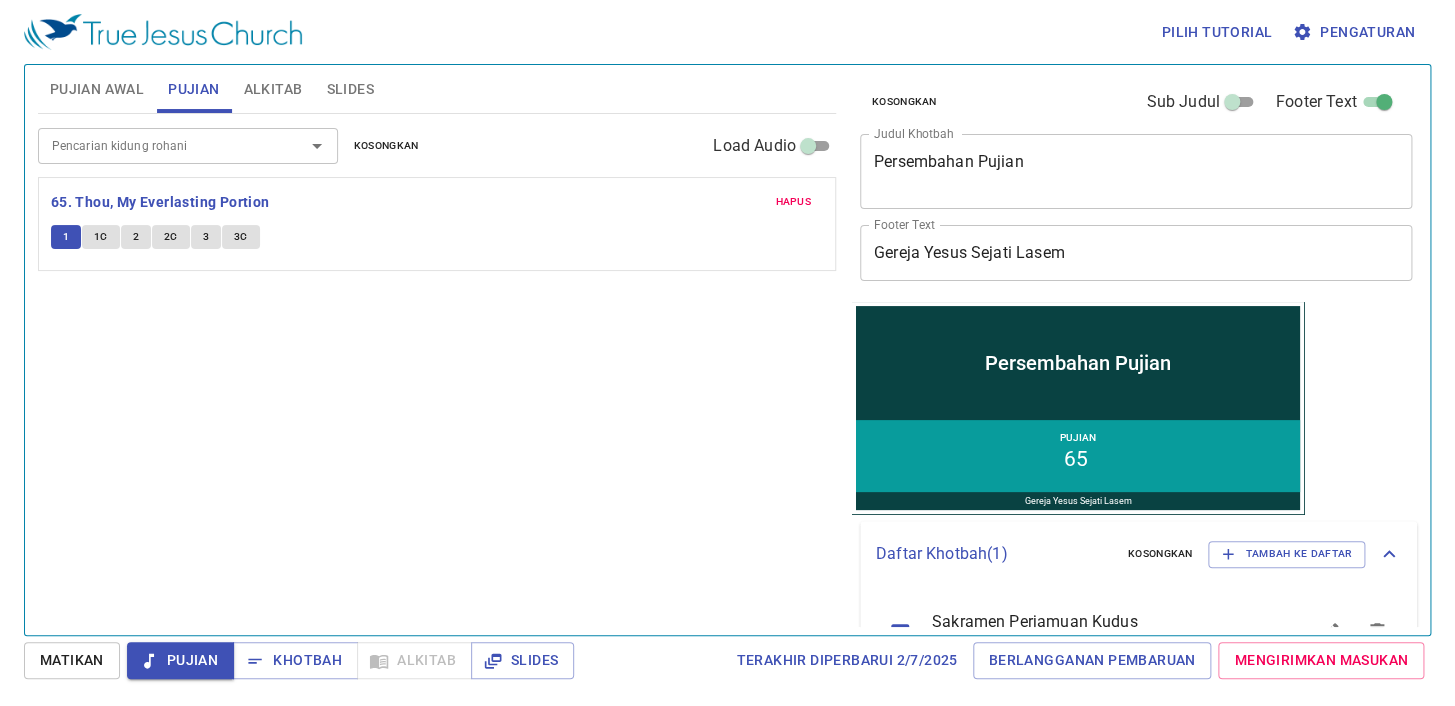 type 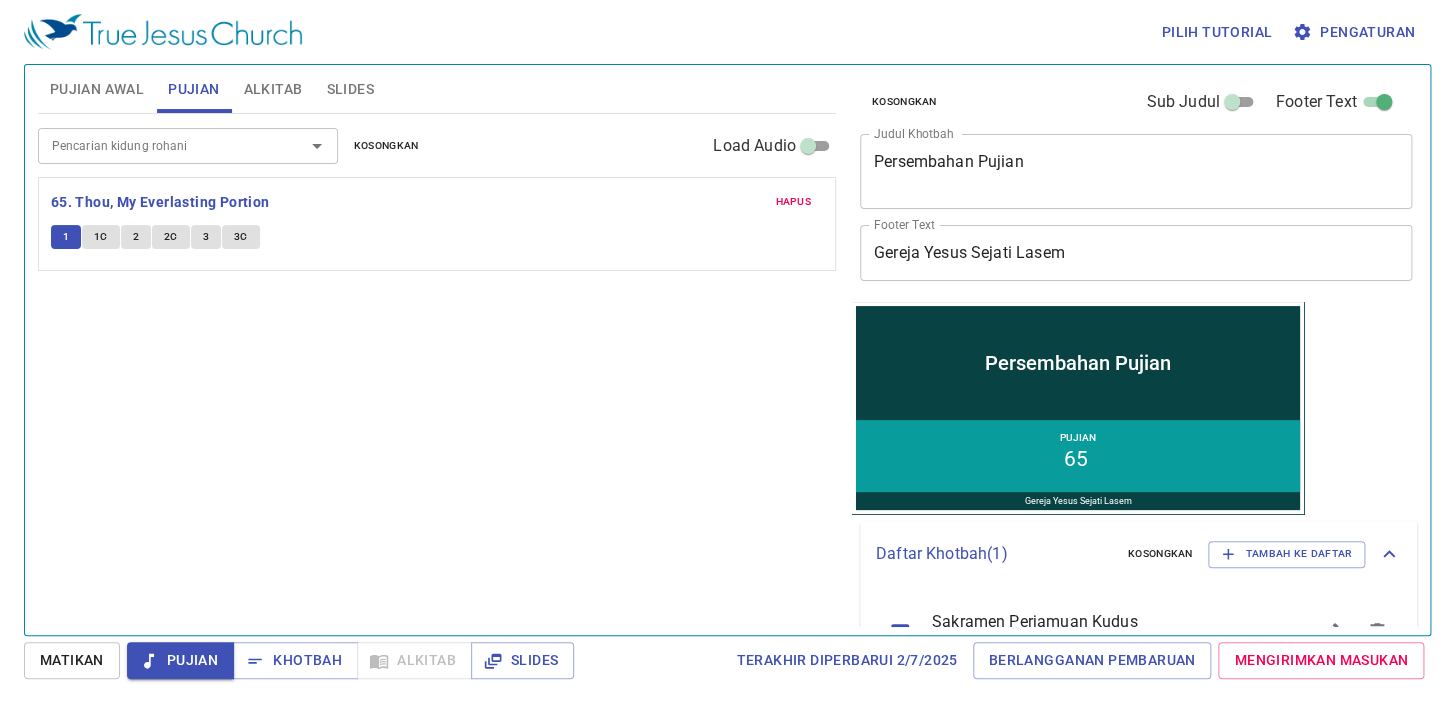 click on "1C" at bounding box center [101, 237] 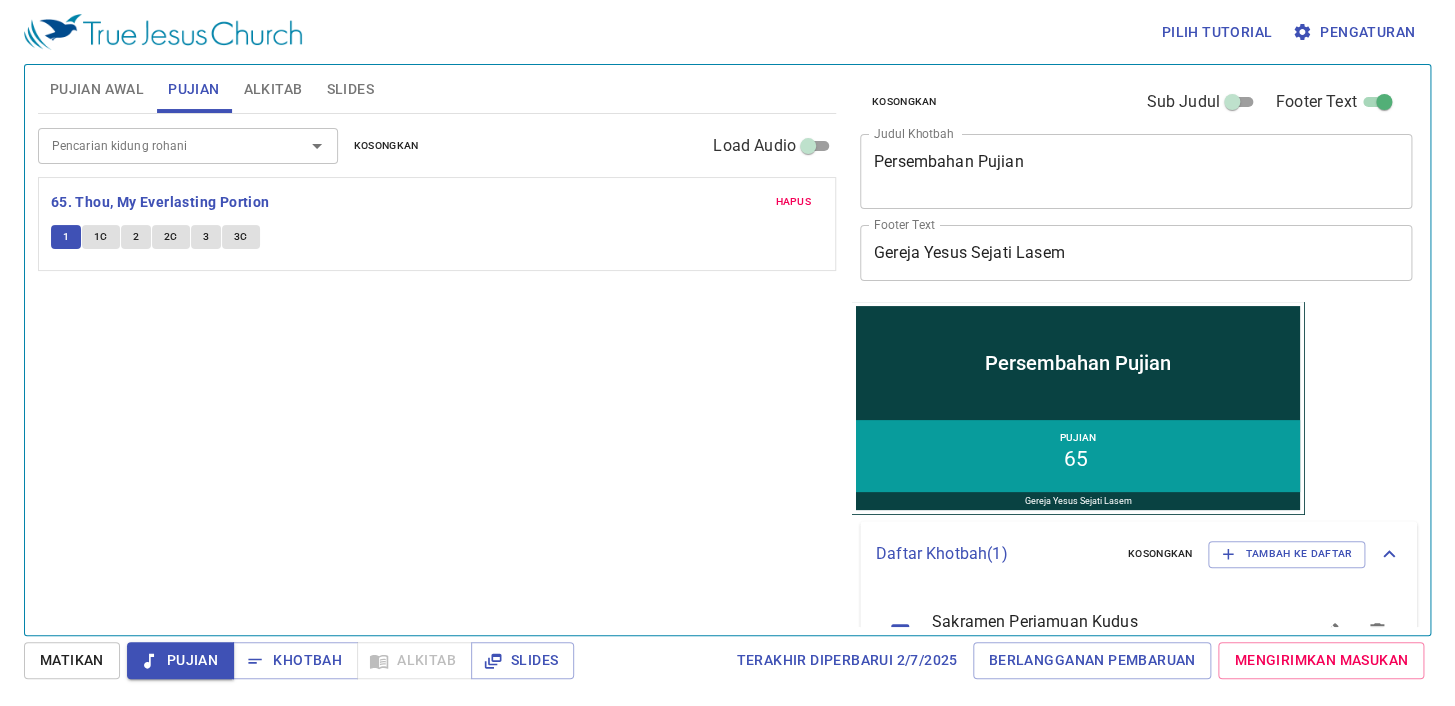 click on "1C" at bounding box center (101, 237) 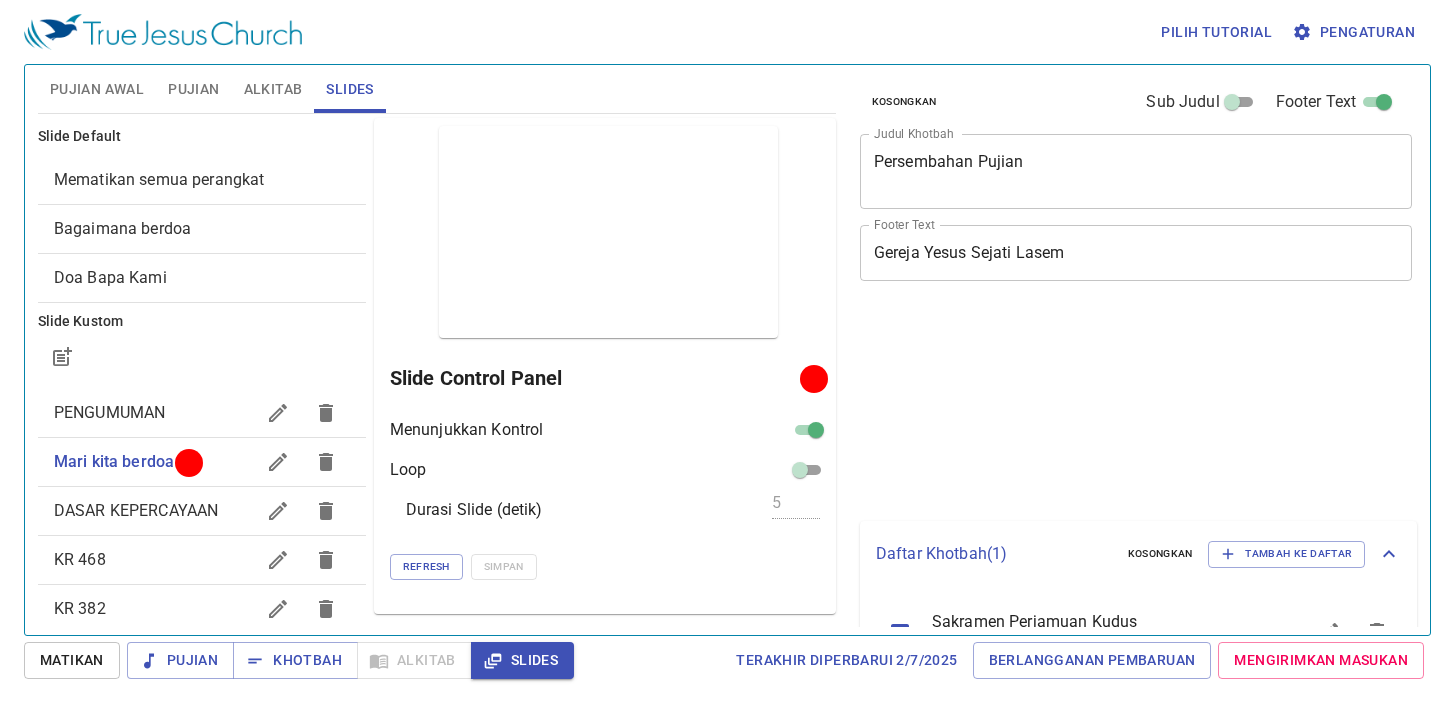 scroll, scrollTop: 0, scrollLeft: 0, axis: both 